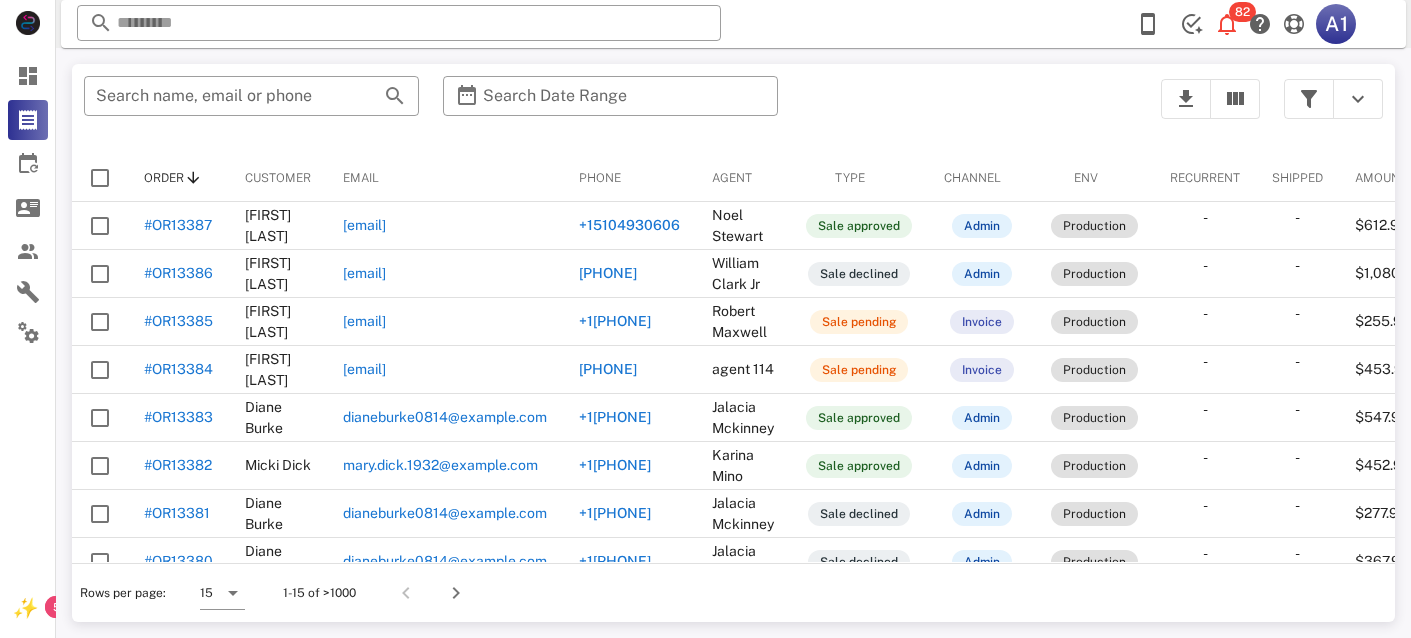 scroll, scrollTop: 0, scrollLeft: 0, axis: both 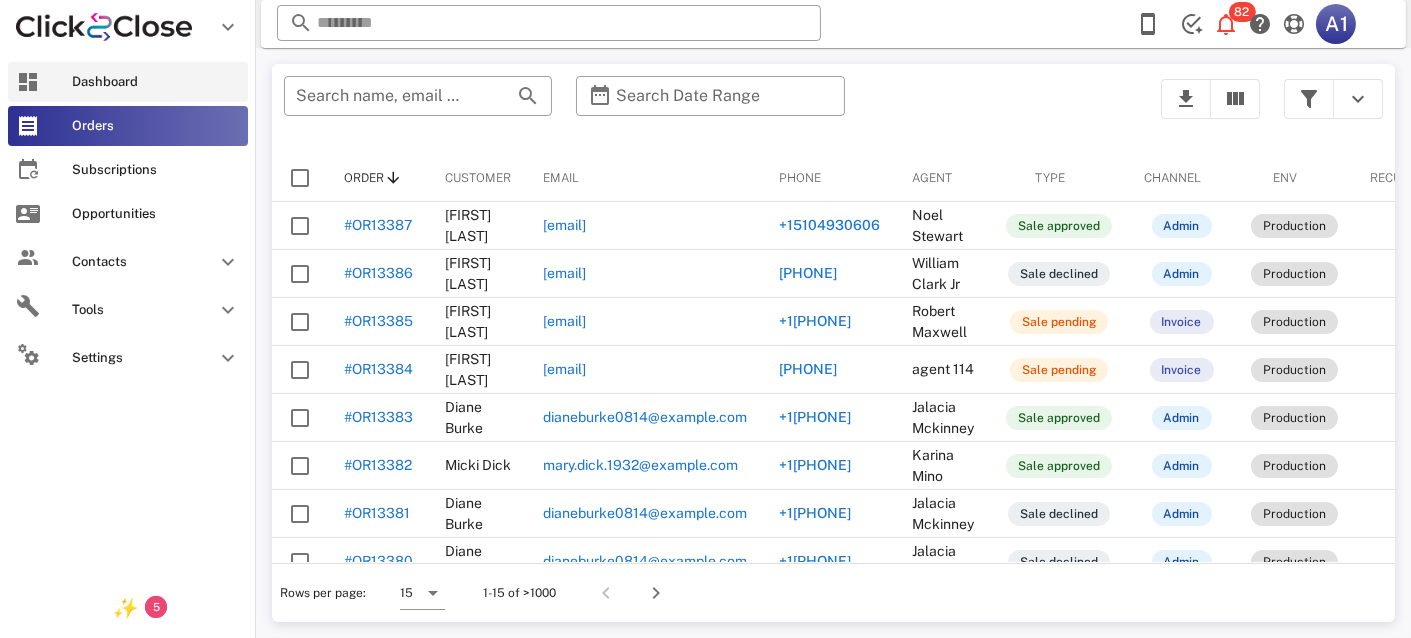 click on "Dashboard" at bounding box center (156, 82) 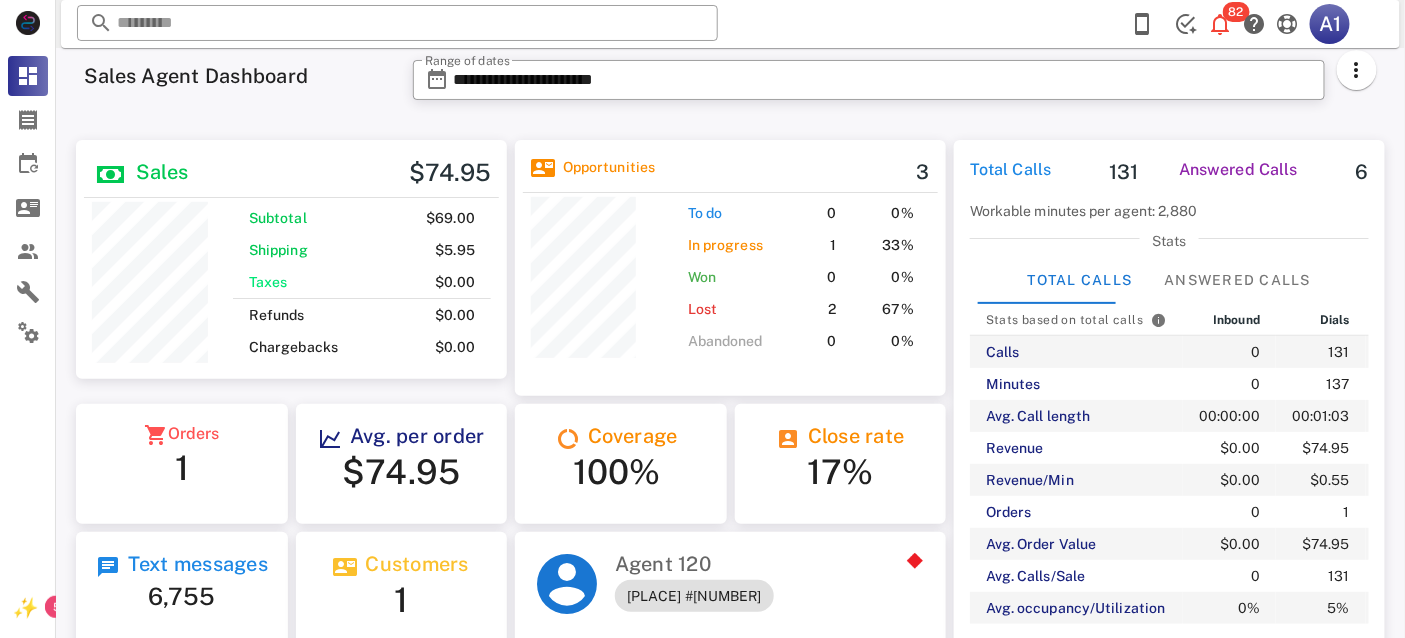 scroll, scrollTop: 261, scrollLeft: 431, axis: both 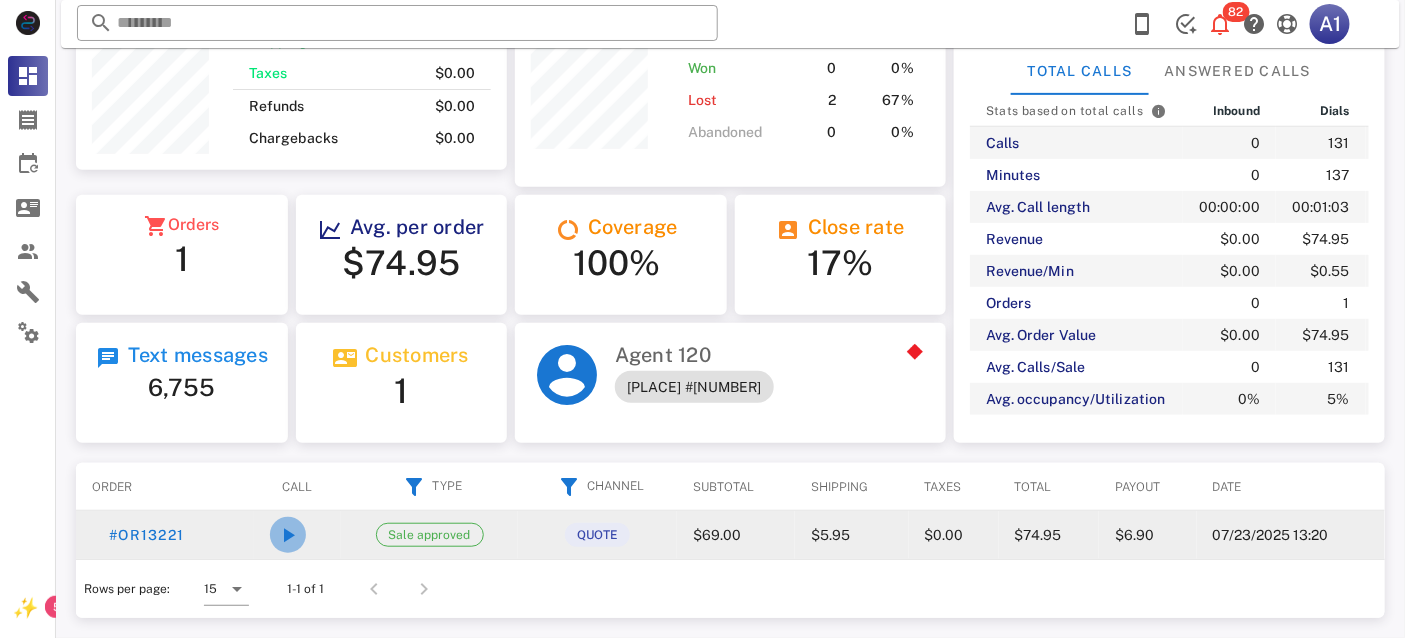click at bounding box center [288, 535] 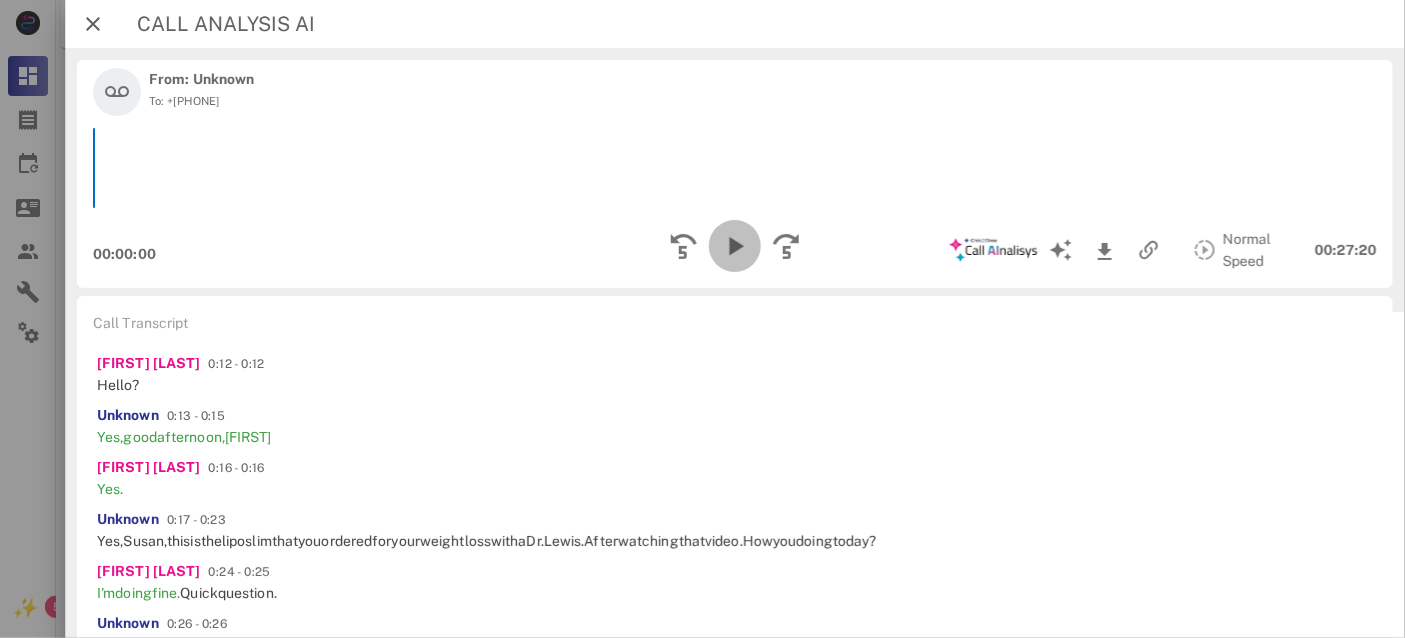 click at bounding box center [735, 246] 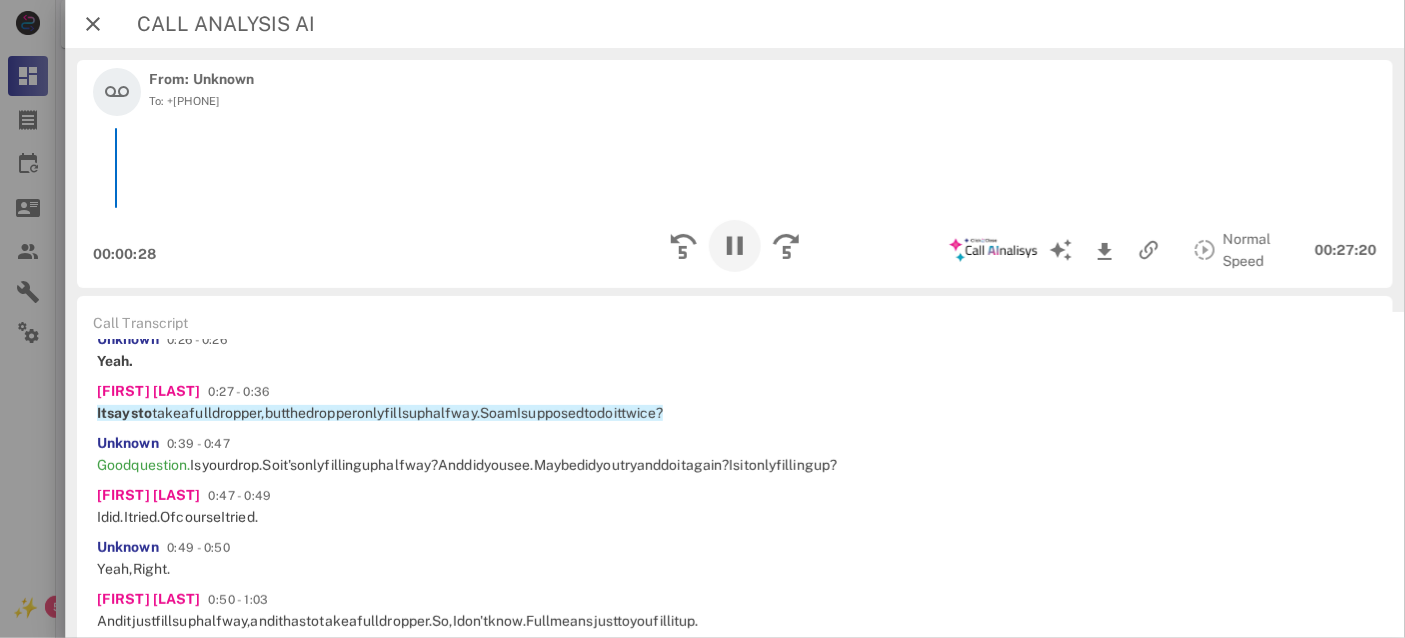 scroll, scrollTop: 297, scrollLeft: 0, axis: vertical 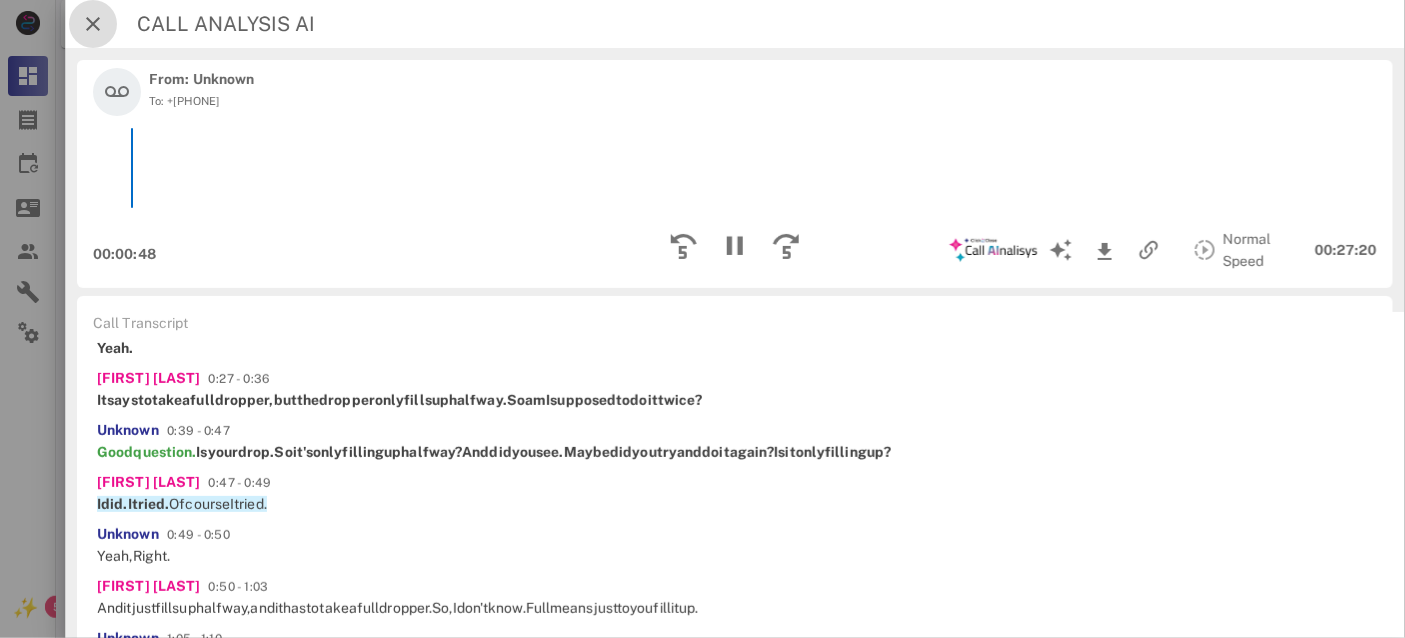 click at bounding box center (93, 24) 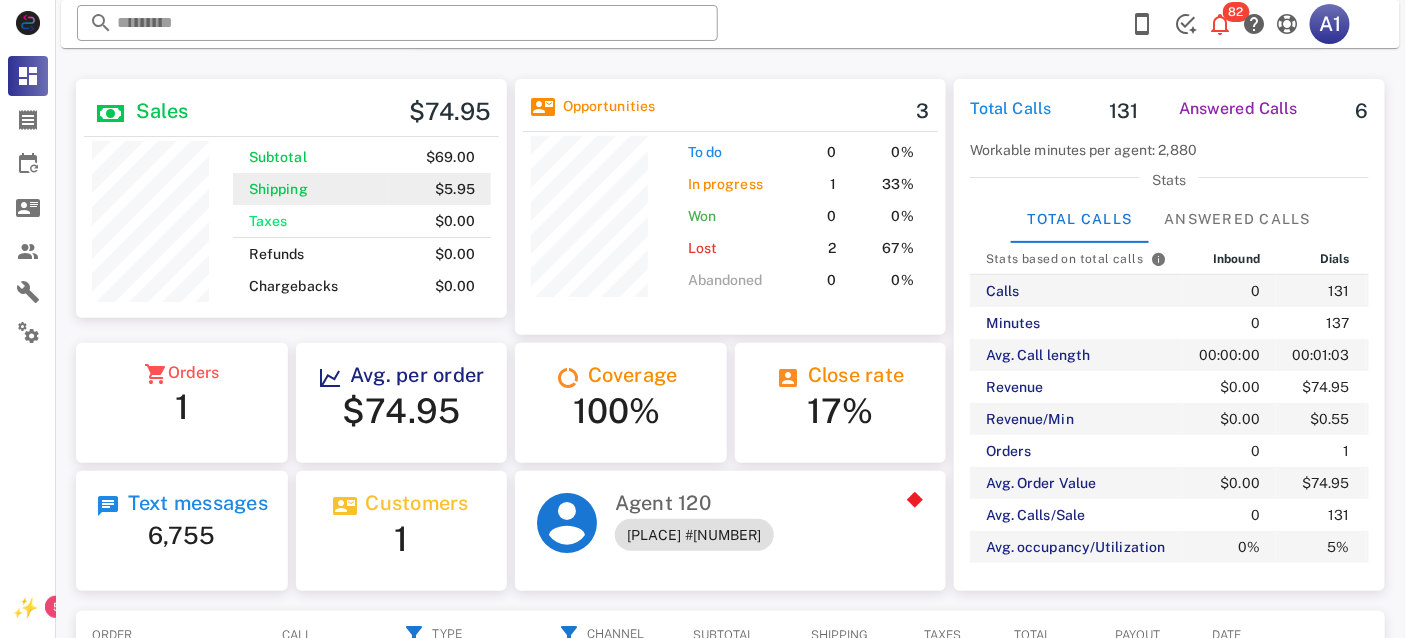 scroll, scrollTop: 0, scrollLeft: 0, axis: both 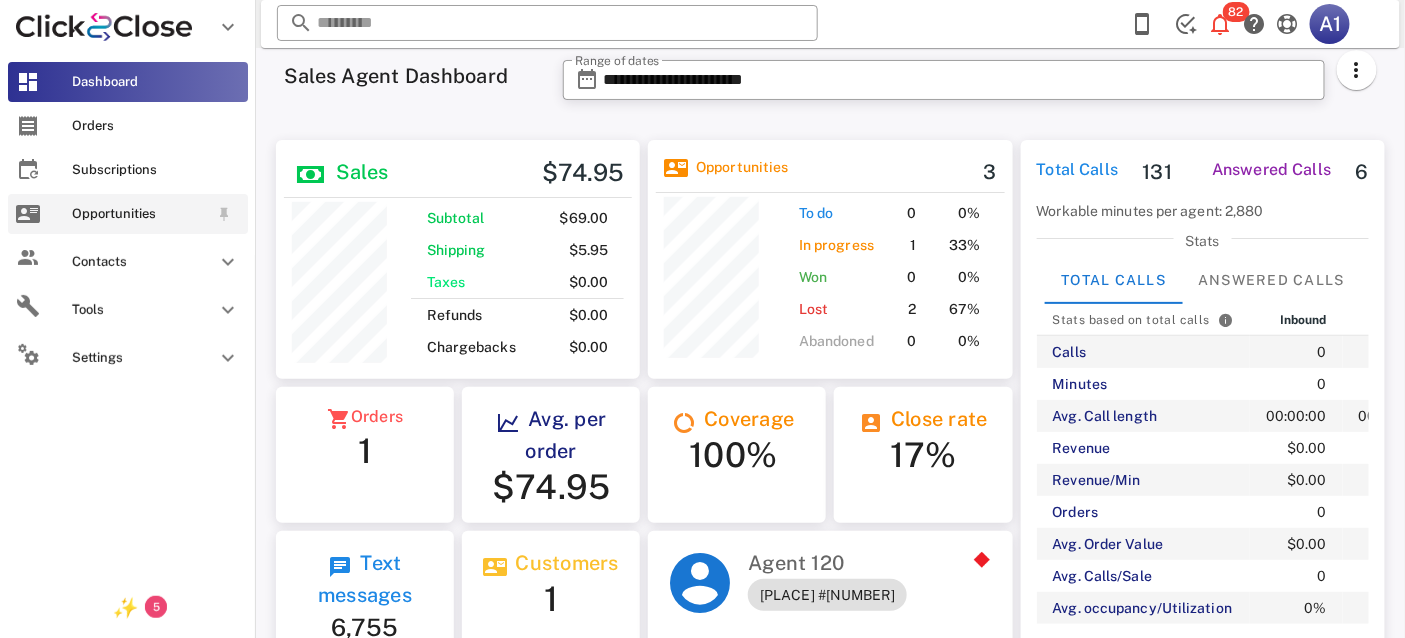 click on "Opportunities" at bounding box center (140, 214) 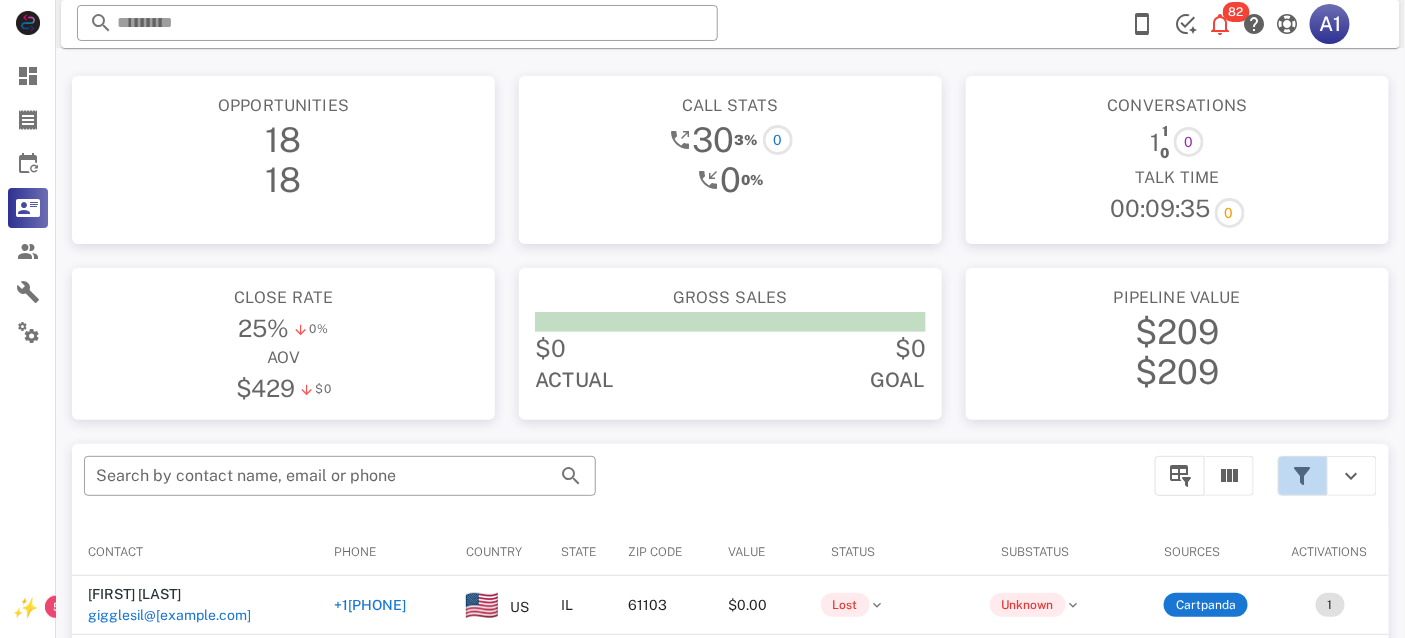 click at bounding box center (1303, 476) 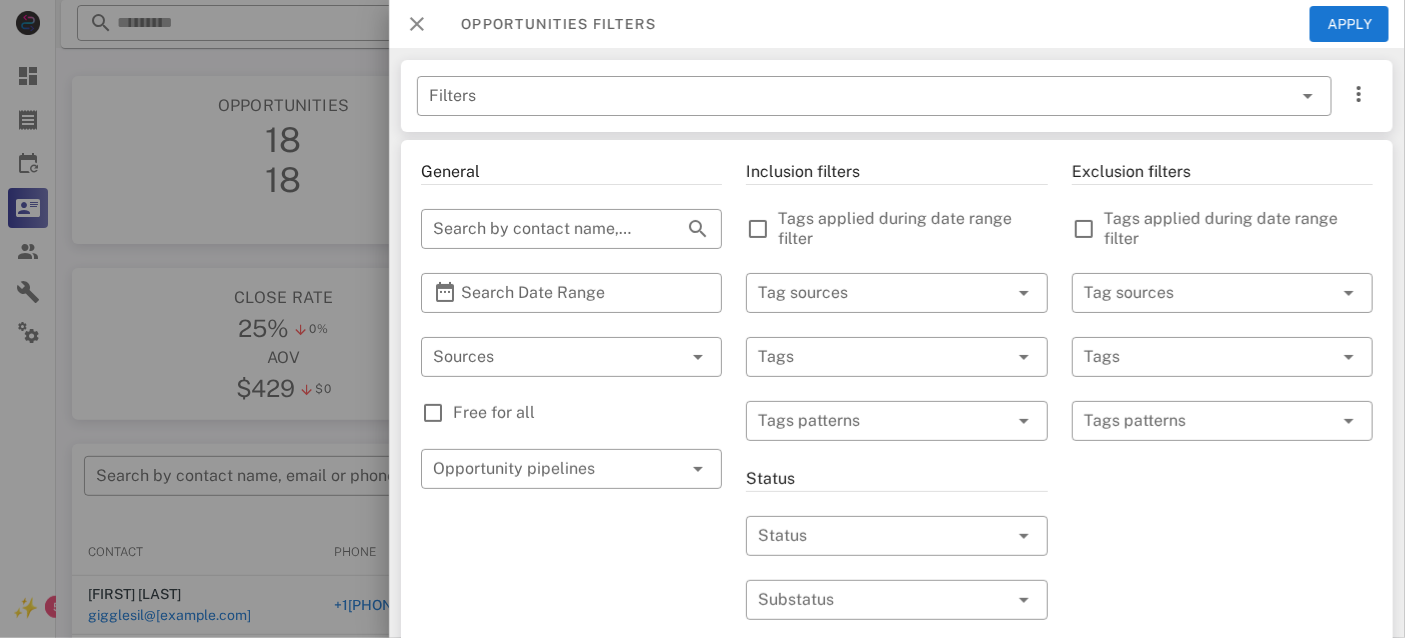 click at bounding box center (417, 24) 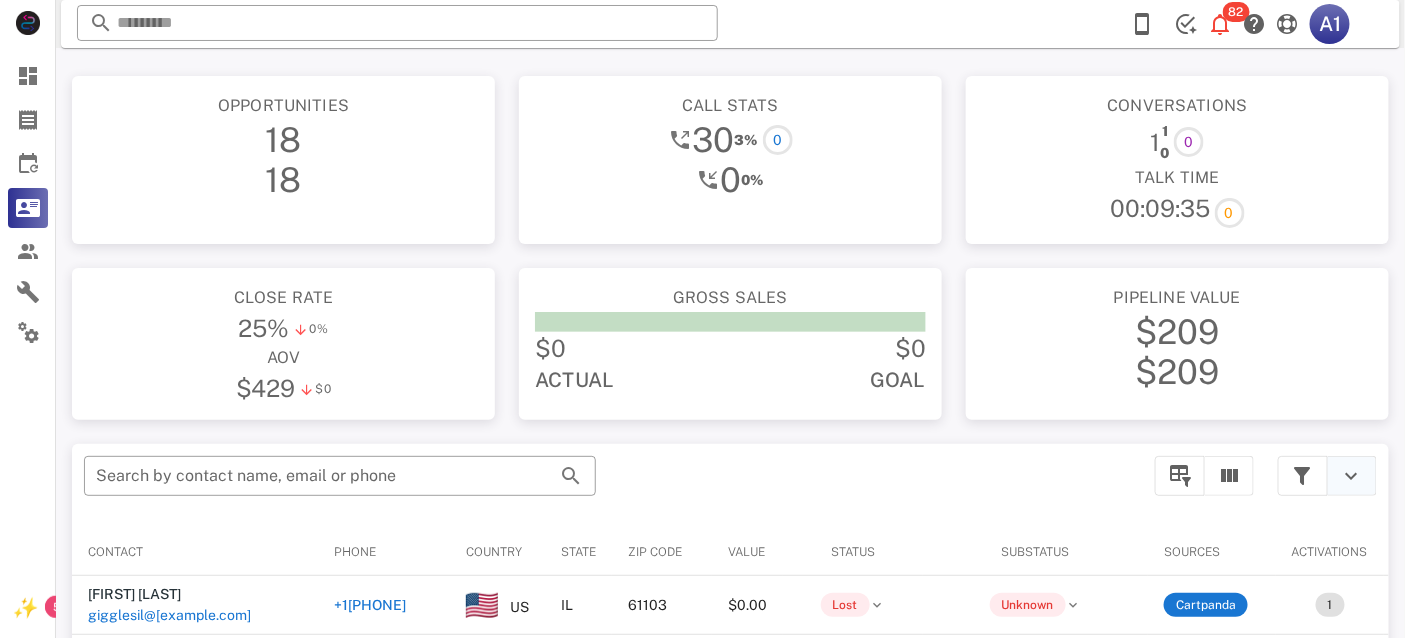 click at bounding box center (1352, 476) 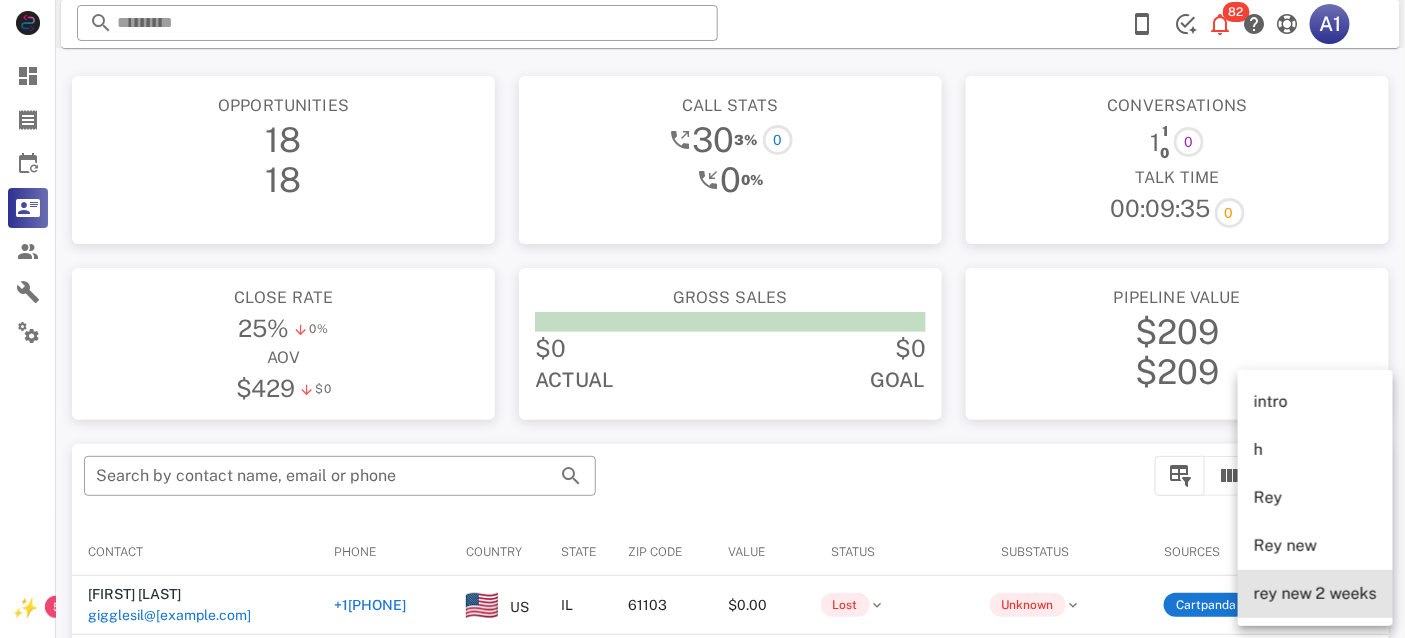 click on "rey new 2 weeks" at bounding box center [1315, 593] 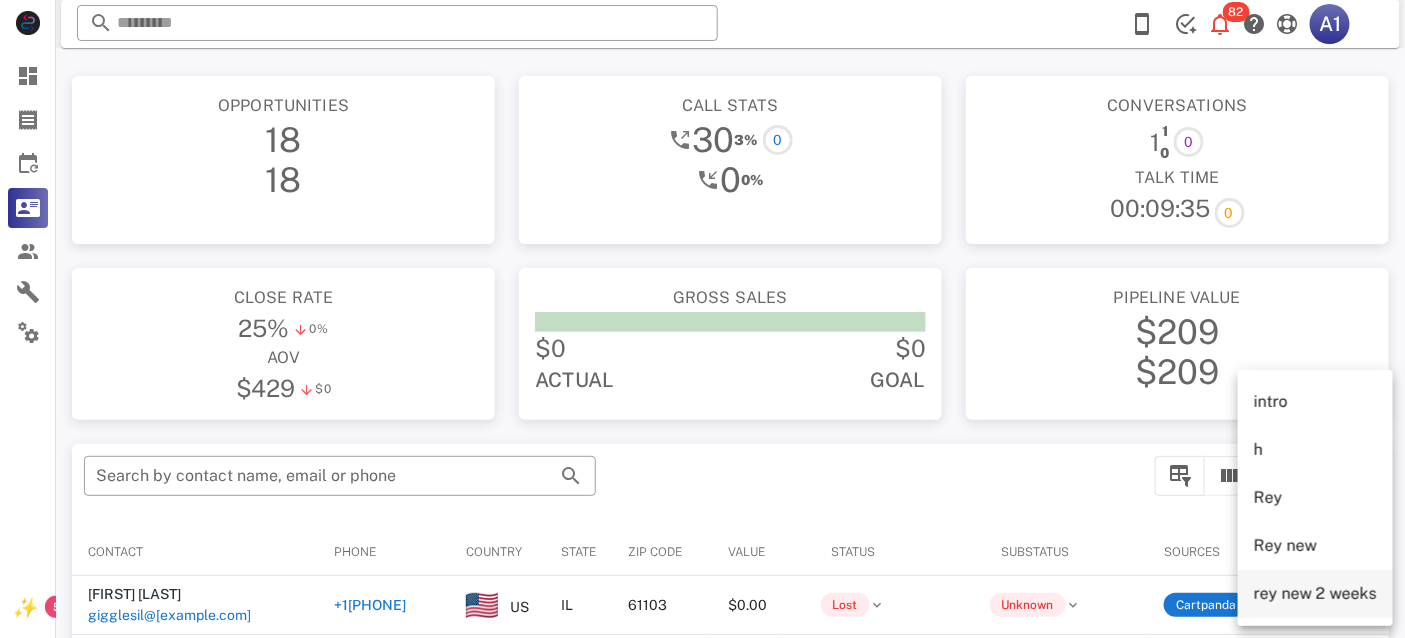 type on "**********" 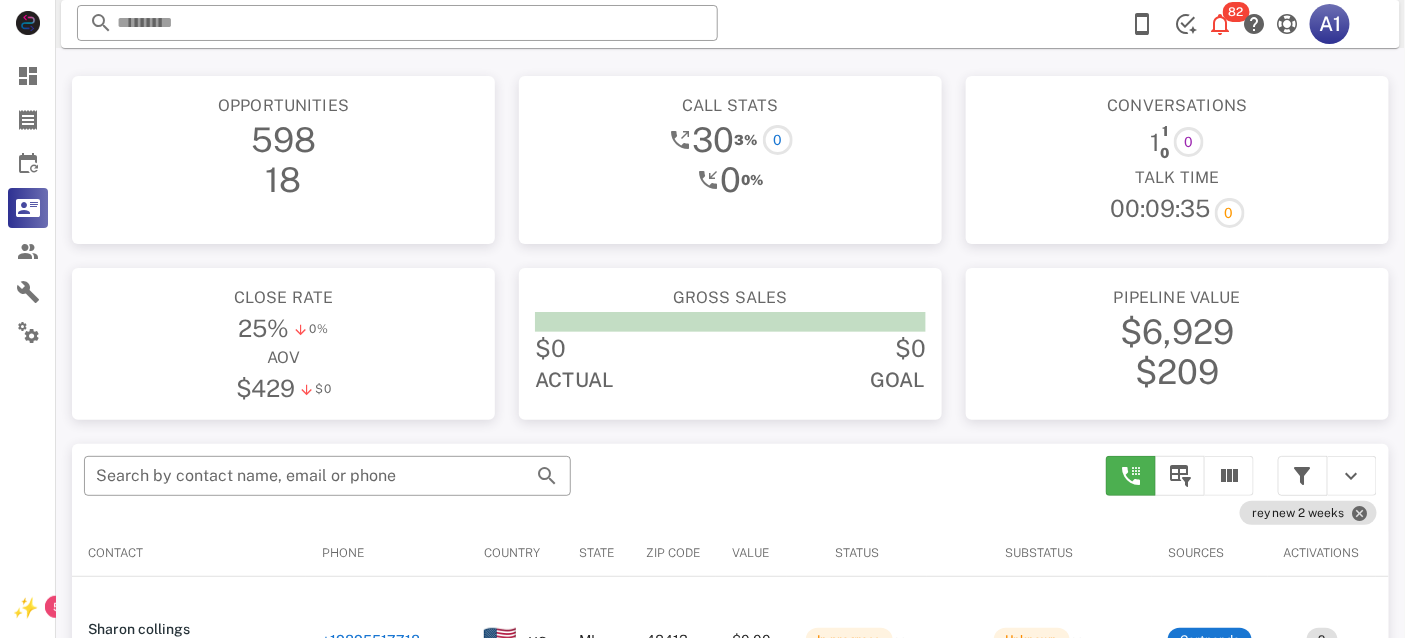 scroll, scrollTop: 380, scrollLeft: 0, axis: vertical 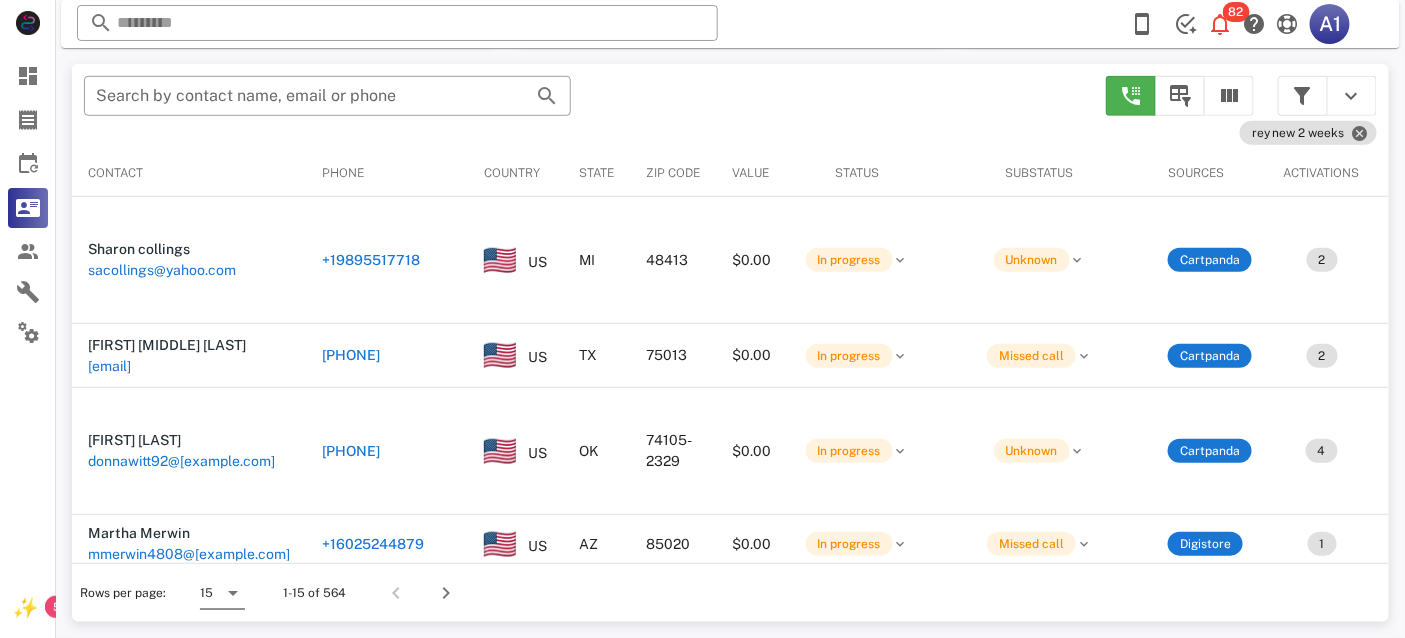 click at bounding box center [233, 593] 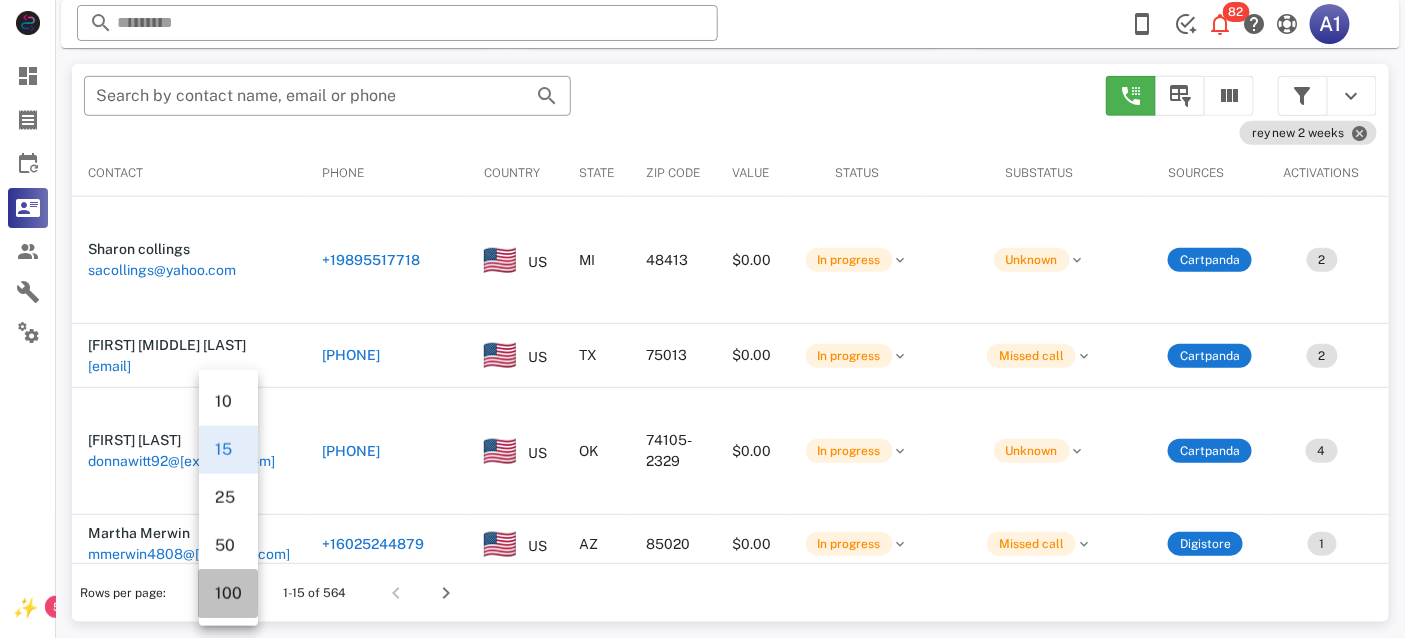 click on "100" at bounding box center (228, 593) 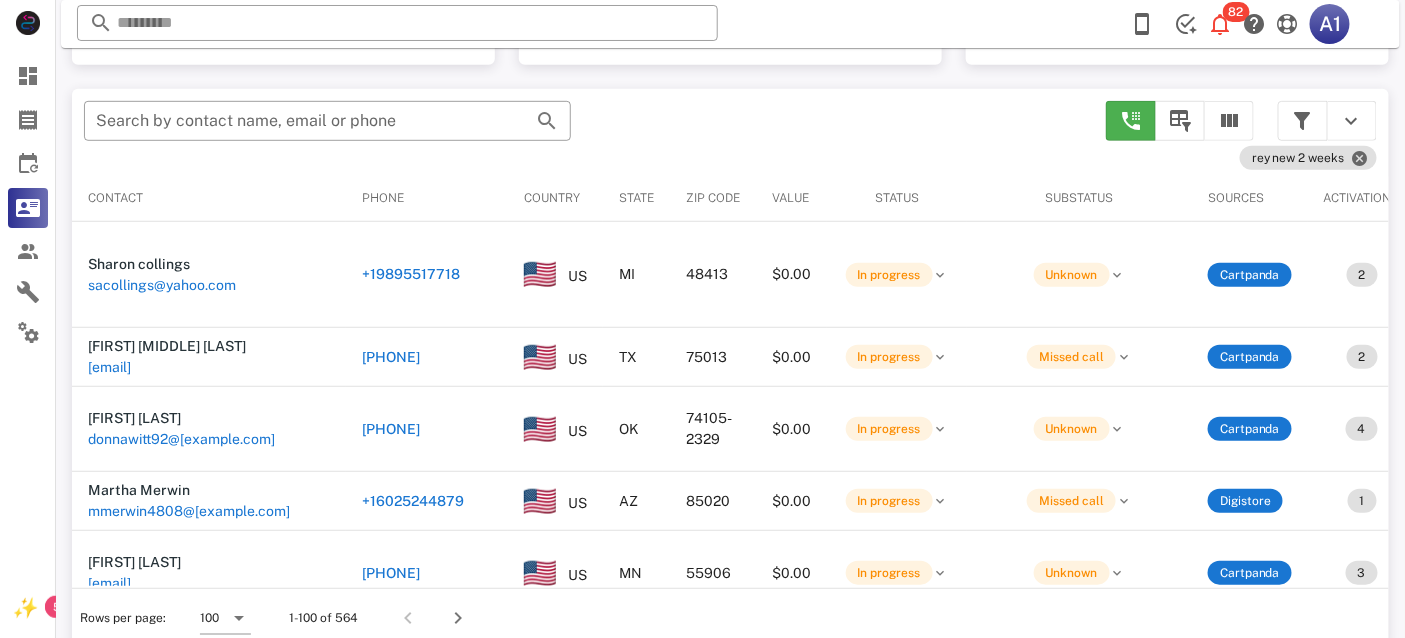 scroll, scrollTop: 380, scrollLeft: 0, axis: vertical 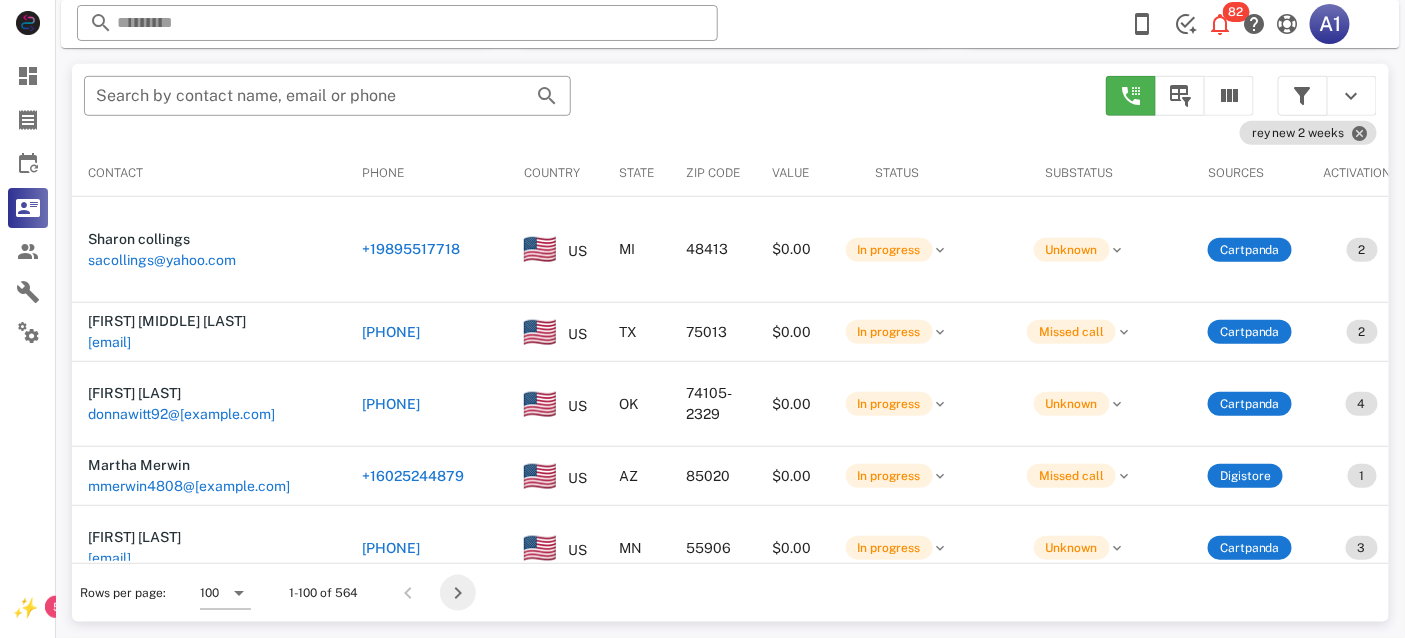 click at bounding box center (458, 593) 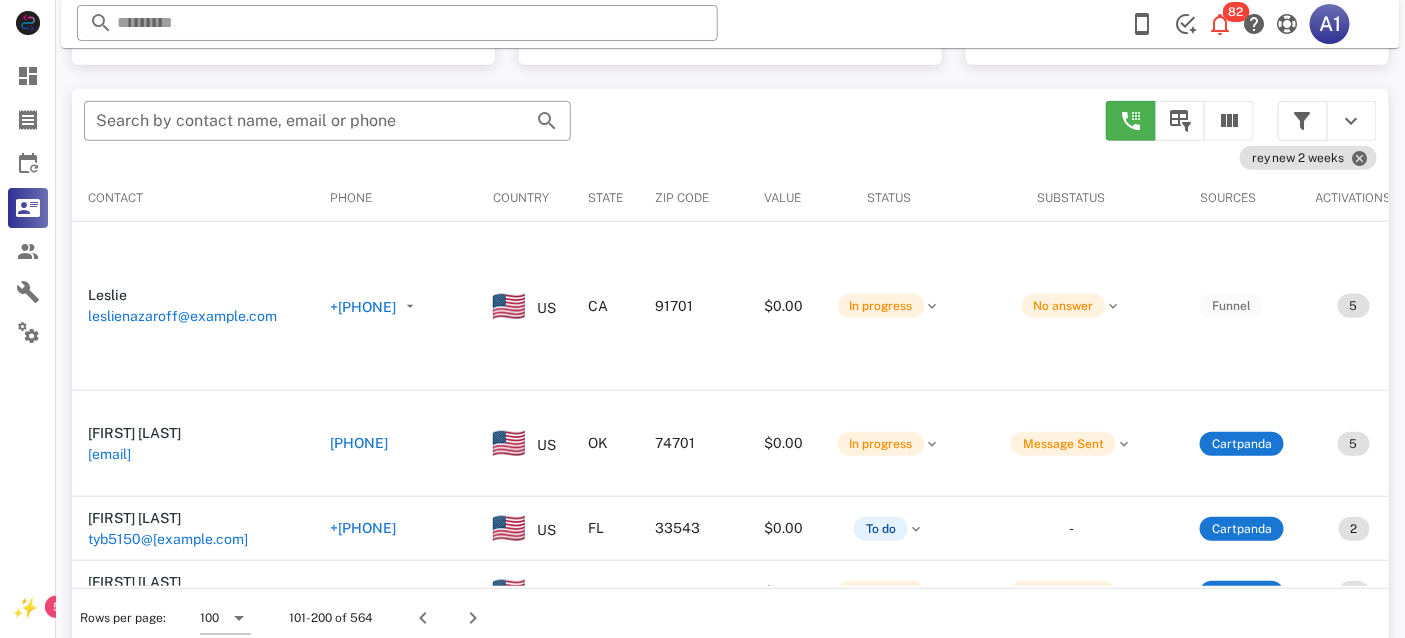 scroll, scrollTop: 380, scrollLeft: 0, axis: vertical 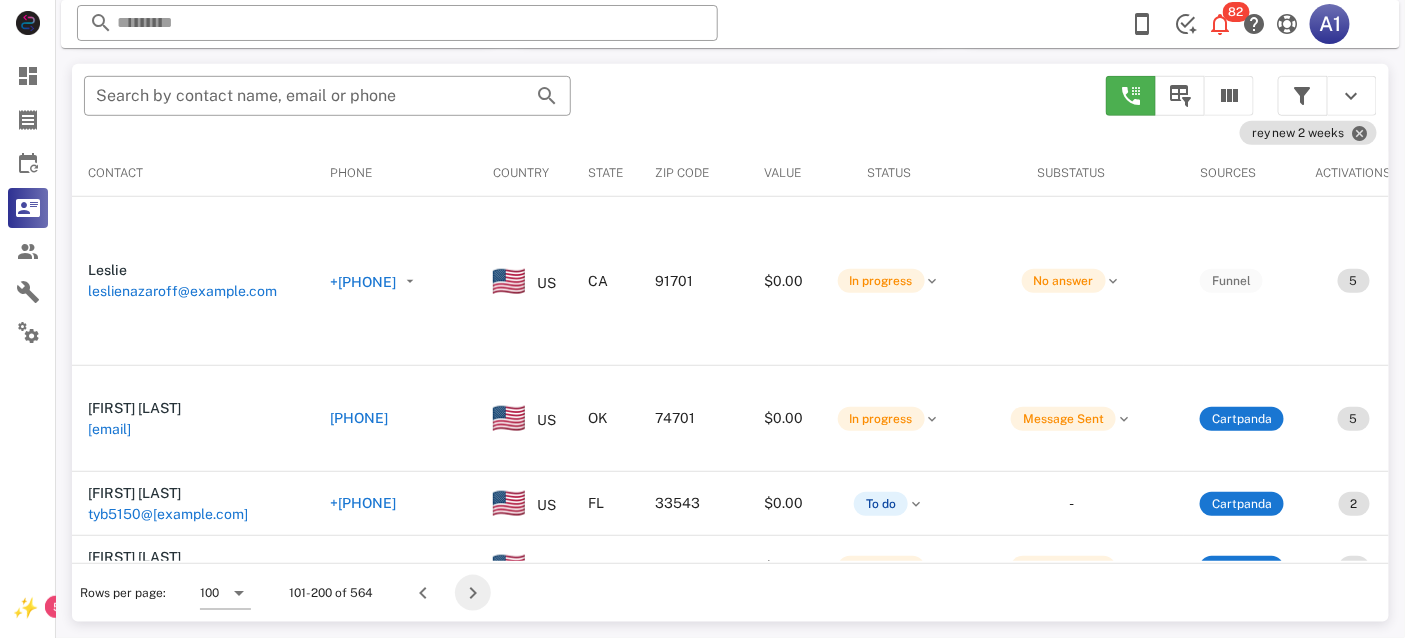 click at bounding box center (473, 593) 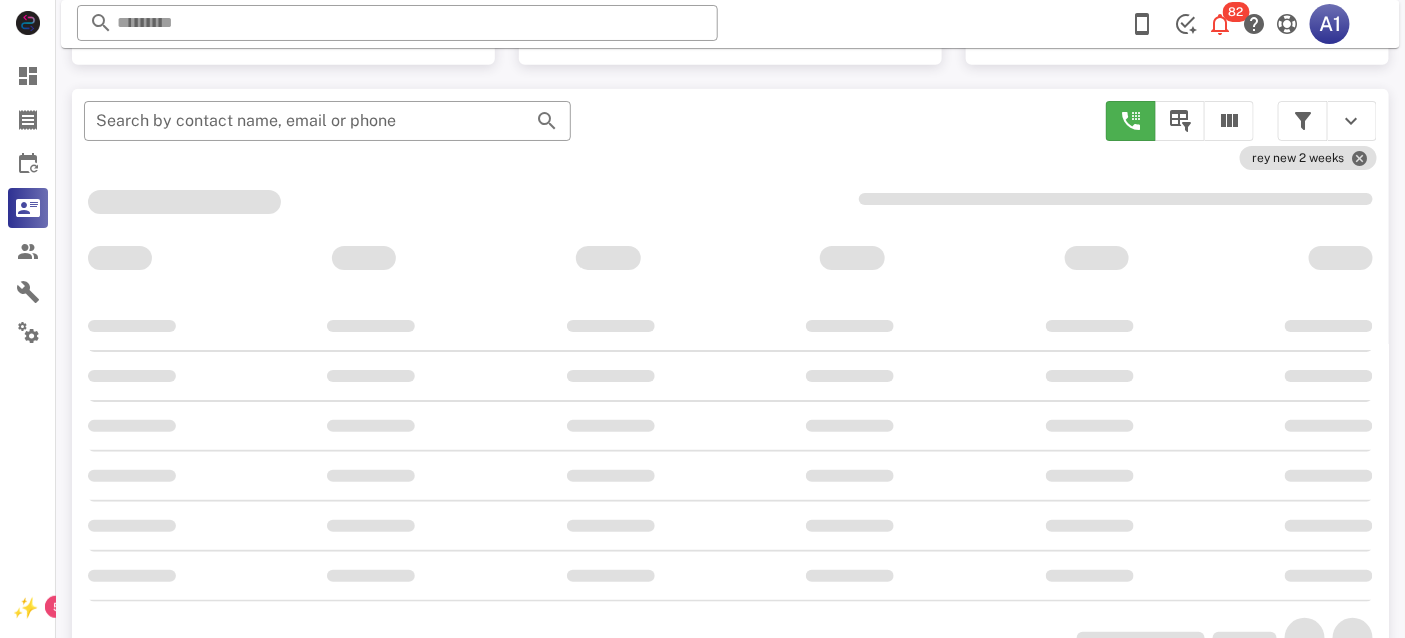 scroll, scrollTop: 380, scrollLeft: 0, axis: vertical 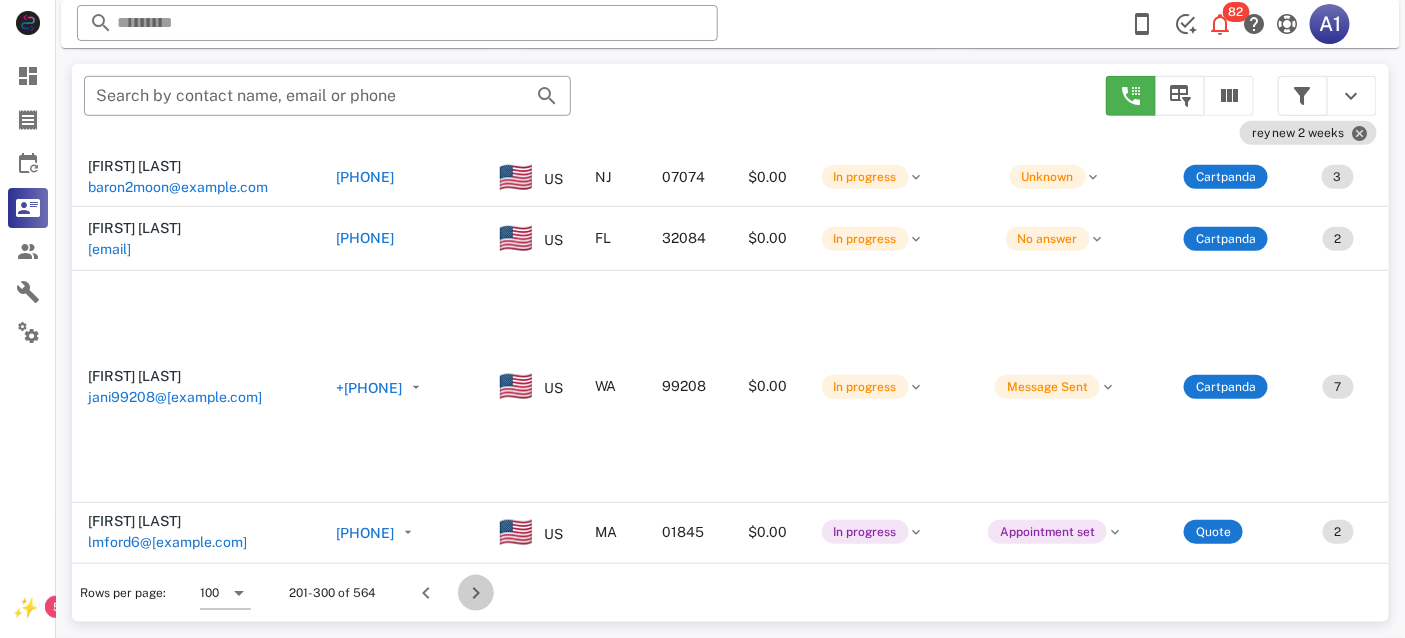 click at bounding box center [476, 593] 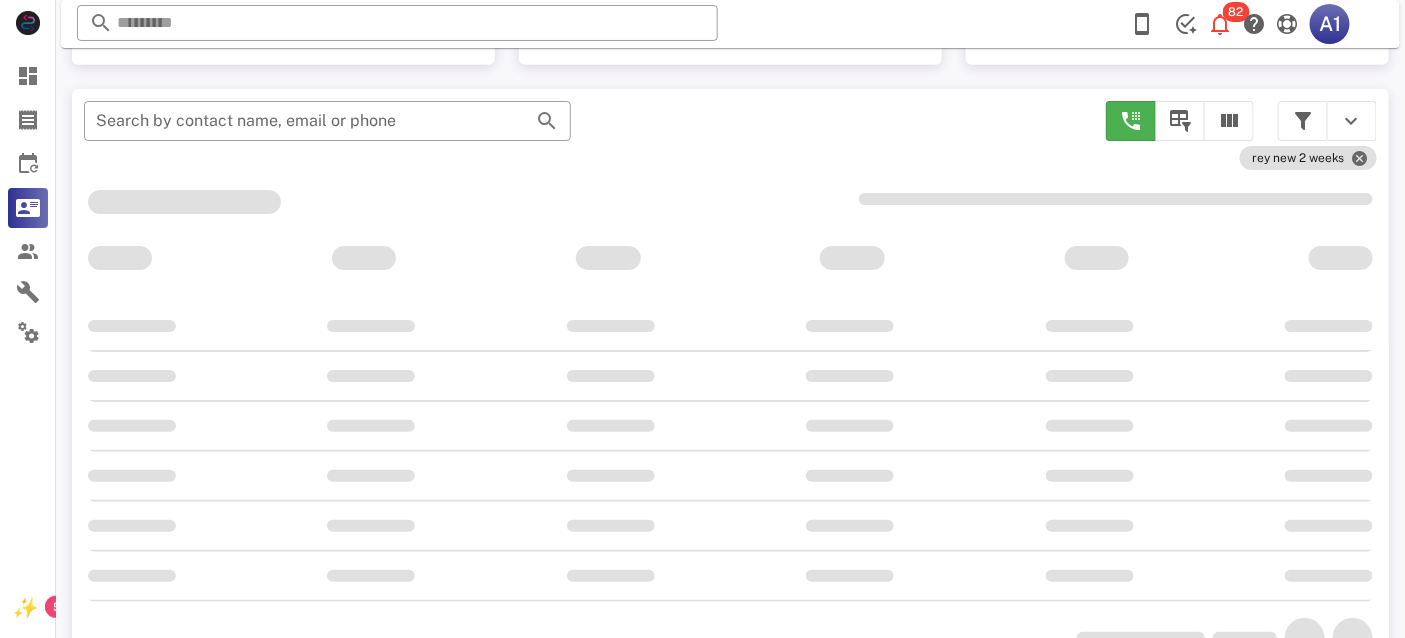 scroll, scrollTop: 380, scrollLeft: 0, axis: vertical 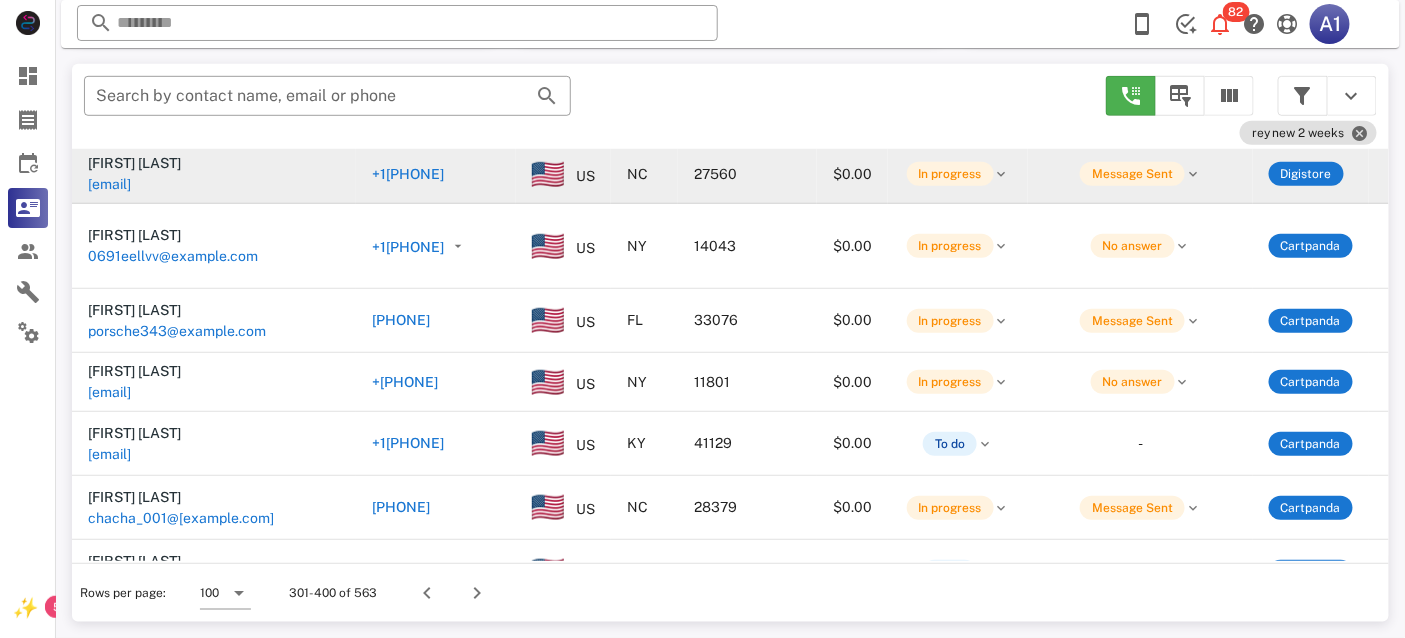 click on "[EMAIL]" at bounding box center [109, 184] 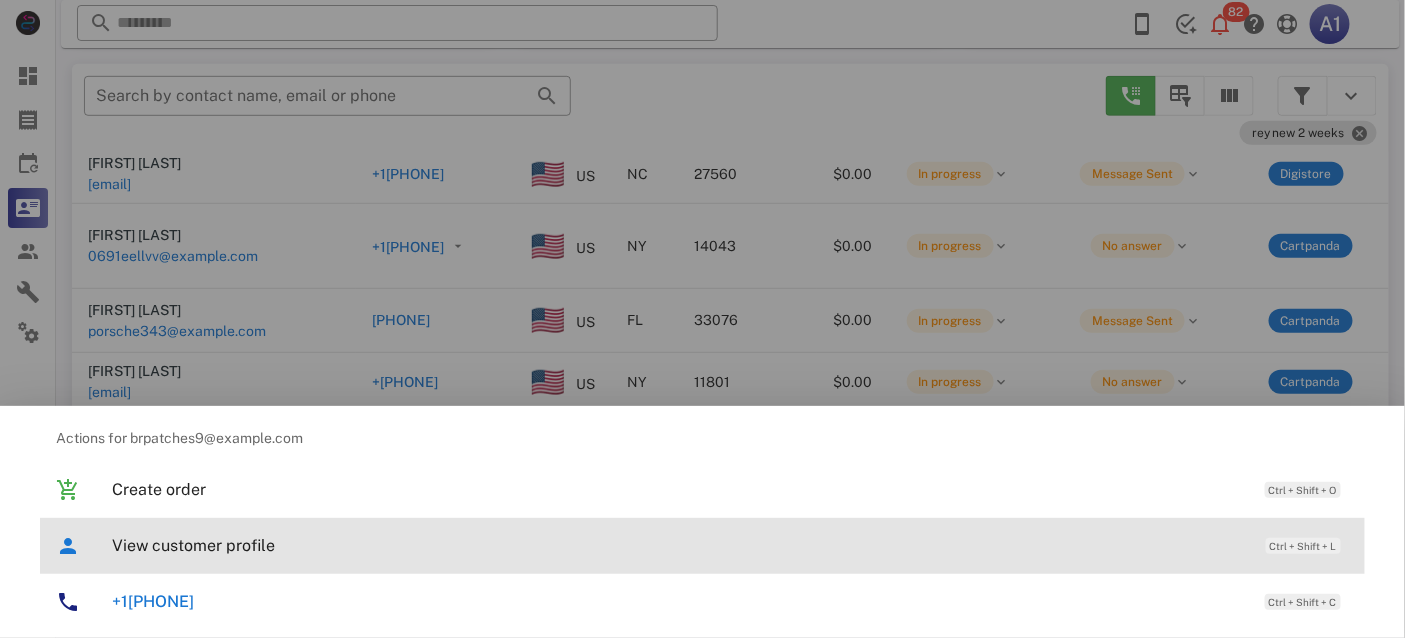click on "View customer profile" at bounding box center (679, 545) 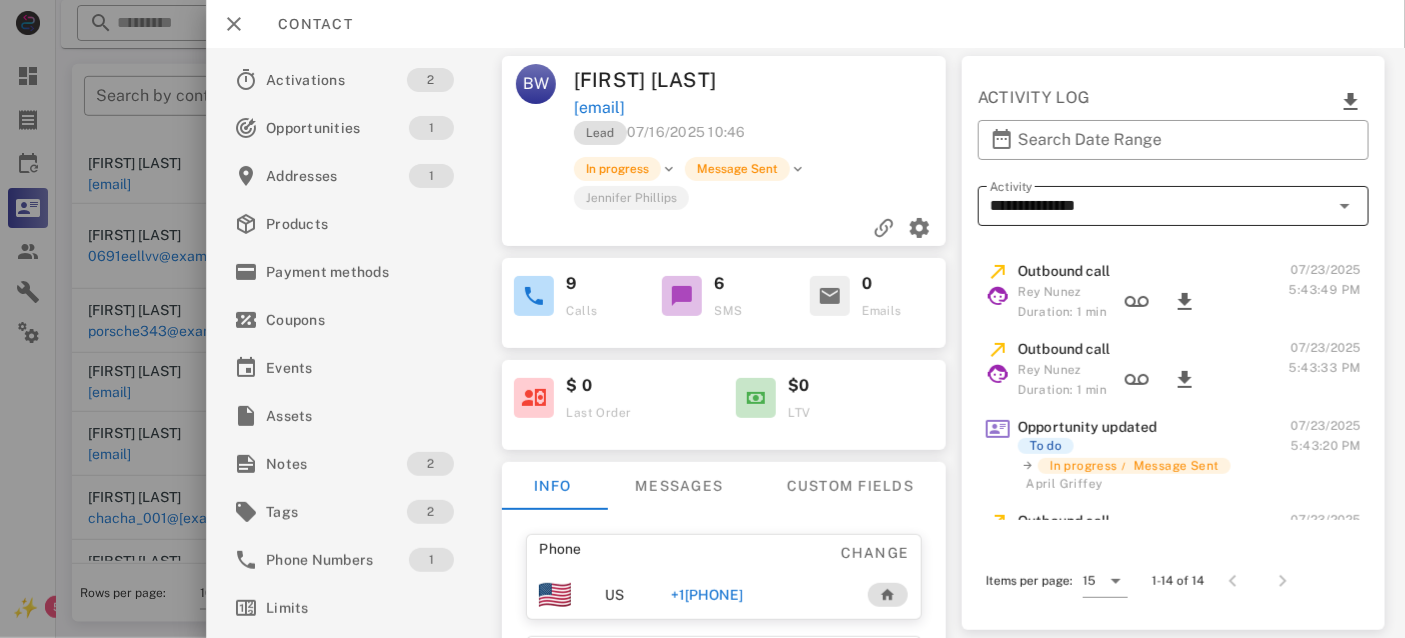 click on "**********" at bounding box center [1159, 206] 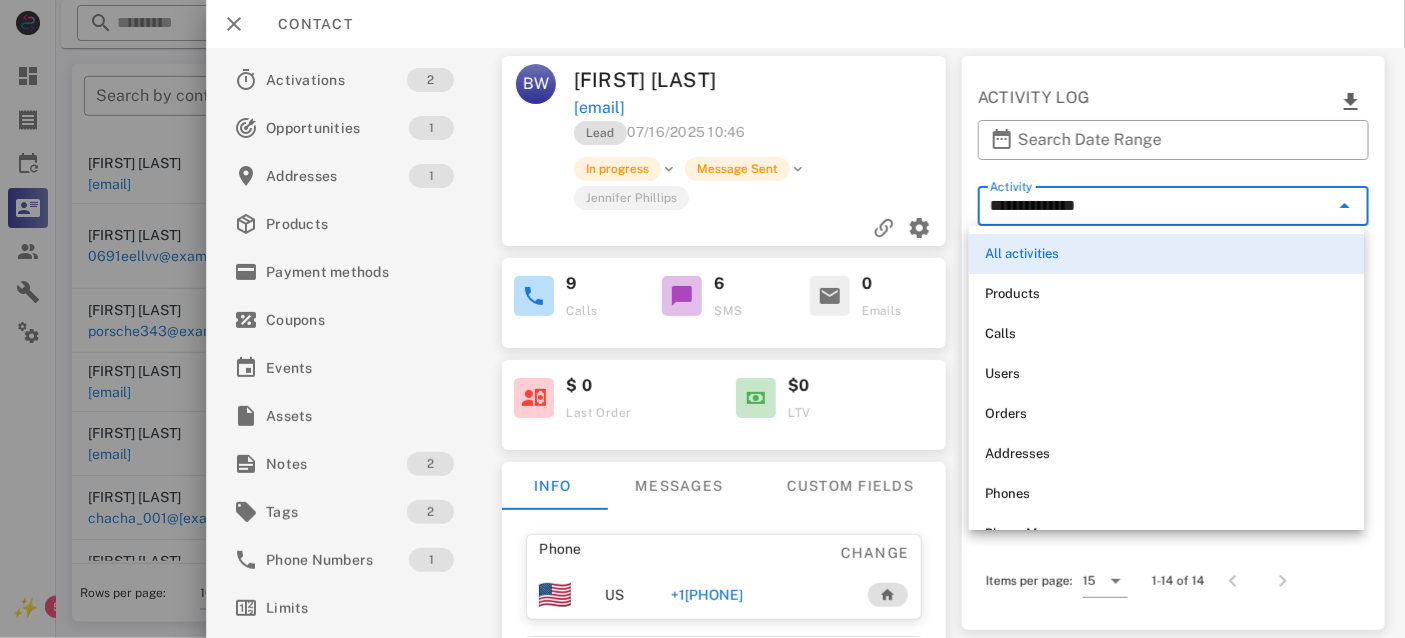 click on "**********" at bounding box center [1159, 206] 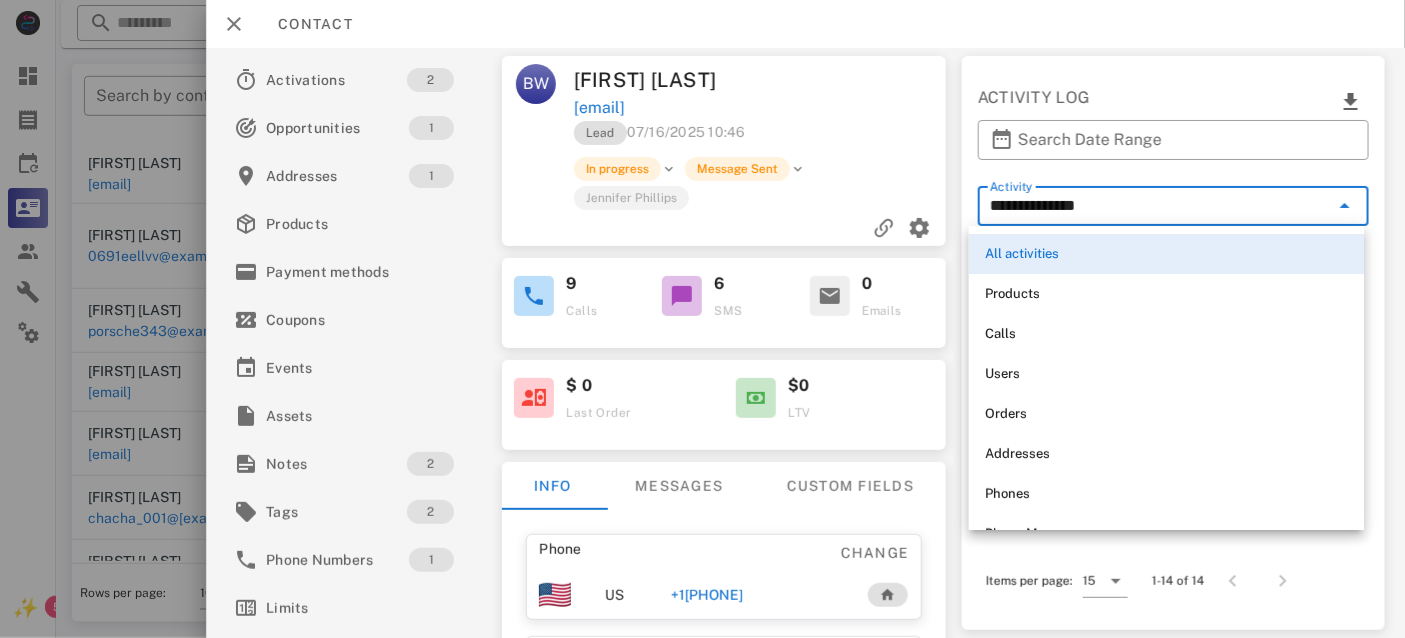 click on "$0 LTV" at bounding box center (861, 398) 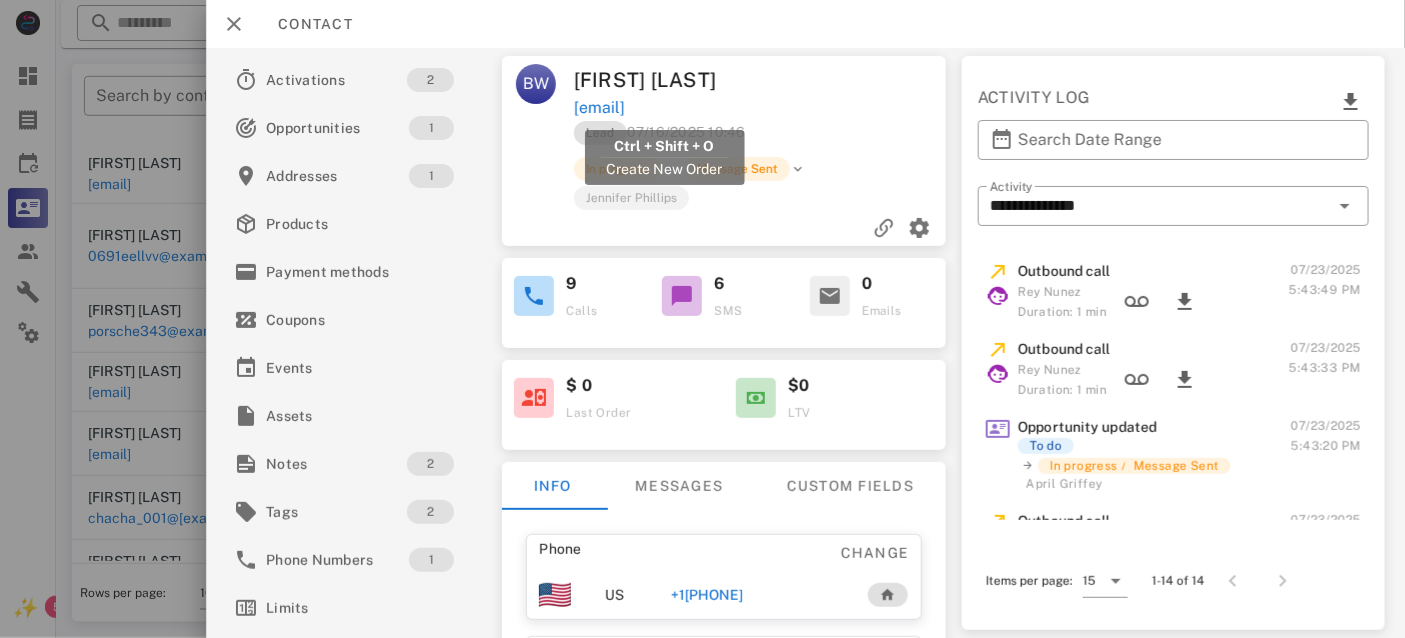click on "[EMAIL]" at bounding box center [598, 108] 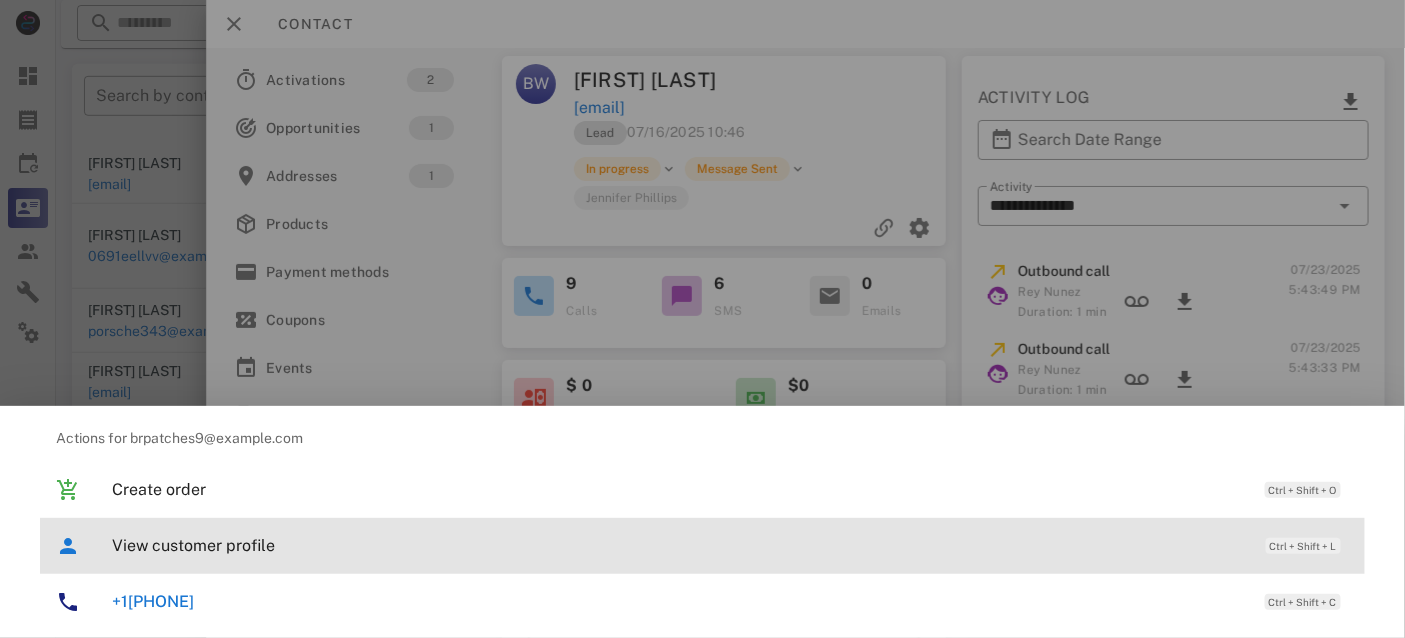 click on "View customer profile" at bounding box center [679, 545] 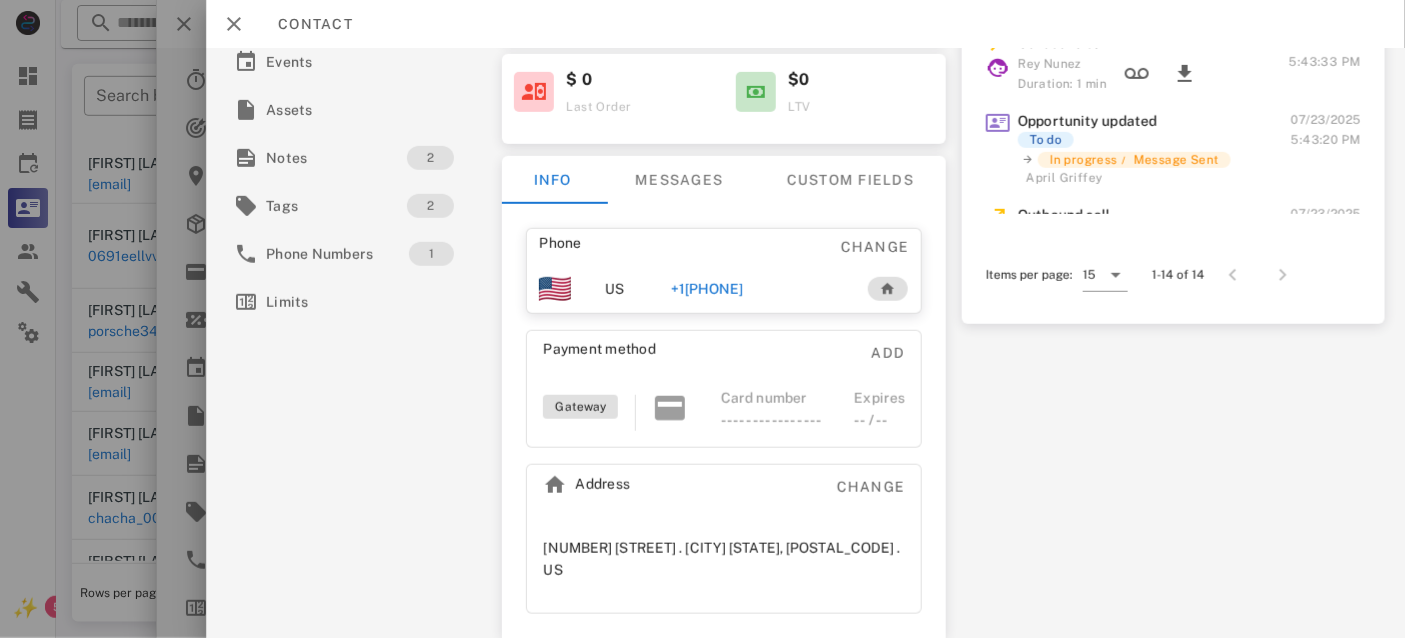 scroll, scrollTop: 0, scrollLeft: 0, axis: both 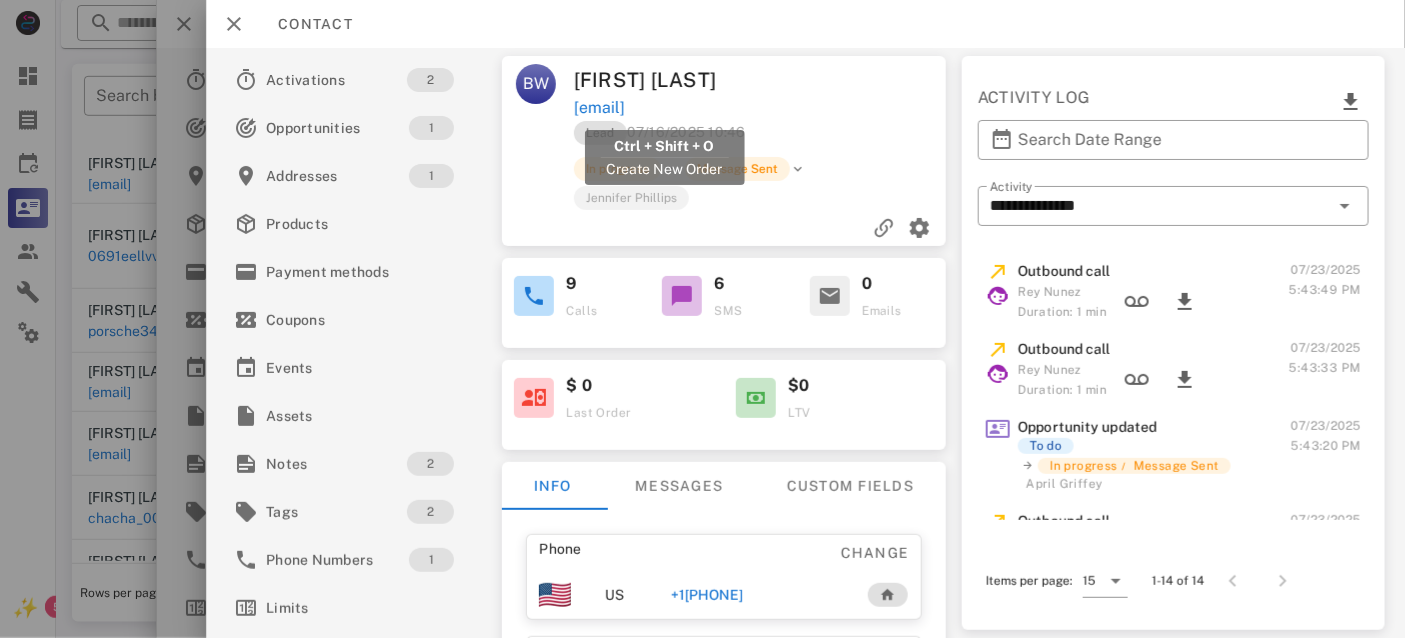click on "[EMAIL]" at bounding box center (598, 108) 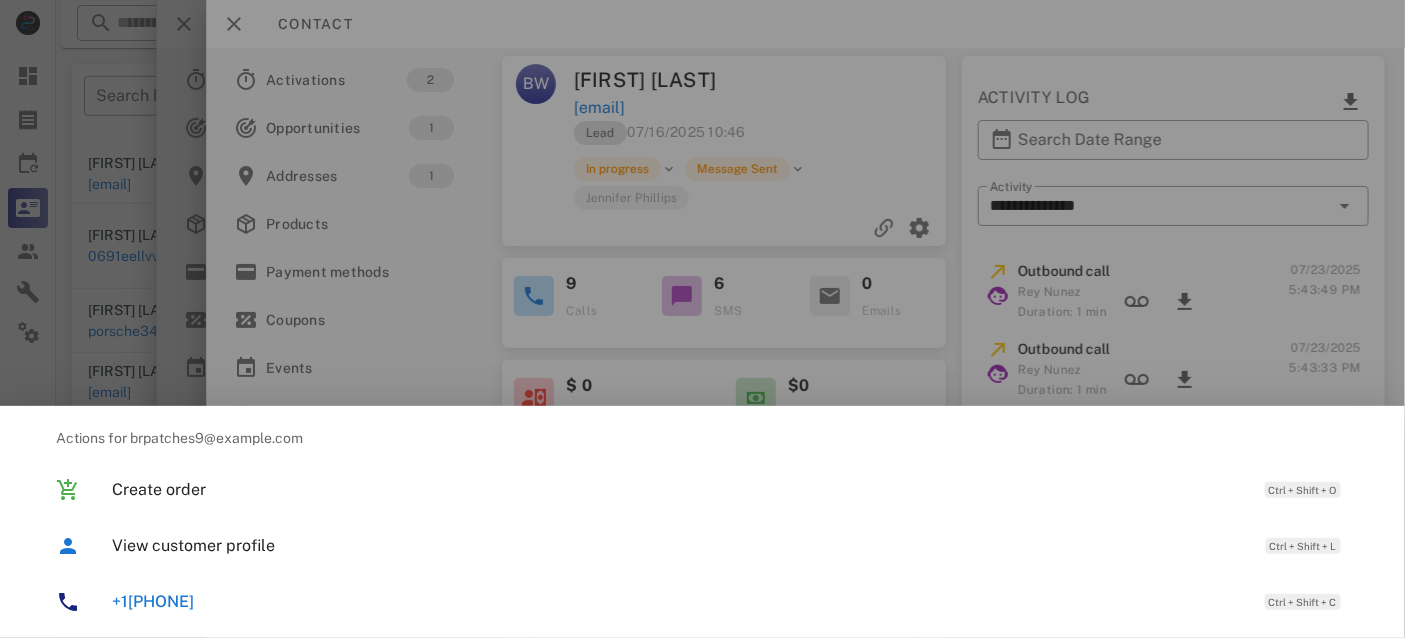 click on "+1[PHONE]" at bounding box center (153, 601) 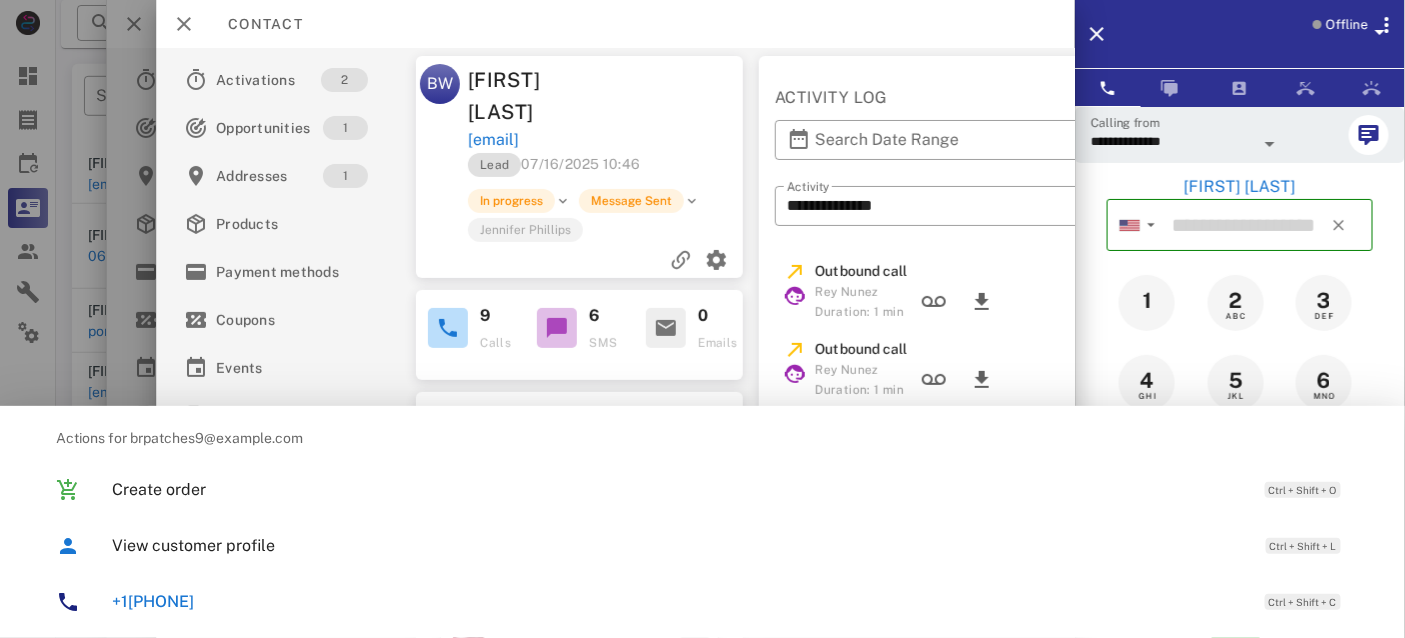 type on "**********" 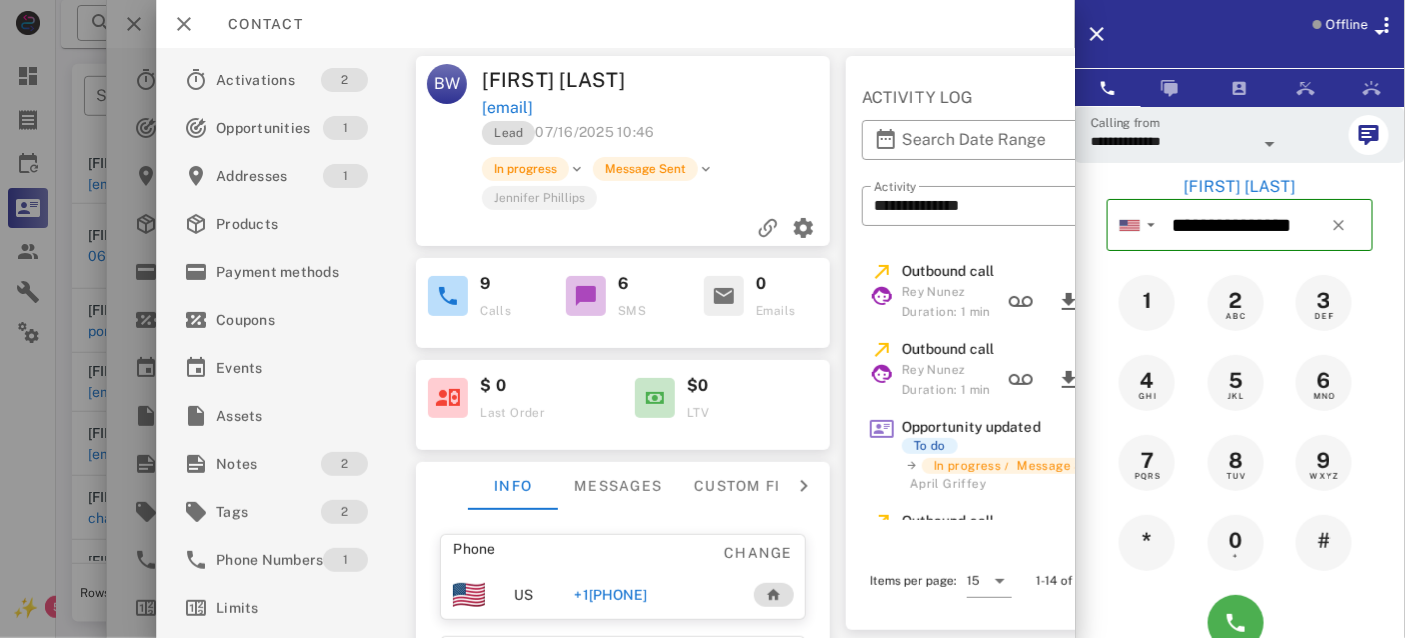 click on "**********" at bounding box center [1172, 141] 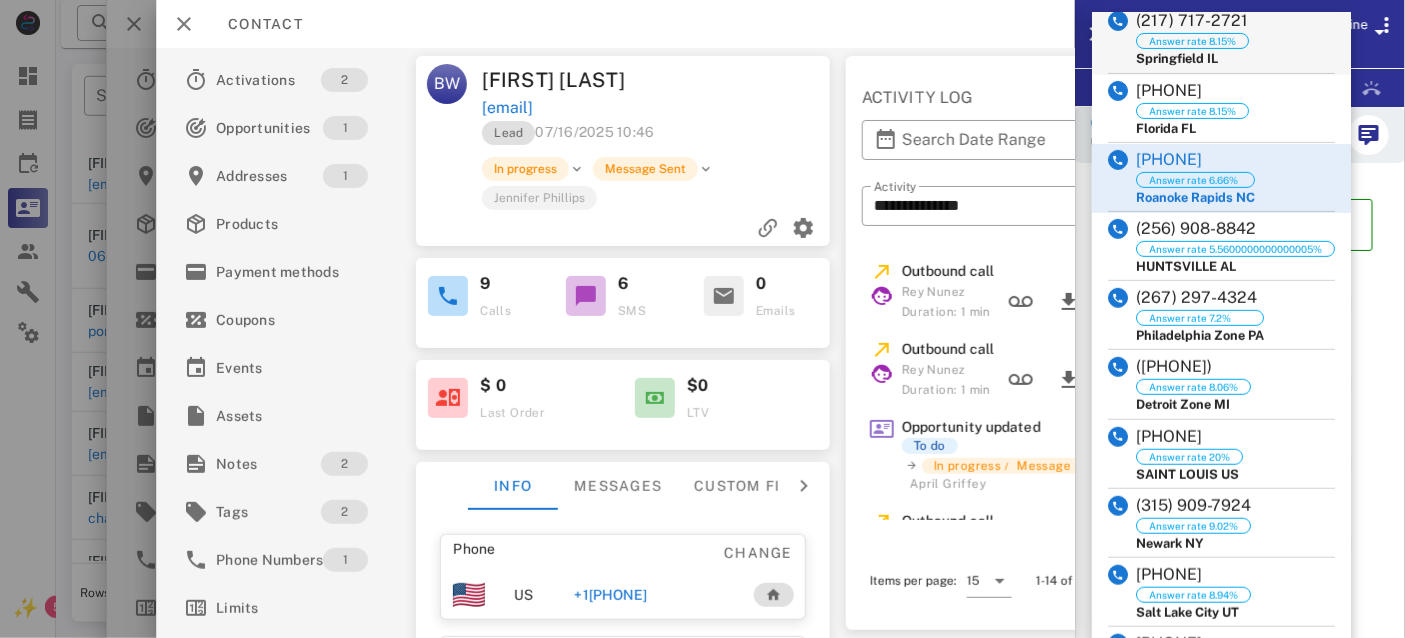 scroll, scrollTop: 158, scrollLeft: 0, axis: vertical 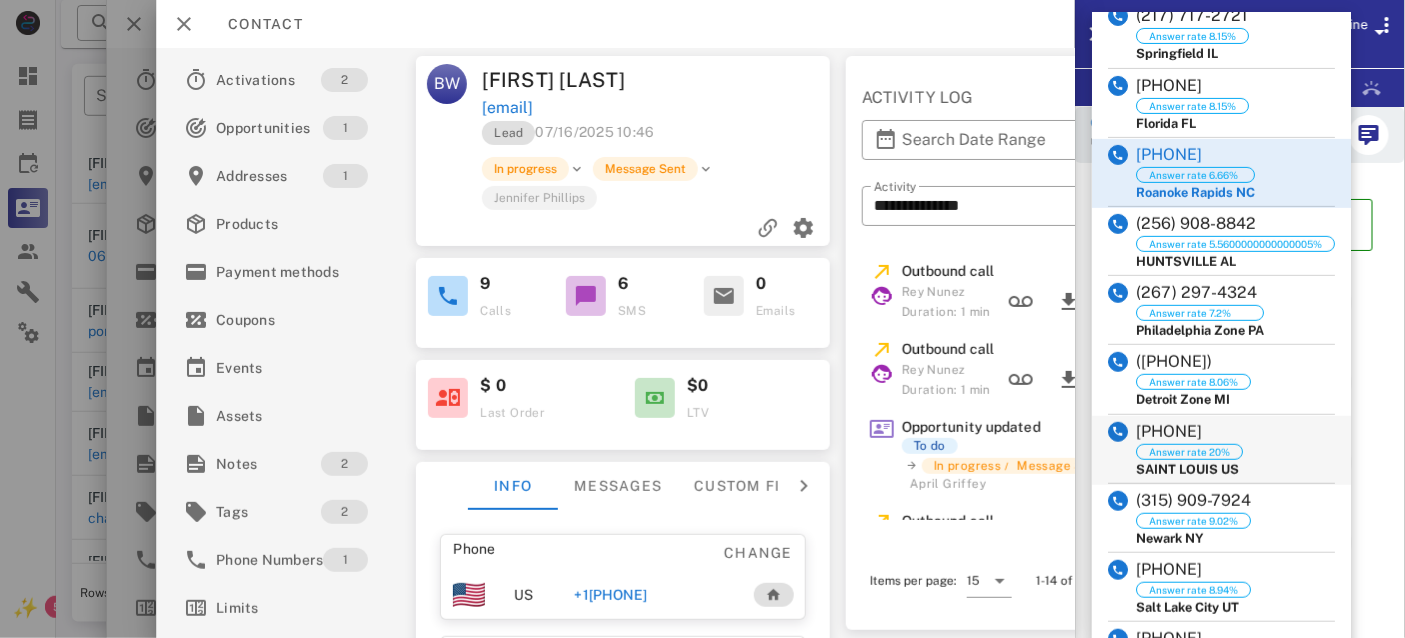 click on "(555) 907-1476 Answer rate 20% [CITY] US" at bounding box center [1221, 450] 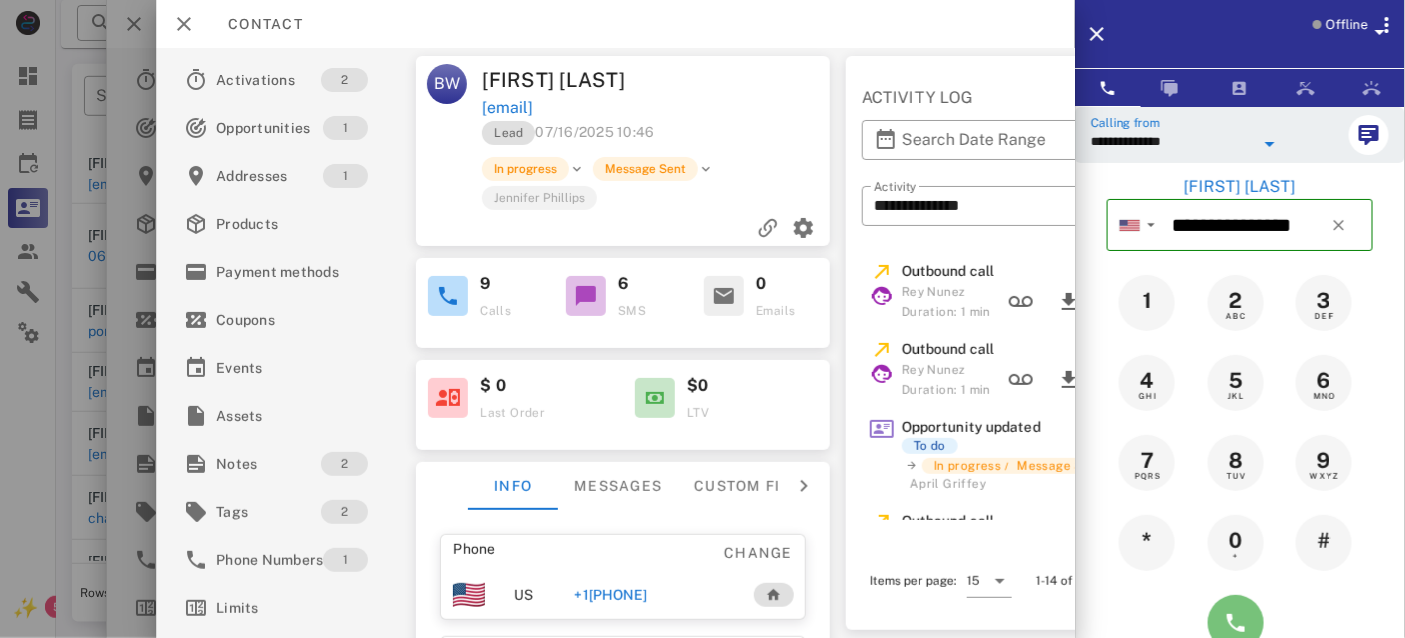 click at bounding box center [1236, 623] 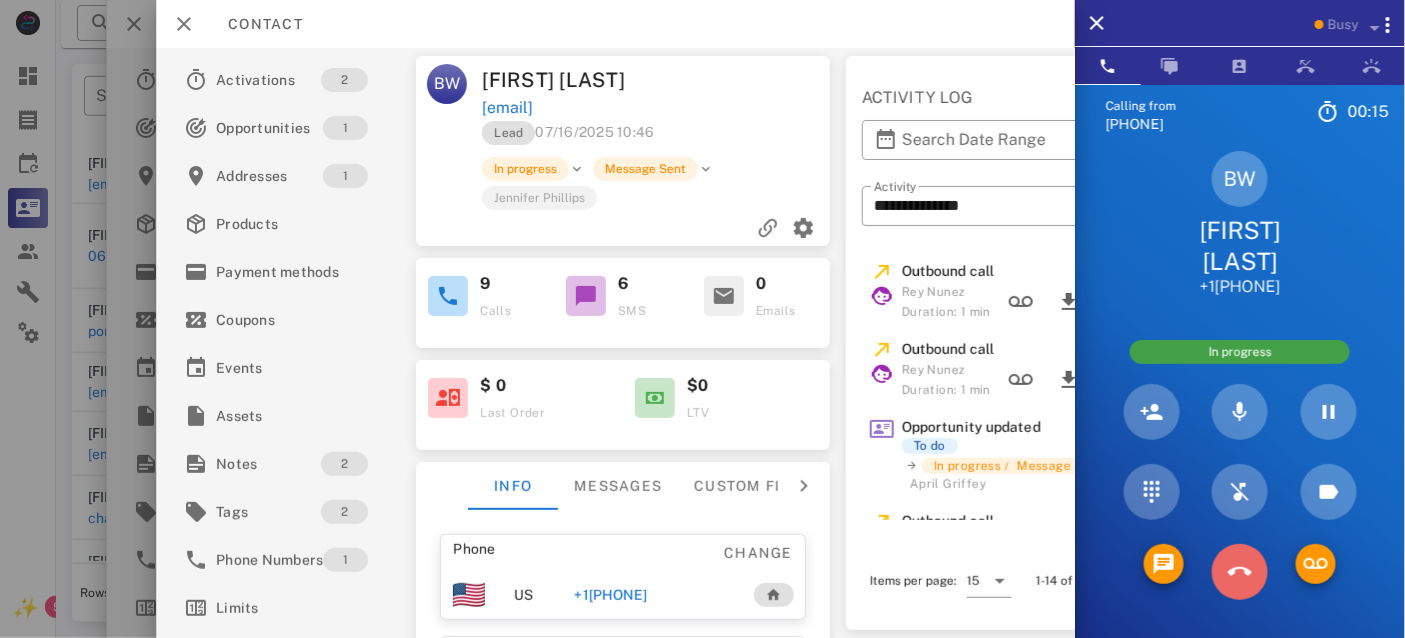 click at bounding box center (1240, 572) 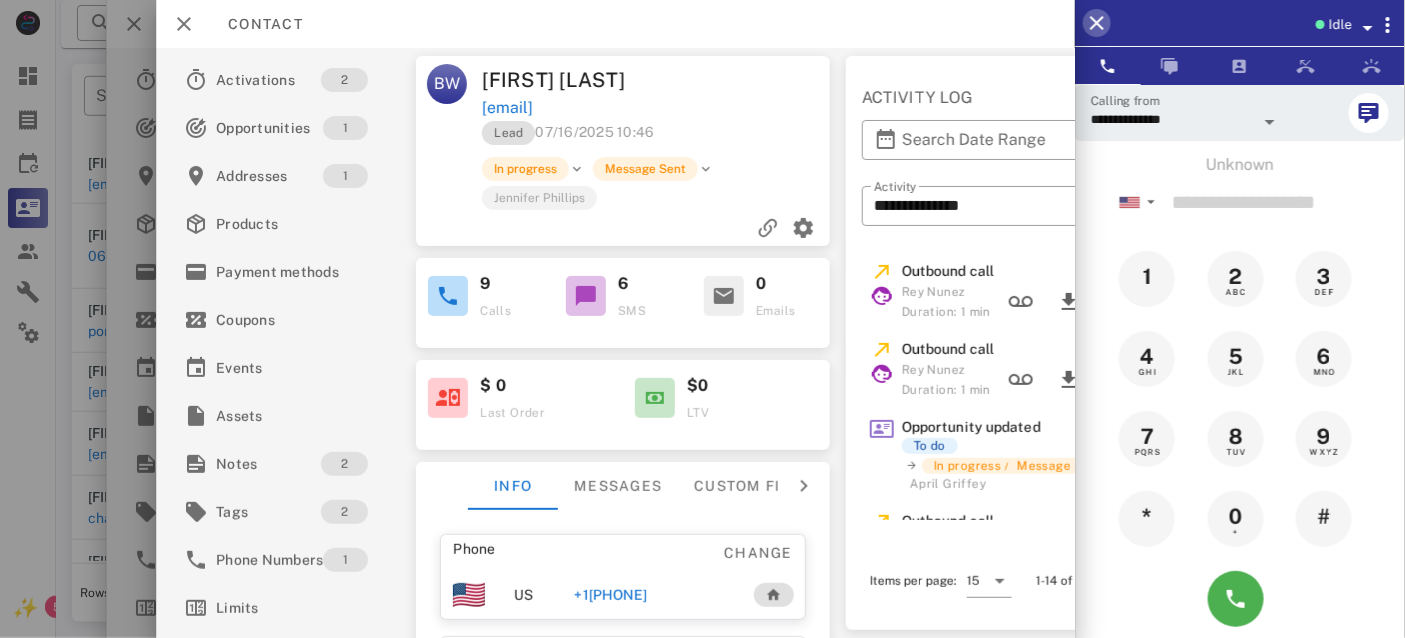 click at bounding box center [1097, 23] 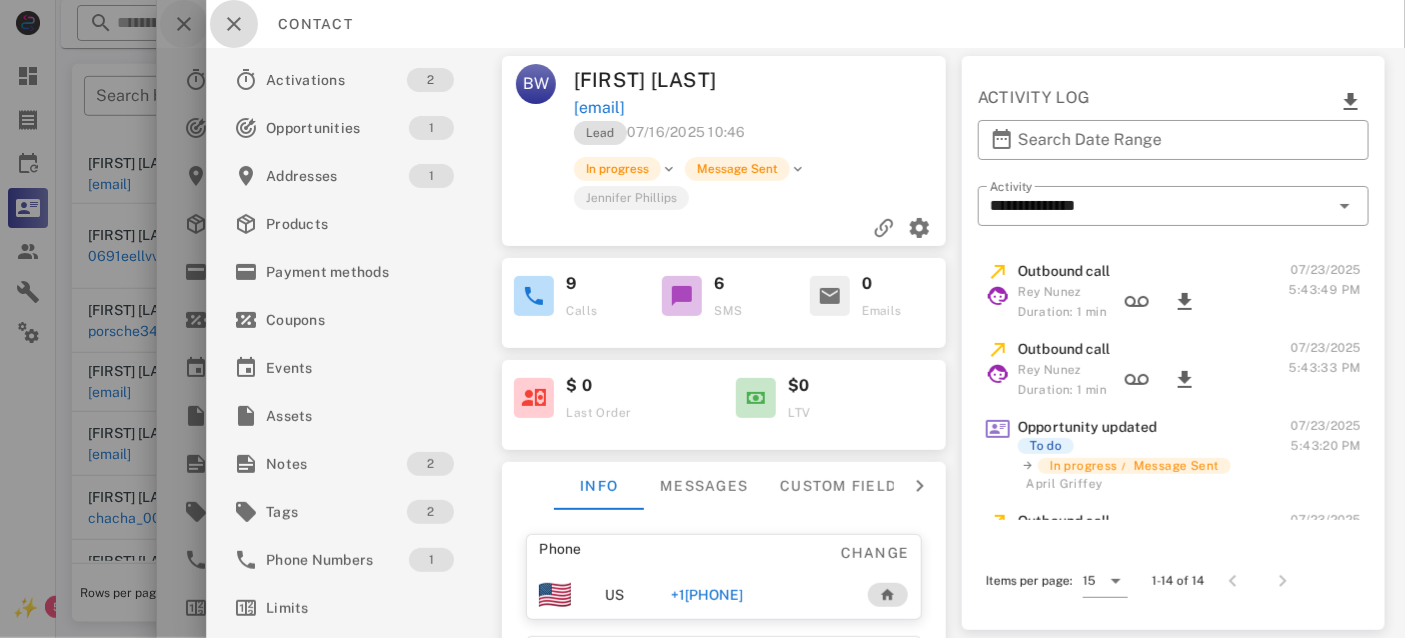 click at bounding box center (234, 24) 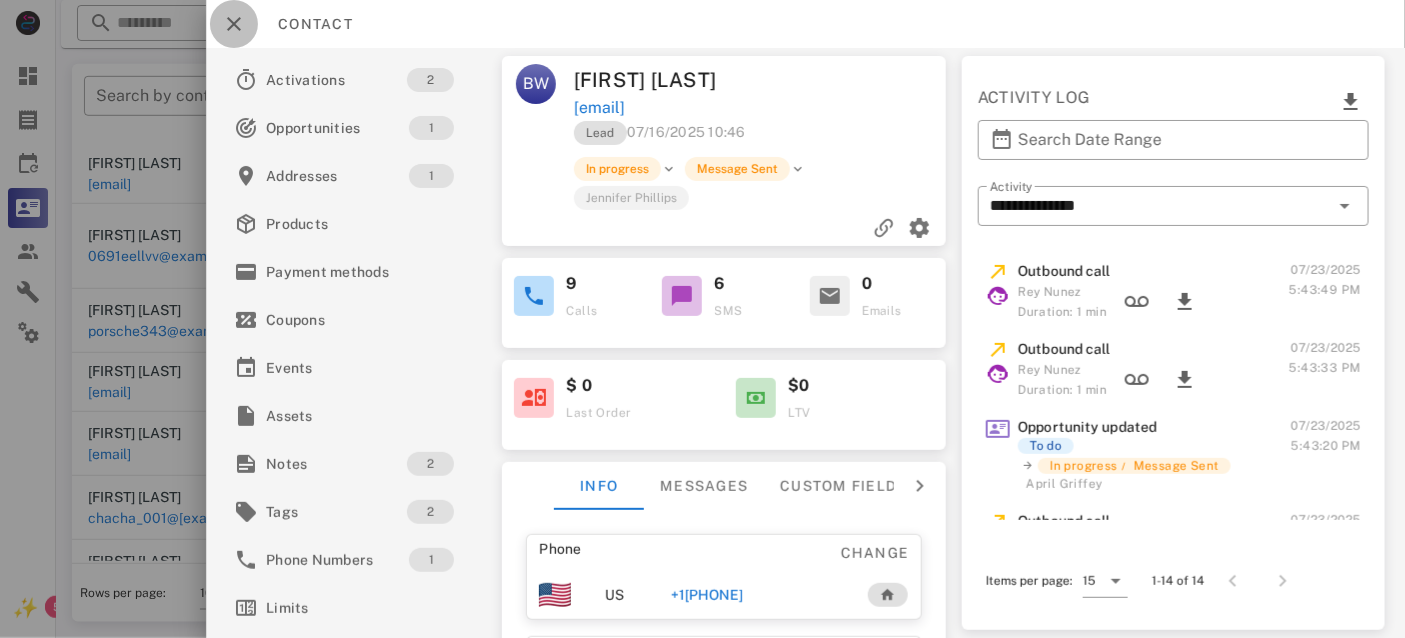 click at bounding box center [234, 24] 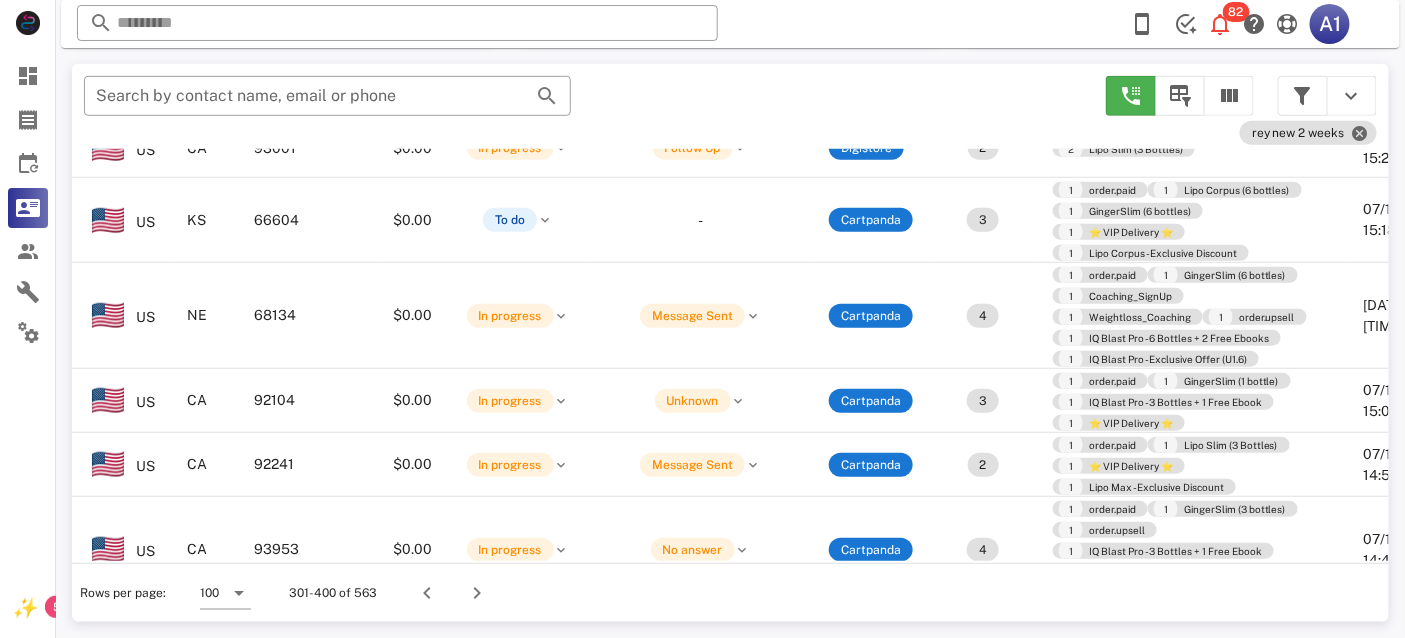 scroll, scrollTop: 4270, scrollLeft: 0, axis: vertical 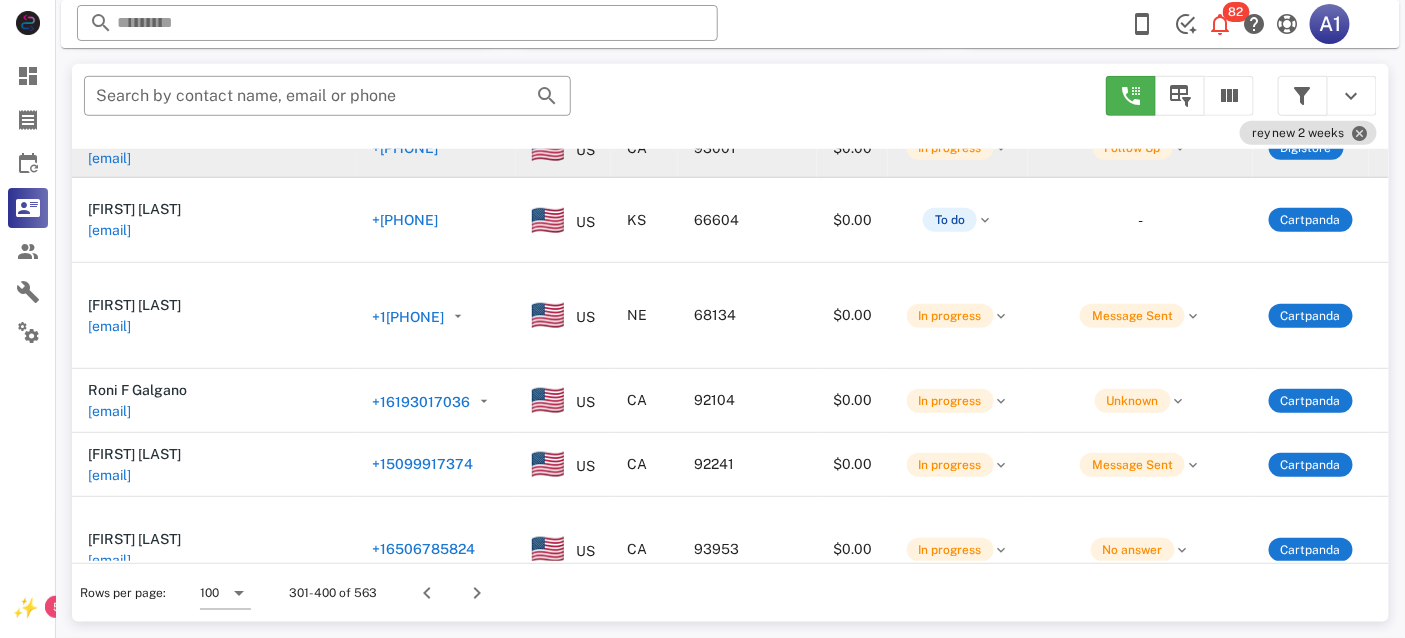 click on "[EMAIL]" at bounding box center [109, 158] 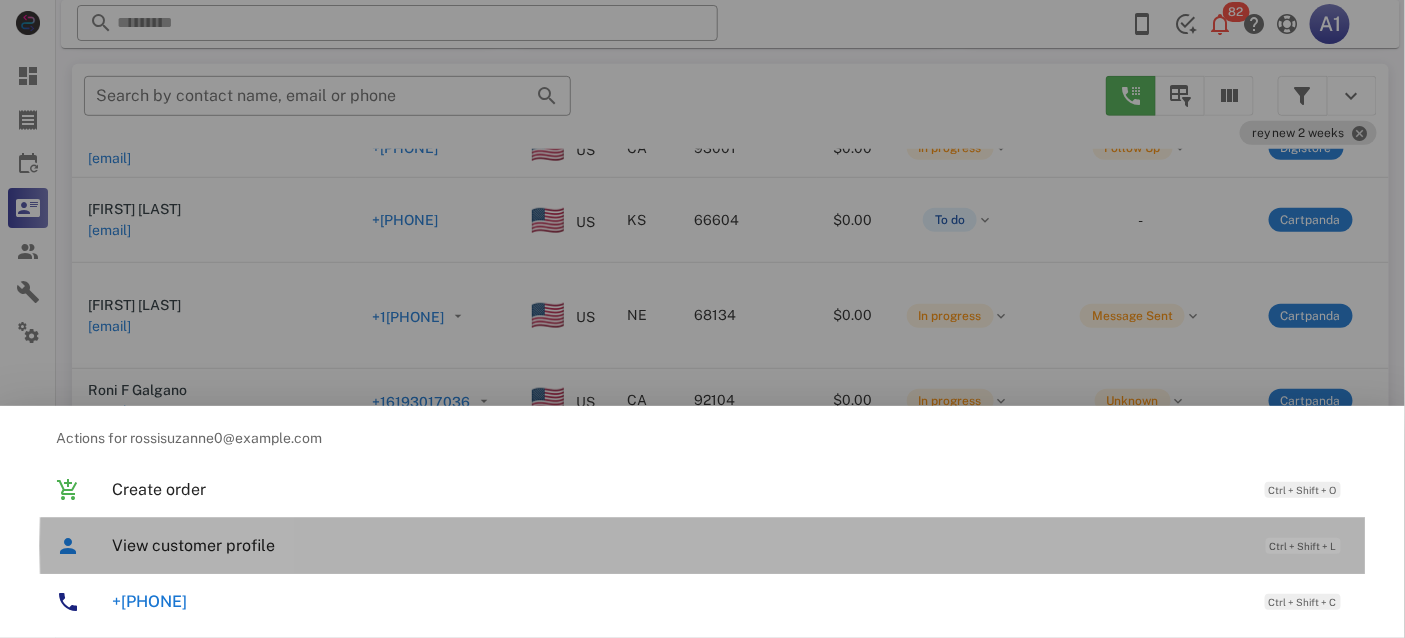 click on "View customer profile" at bounding box center (679, 545) 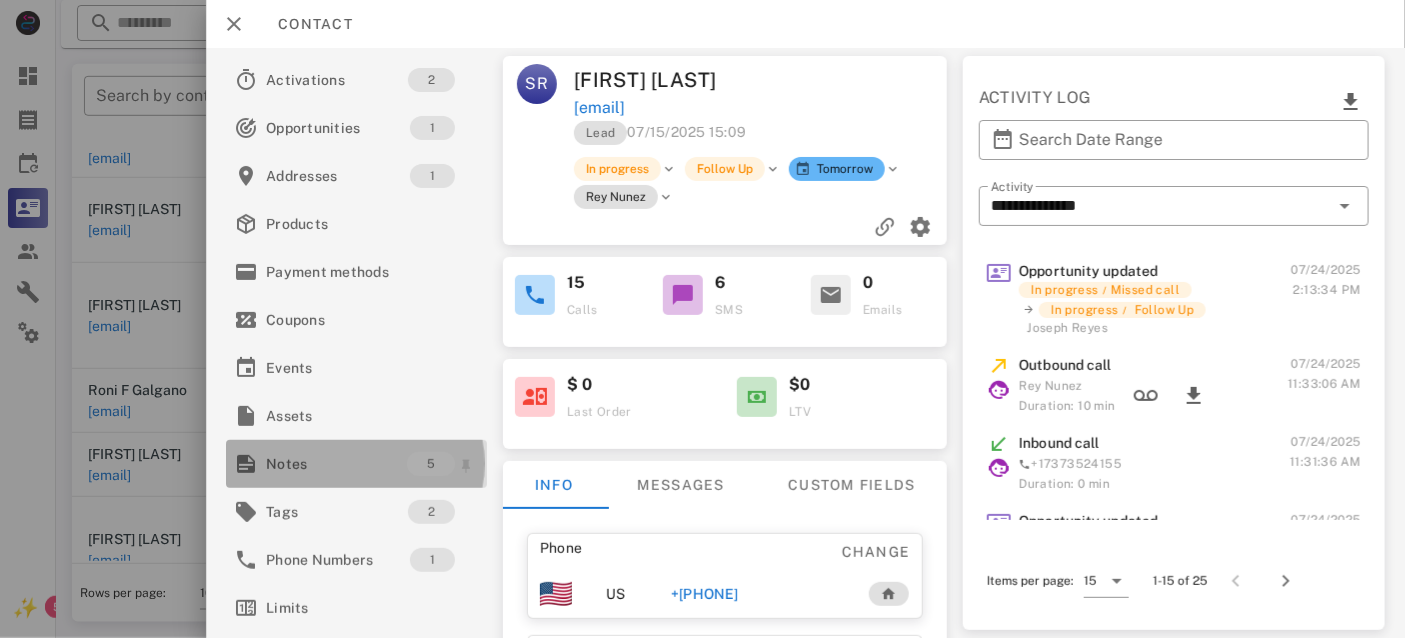 click on "Notes" at bounding box center [336, 464] 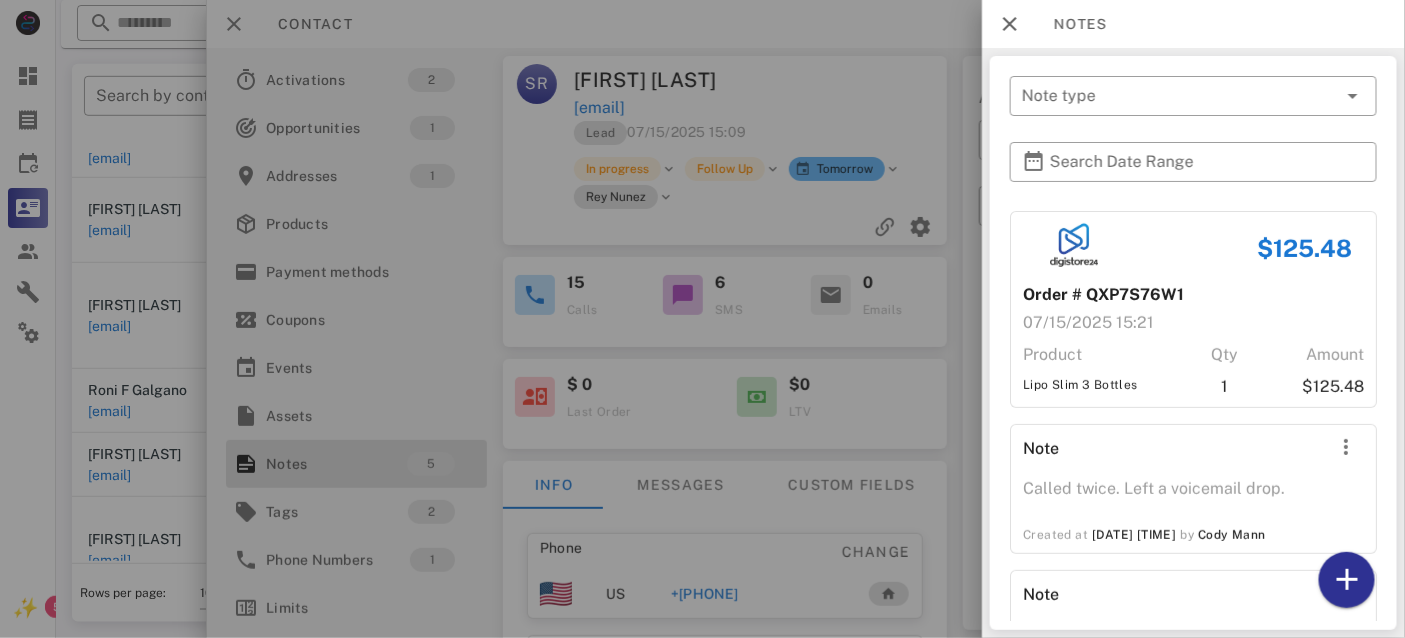 scroll, scrollTop: 0, scrollLeft: 0, axis: both 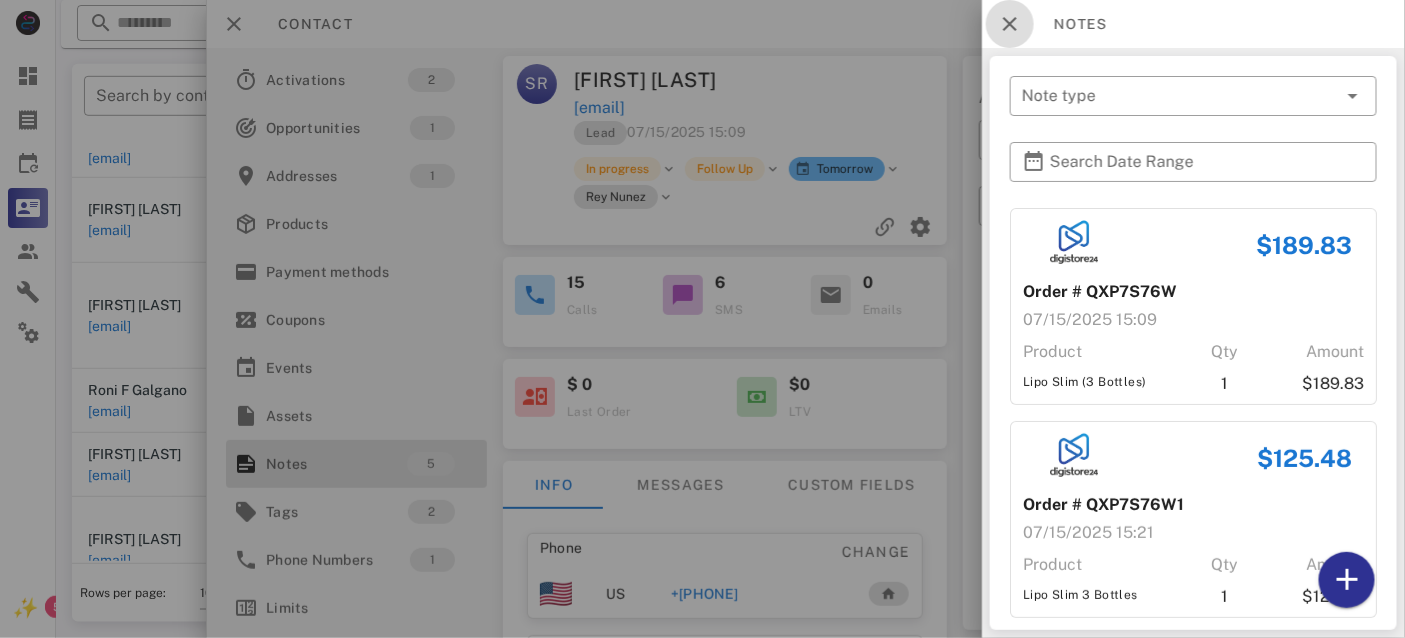 click at bounding box center [1010, 24] 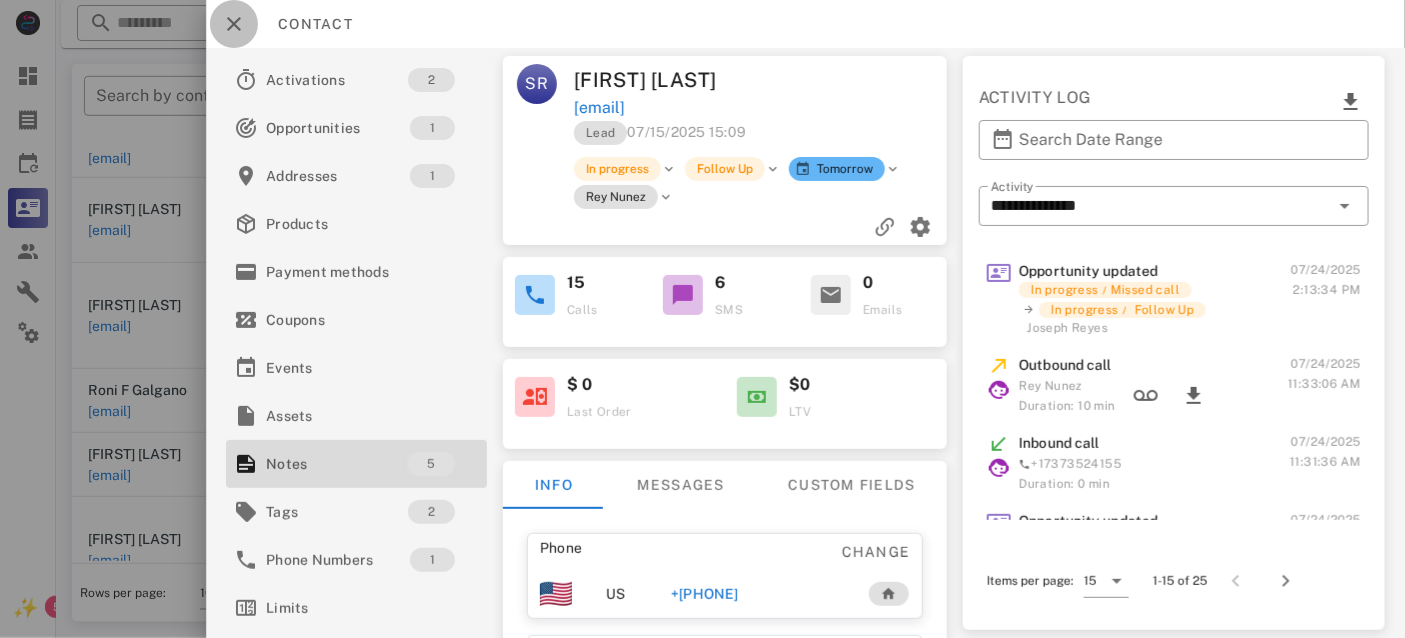 click at bounding box center [234, 24] 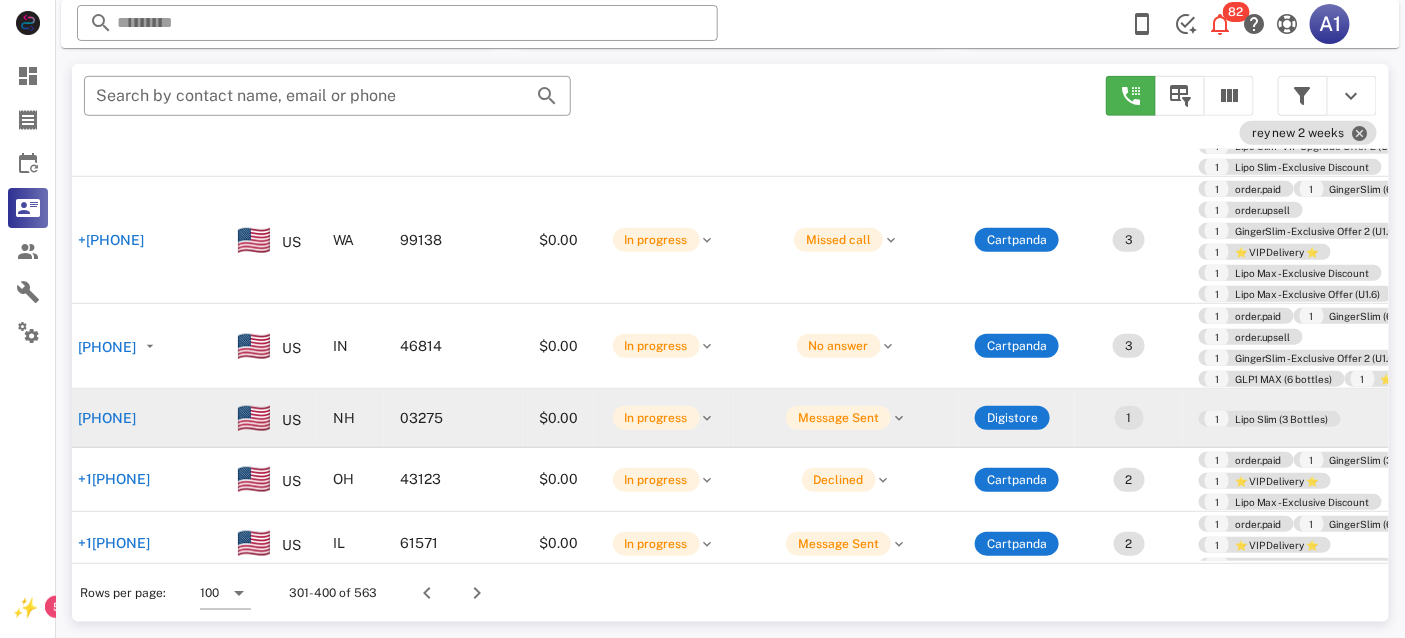 scroll, scrollTop: 6007, scrollLeft: 0, axis: vertical 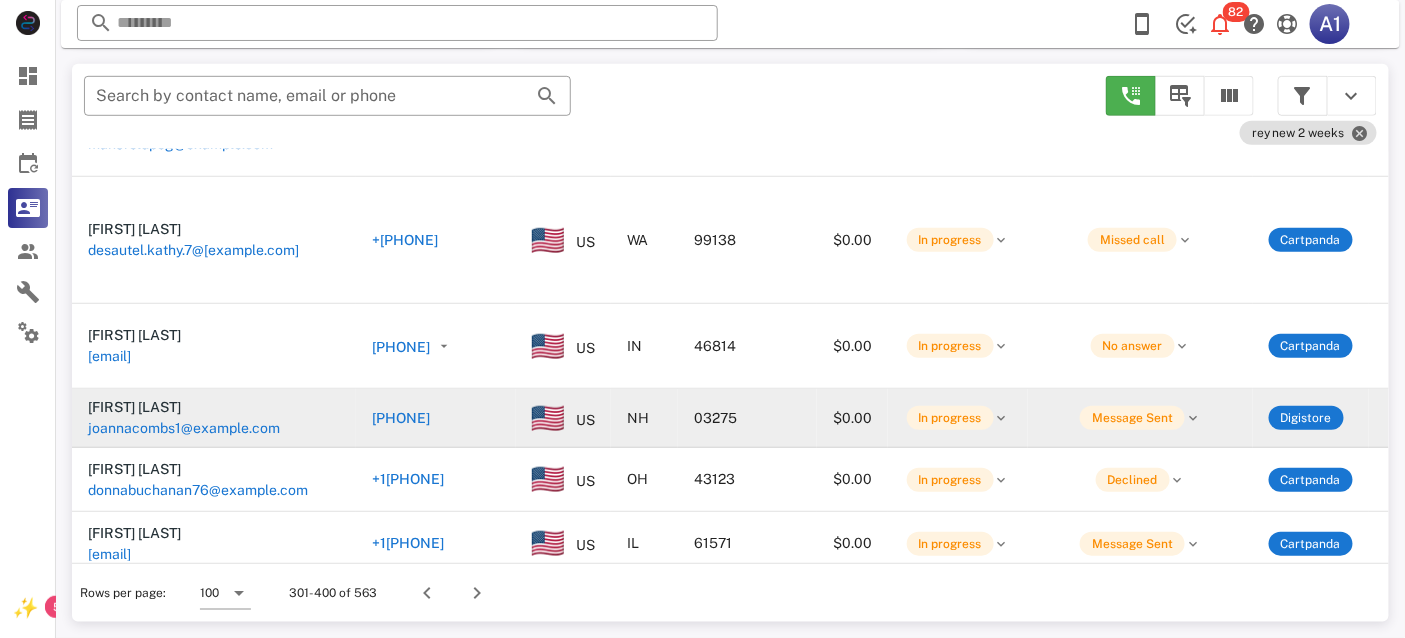 click on "joannacombs1@example.com" at bounding box center [184, 428] 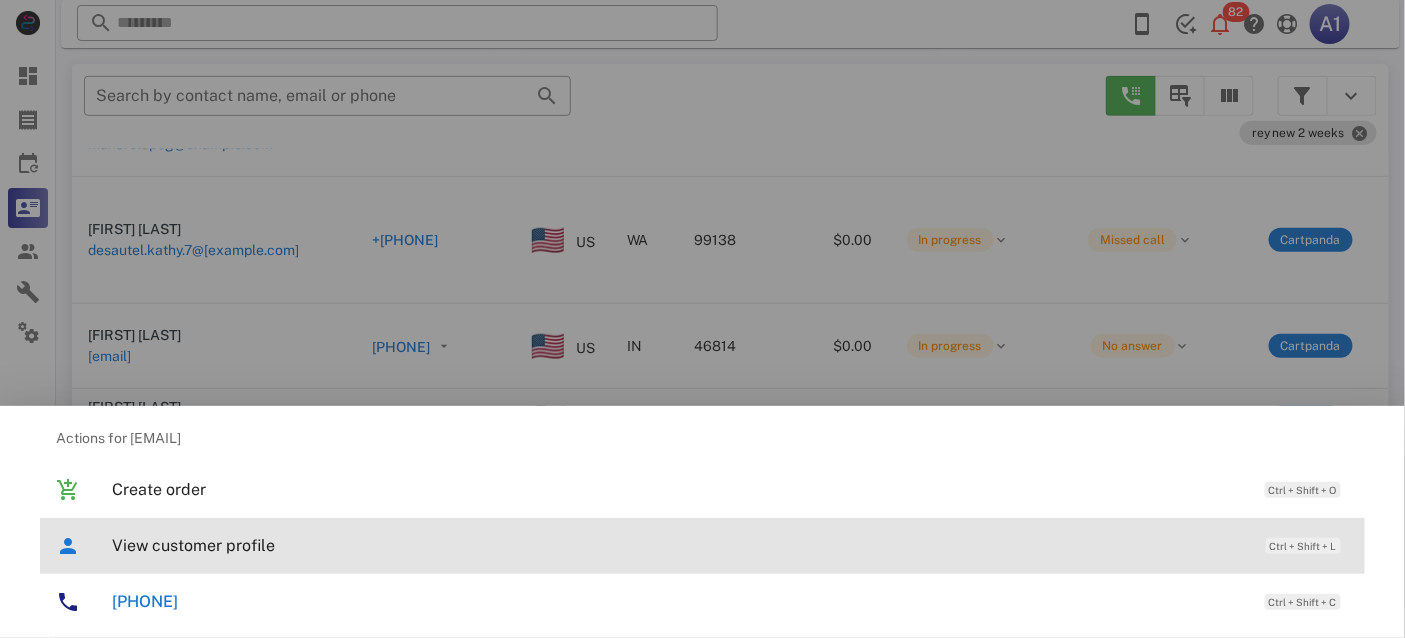 click on "View customer profile" at bounding box center [679, 545] 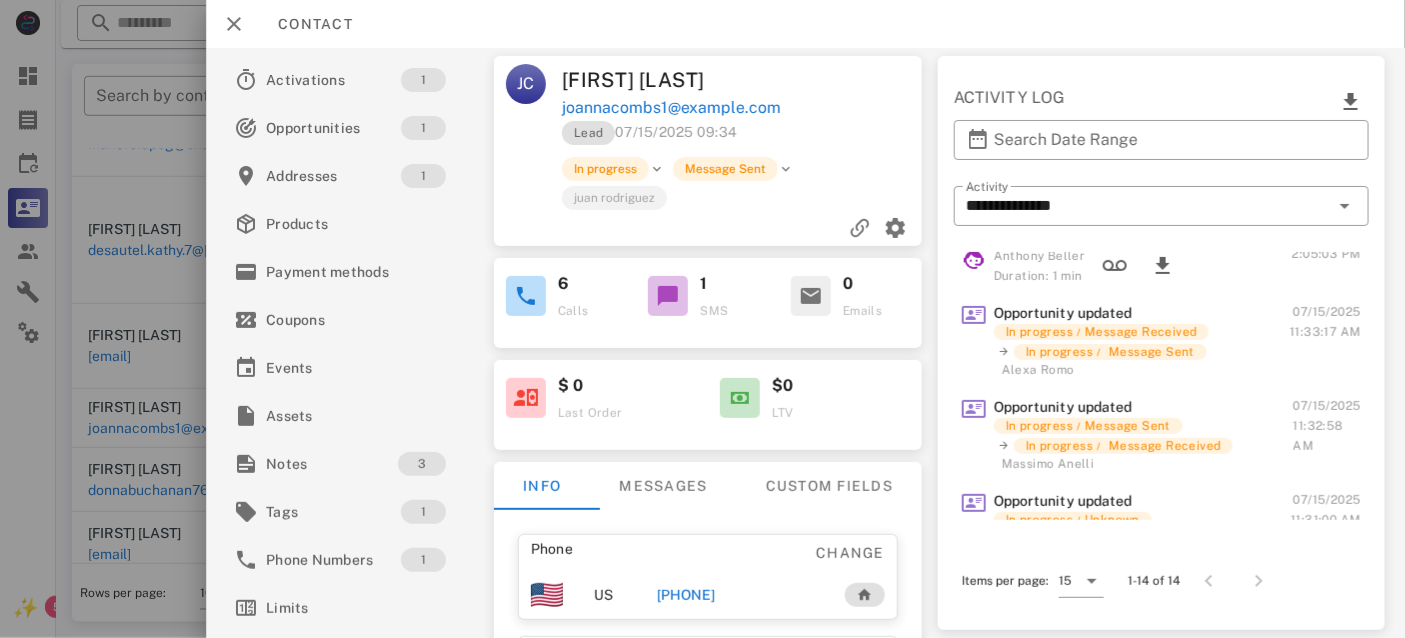 scroll, scrollTop: 431, scrollLeft: 0, axis: vertical 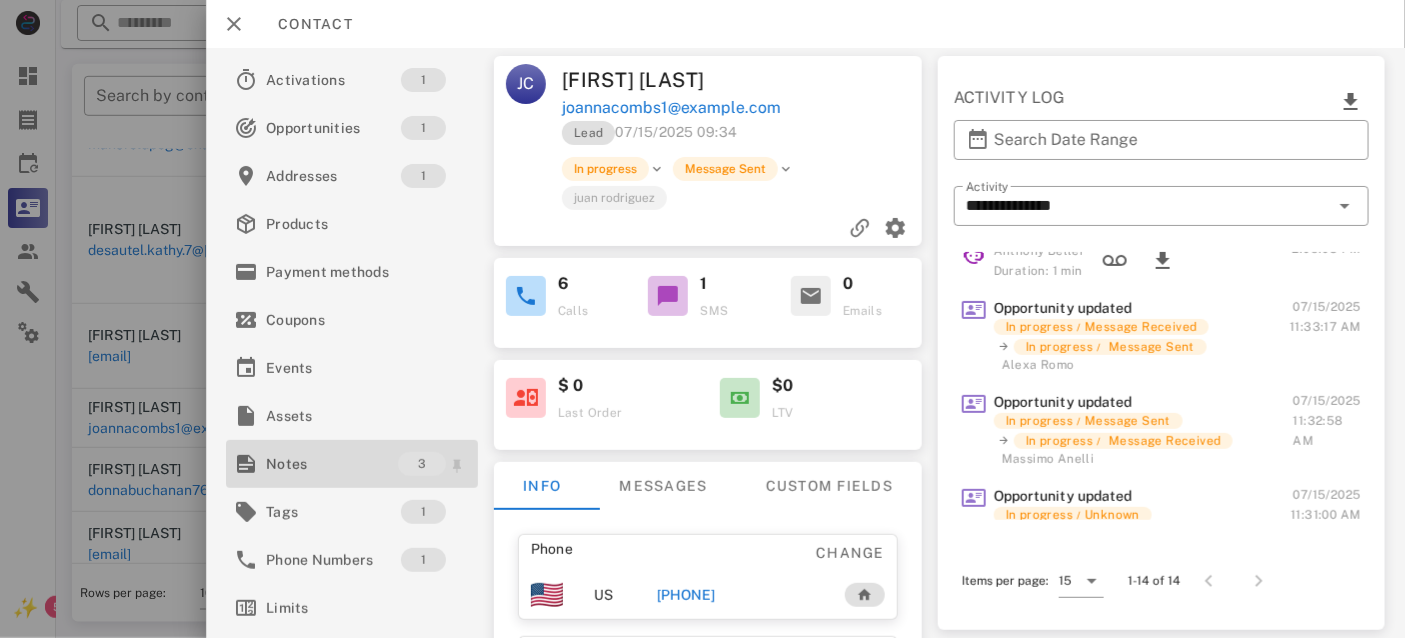 click on "Notes" at bounding box center [332, 464] 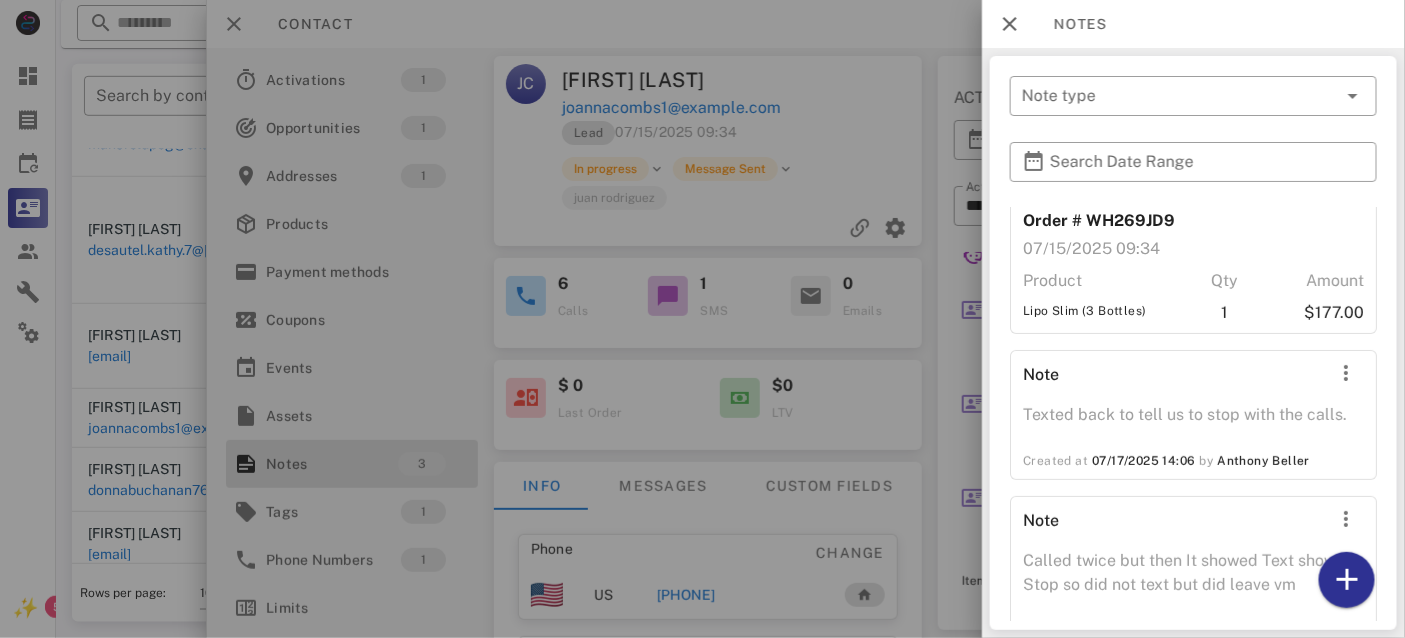 scroll, scrollTop: 126, scrollLeft: 0, axis: vertical 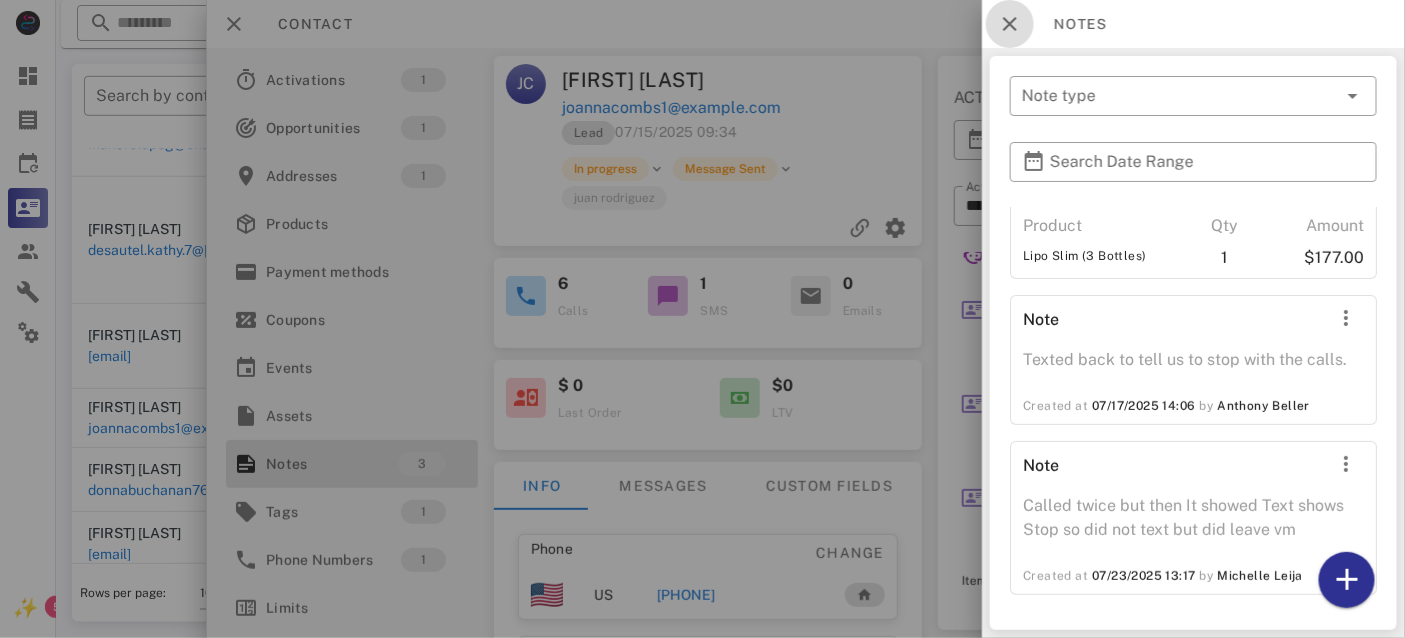 click at bounding box center (1010, 24) 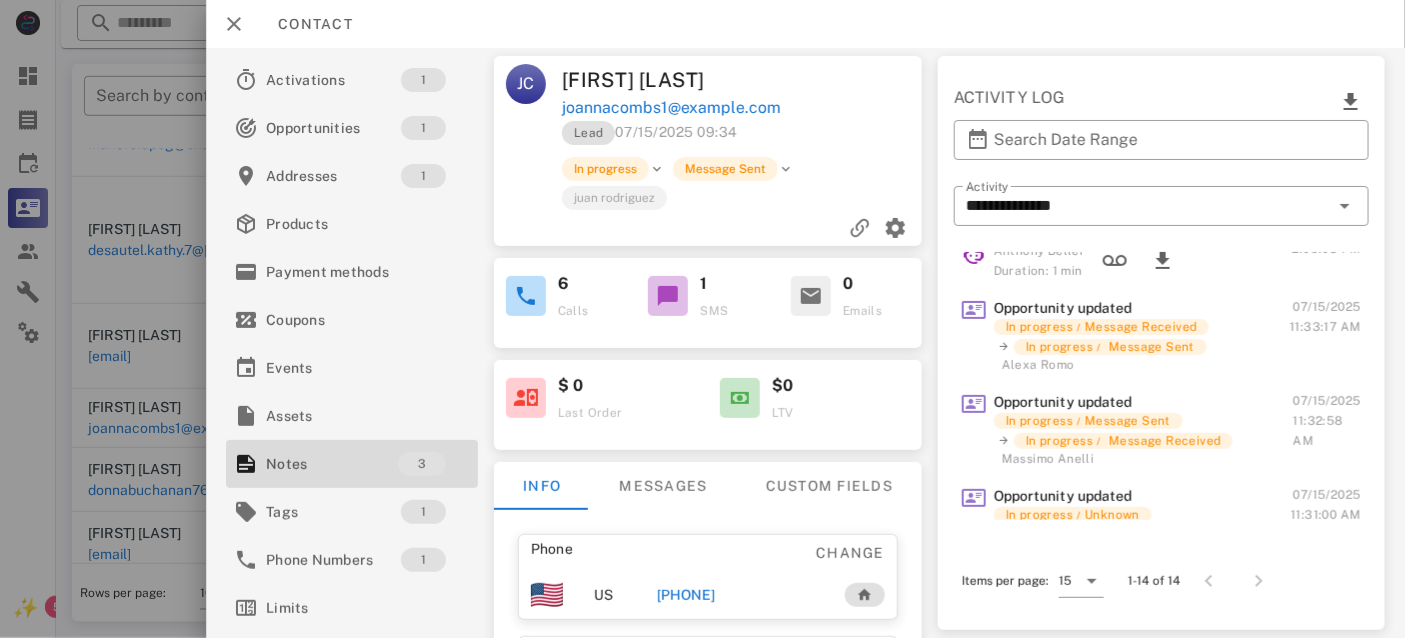 click on "joannacombs1@example.com" at bounding box center (671, 108) 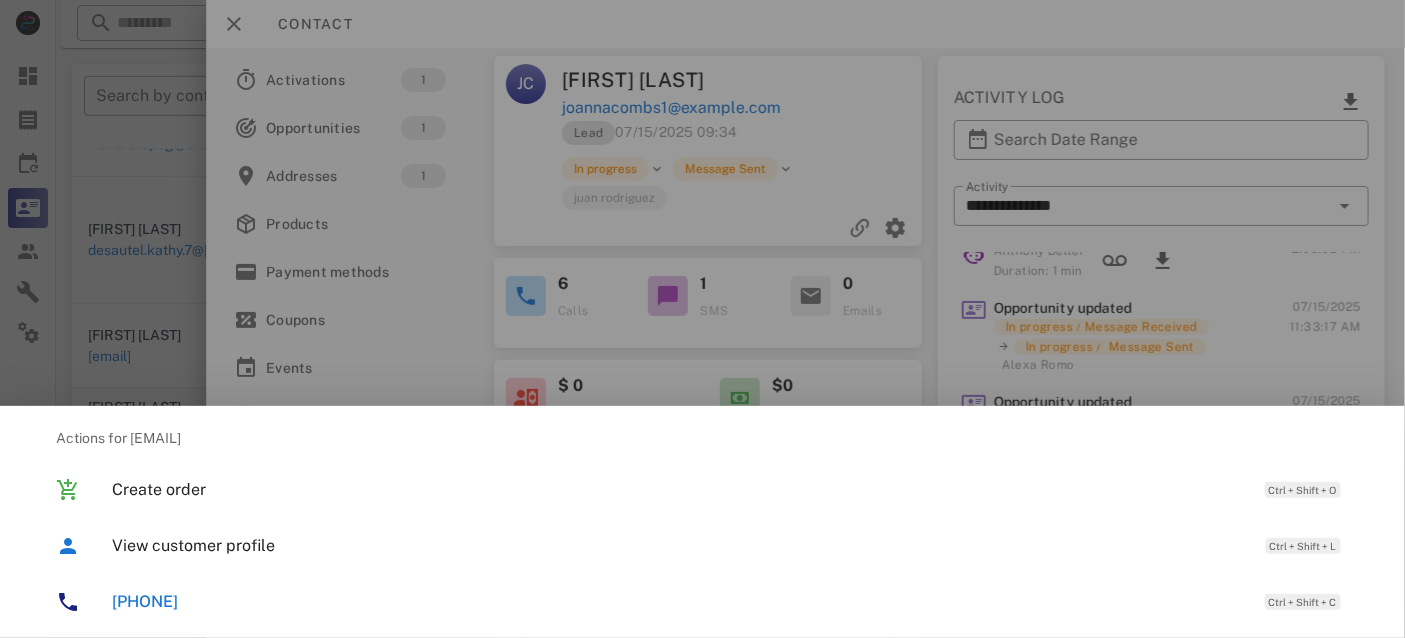 click on "[PHONE]" at bounding box center [145, 601] 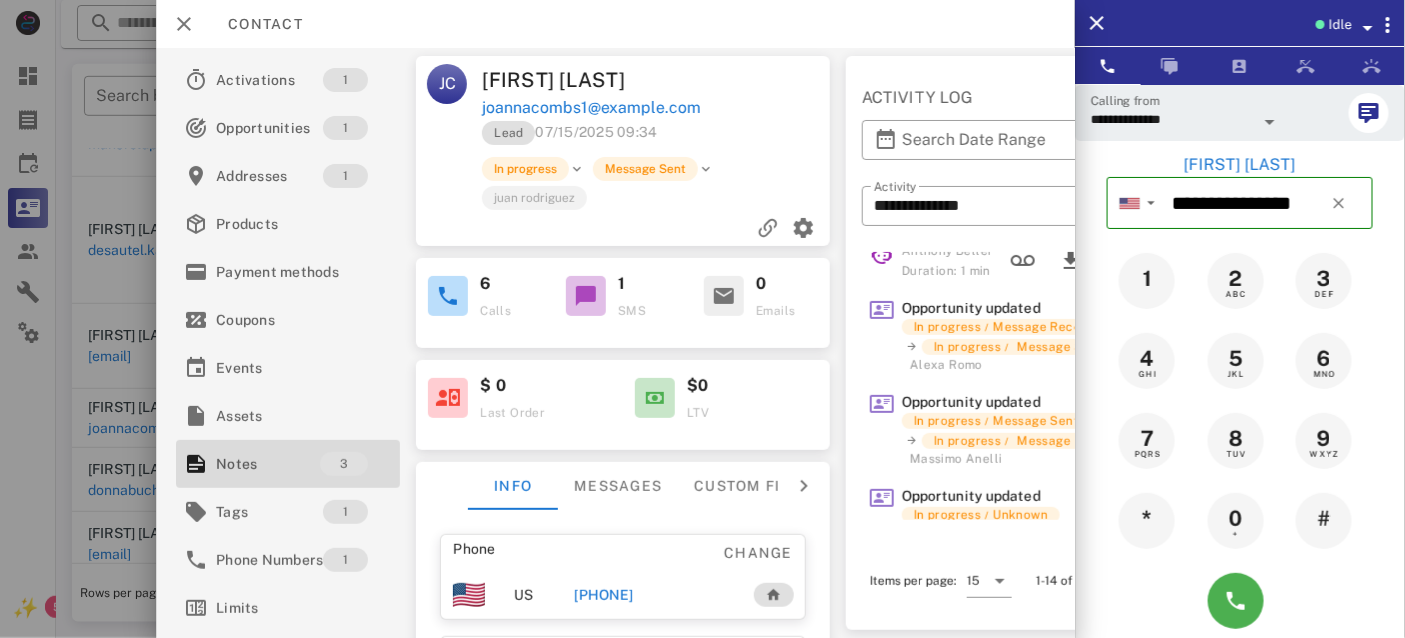 click on "**********" at bounding box center (1186, 113) 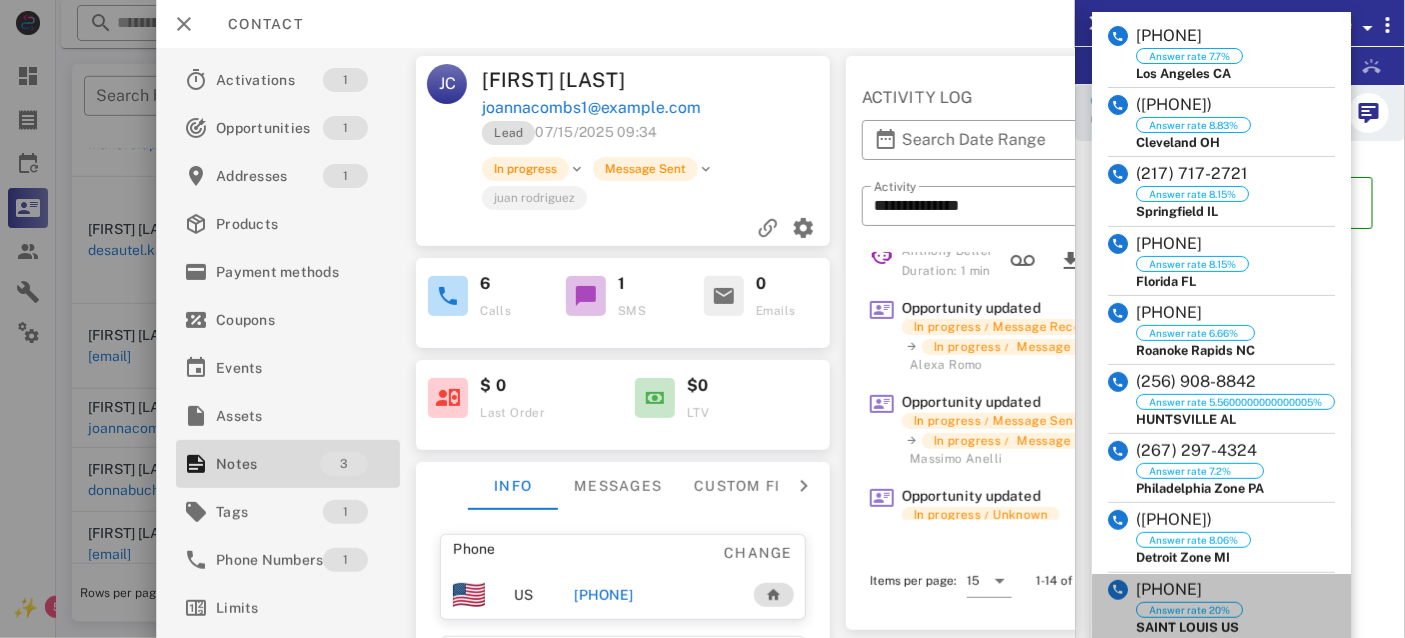 click on "[PHONE]" at bounding box center (1189, 590) 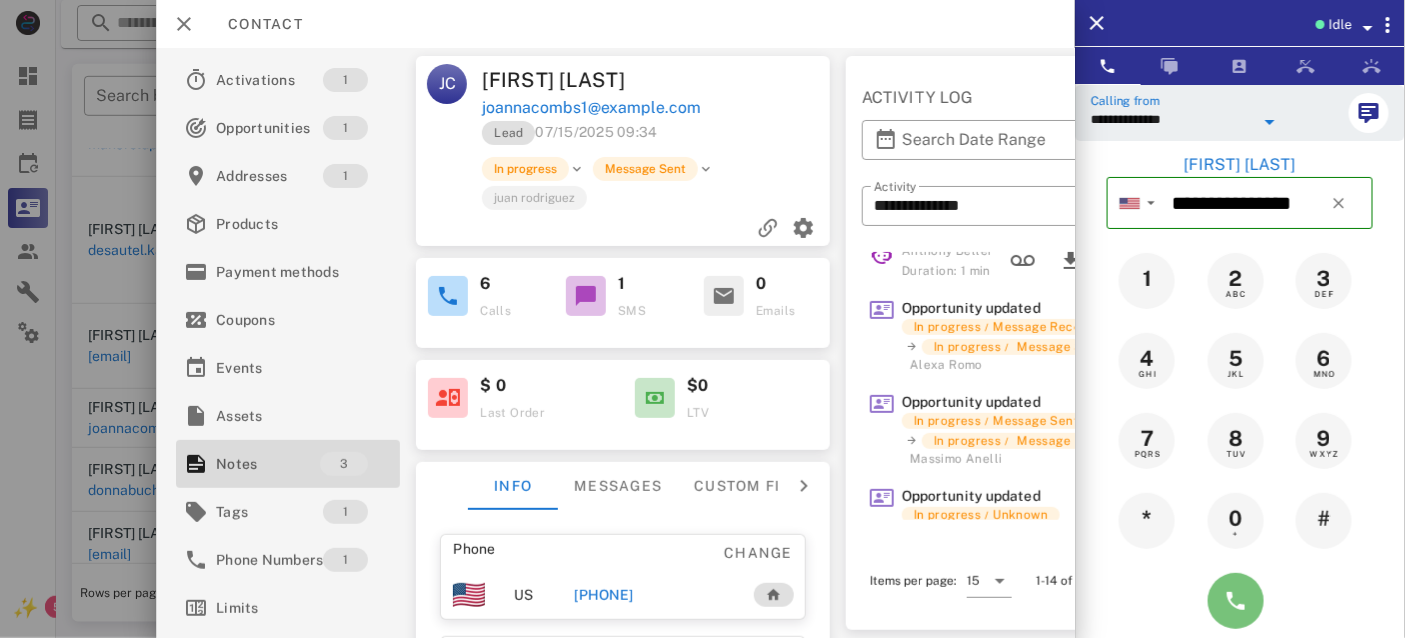 click at bounding box center [1236, 601] 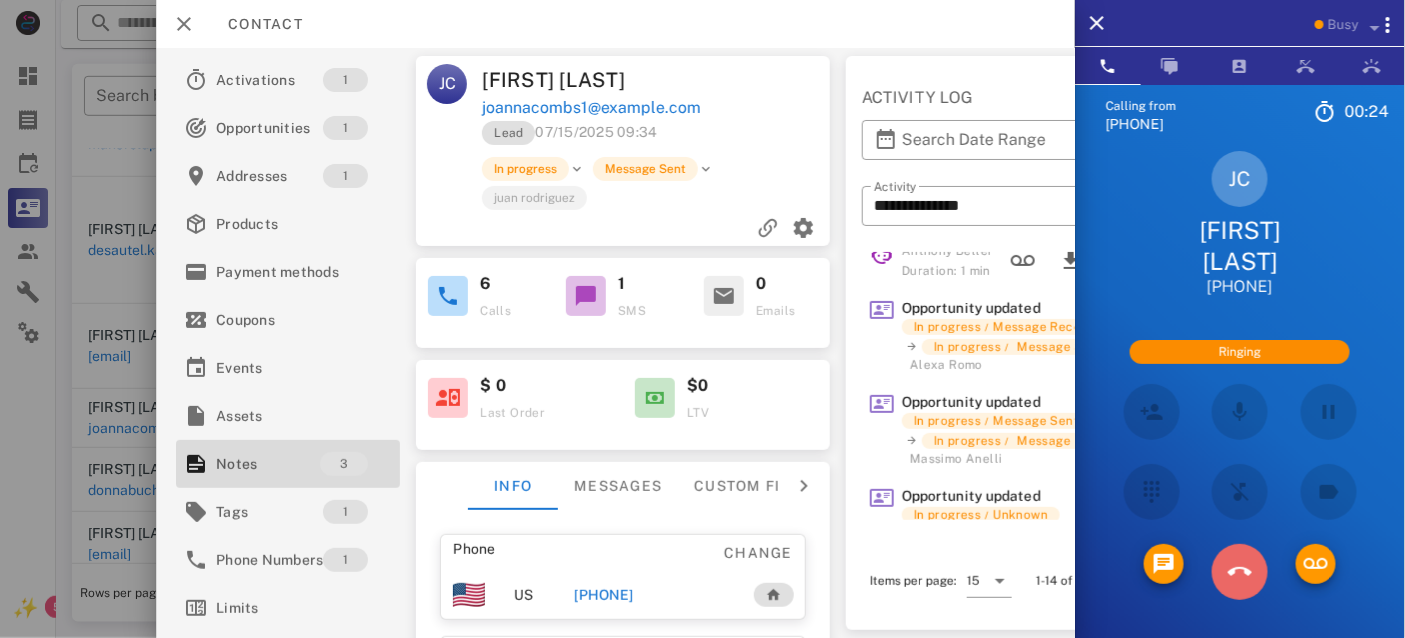 click at bounding box center (1240, 572) 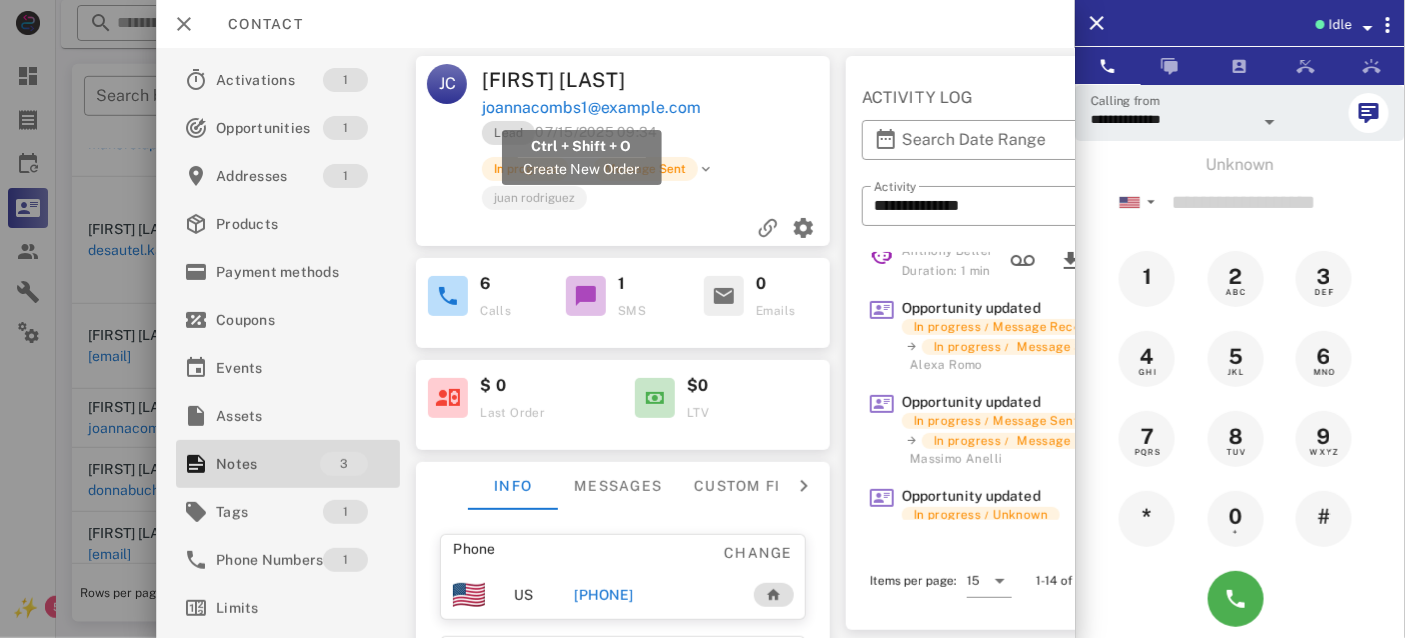 click on "joannacombs1@example.com" at bounding box center (592, 108) 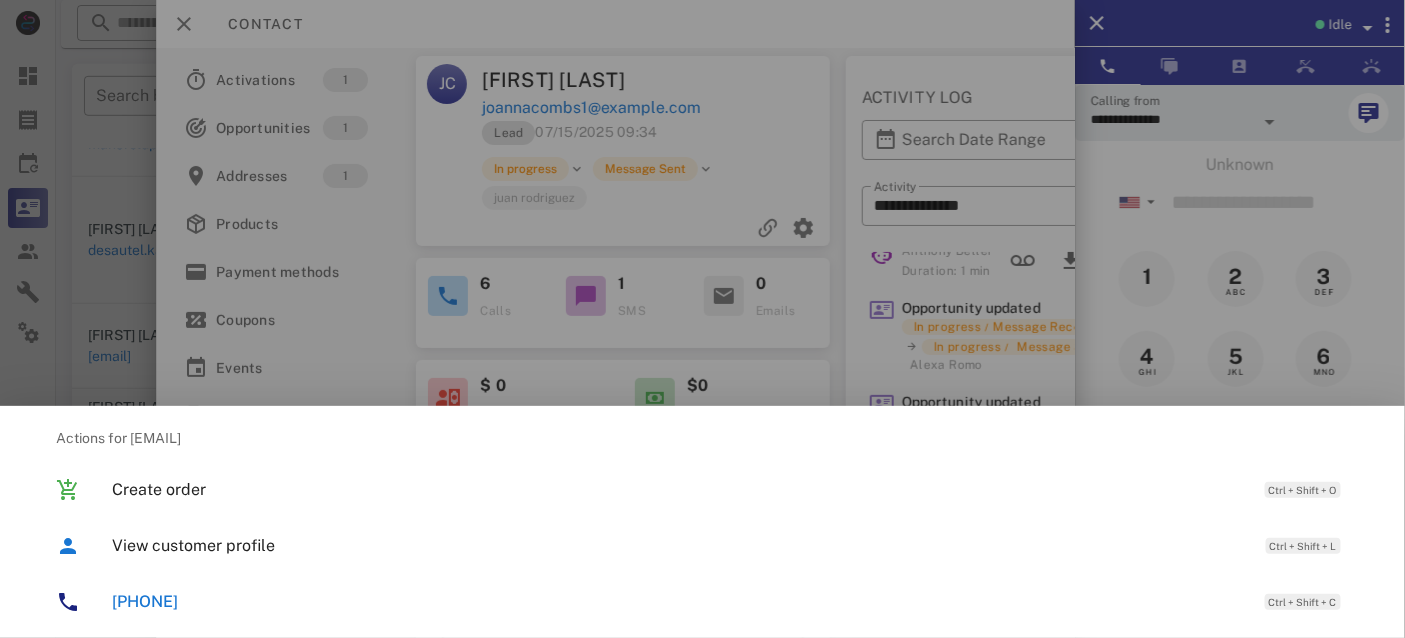 drag, startPoint x: 207, startPoint y: 629, endPoint x: 179, endPoint y: 600, distance: 40.311287 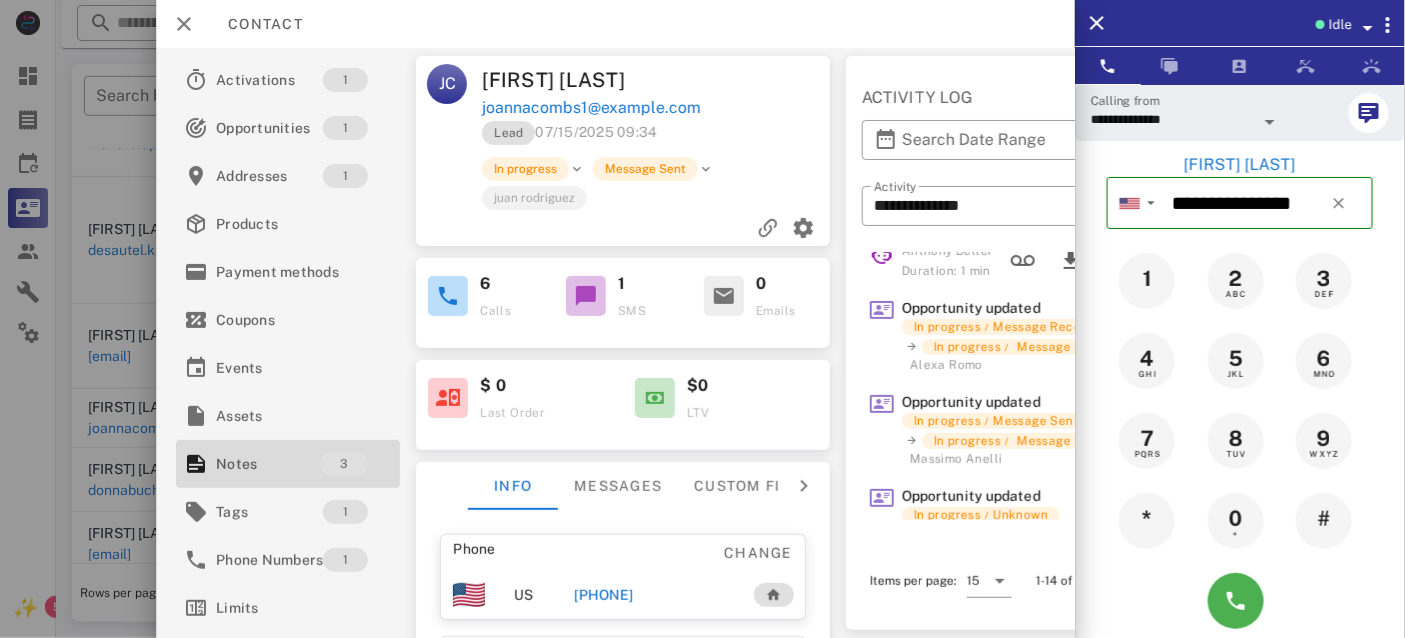 click on "**********" at bounding box center (1172, 119) 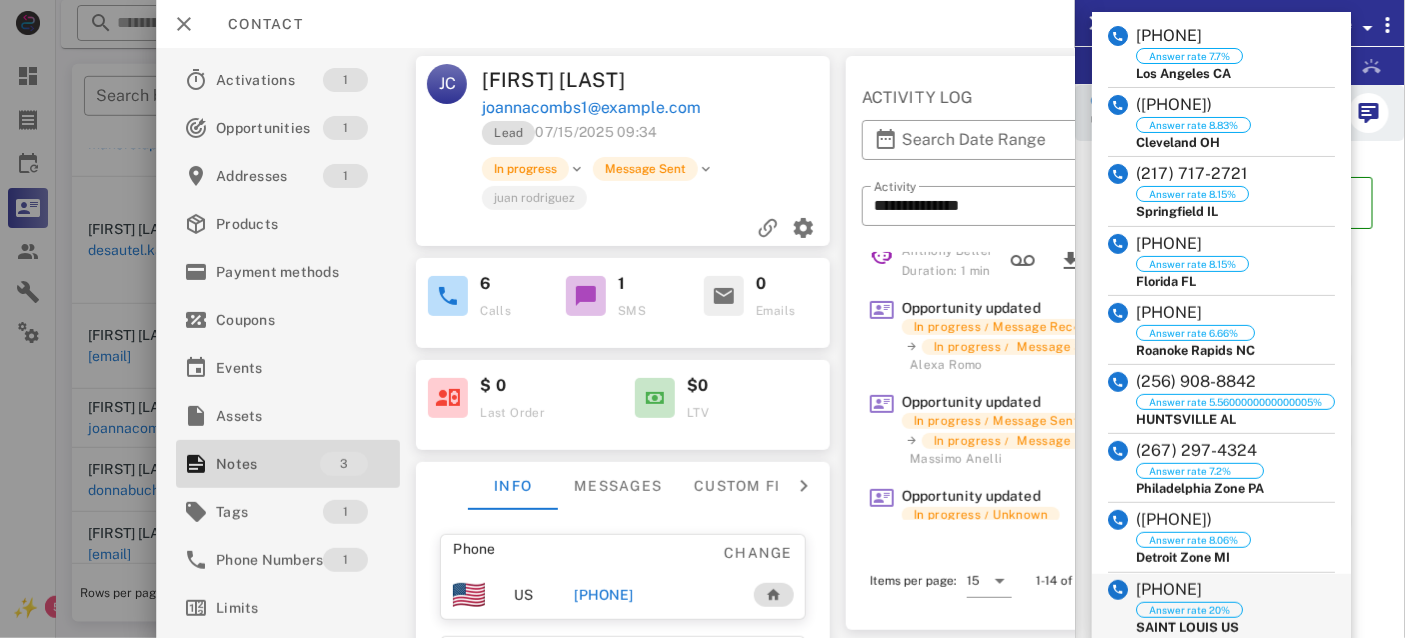 click on "[PHONE]" at bounding box center (1189, 590) 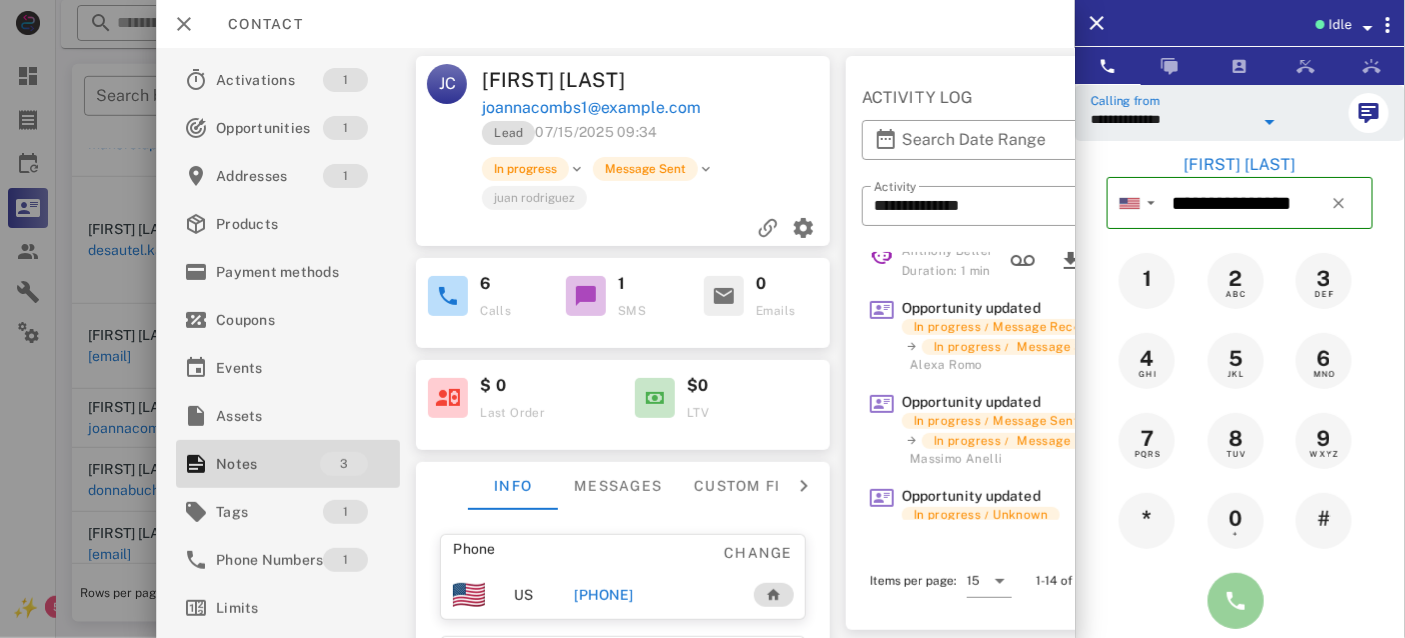 click at bounding box center (1236, 601) 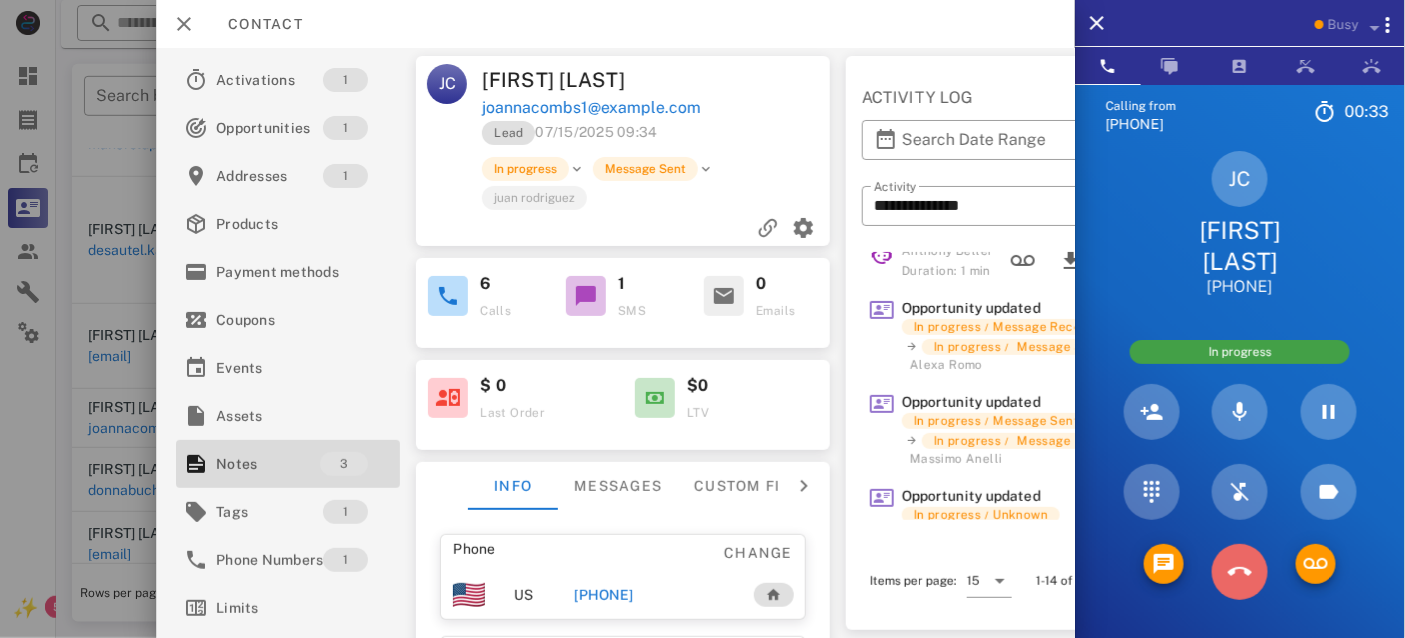 click at bounding box center [1240, 572] 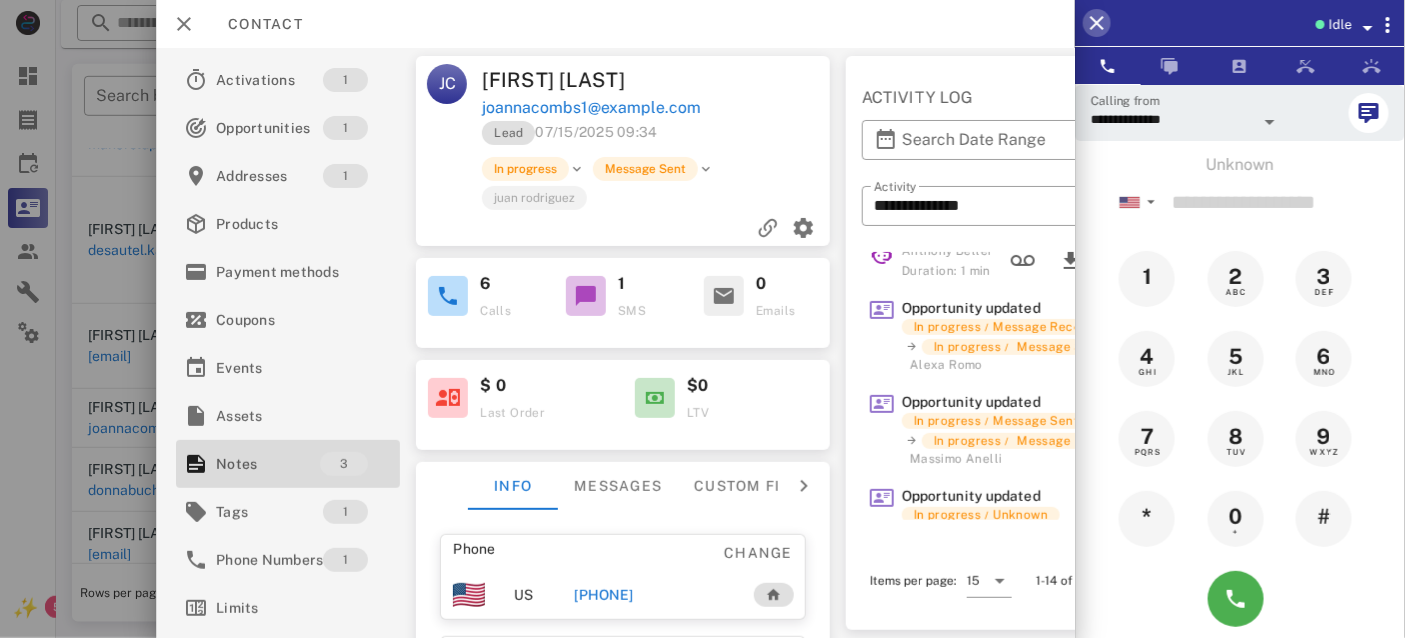 click at bounding box center [1097, 23] 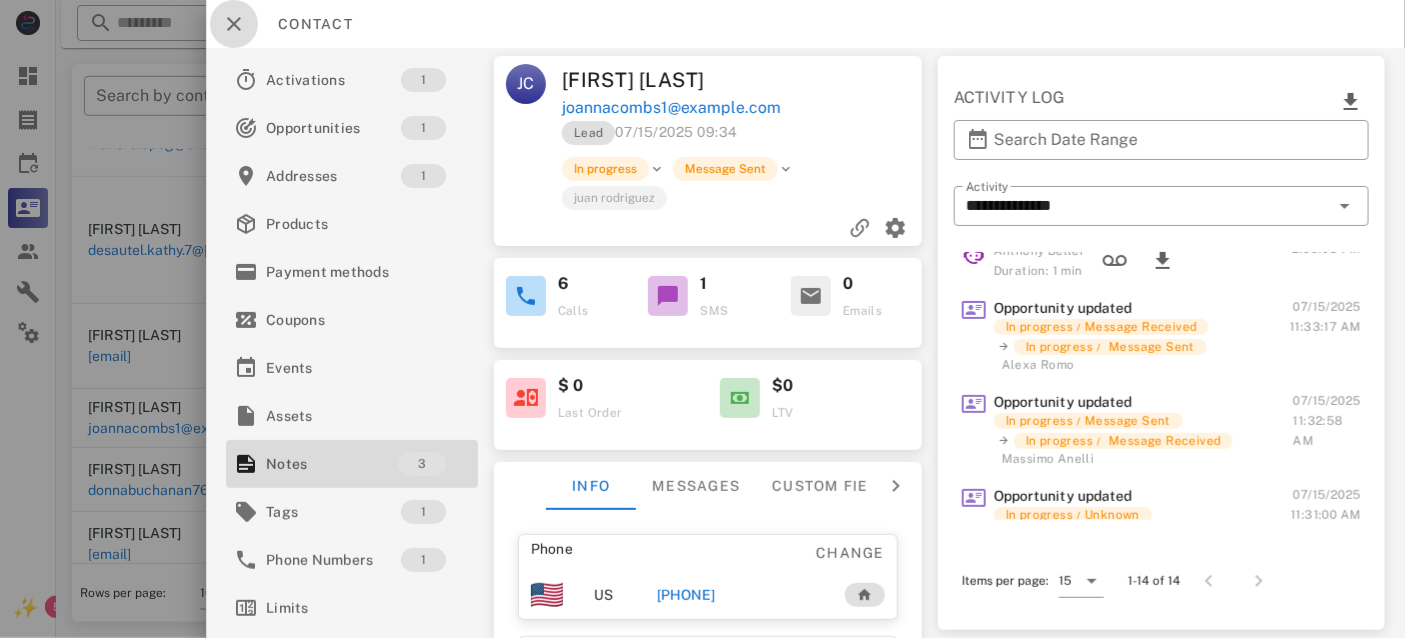 click at bounding box center [234, 24] 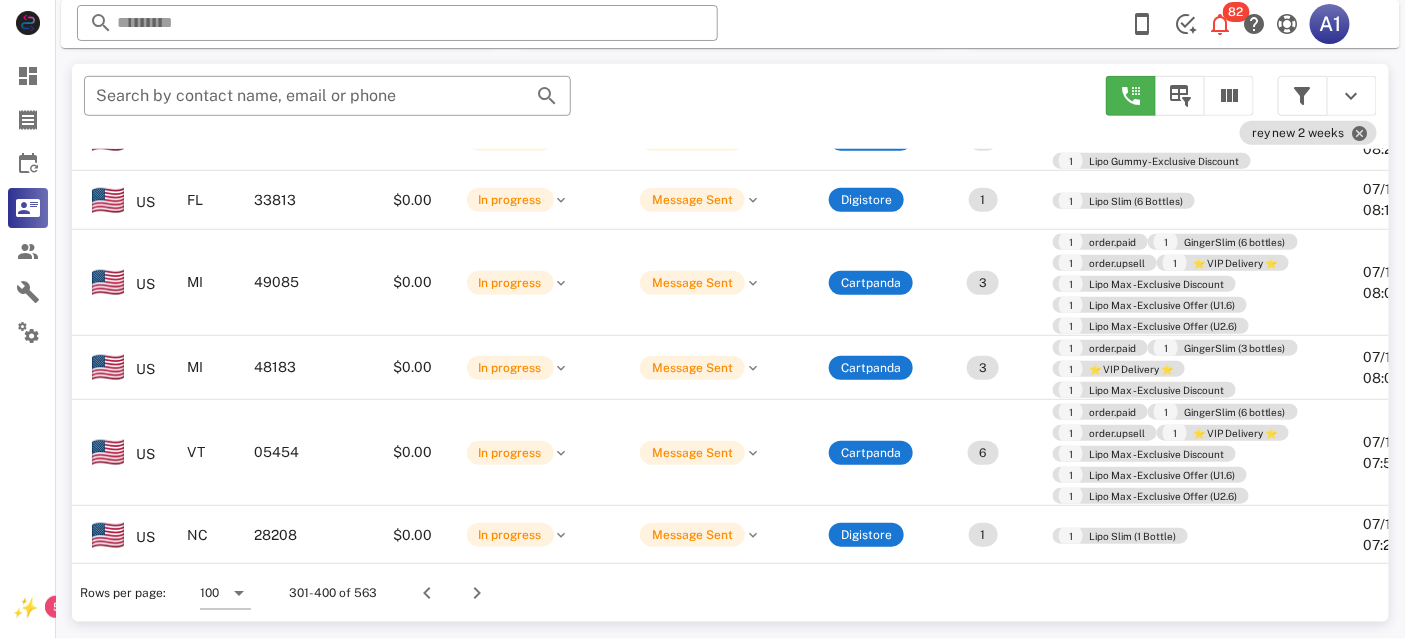 scroll, scrollTop: 6476, scrollLeft: 0, axis: vertical 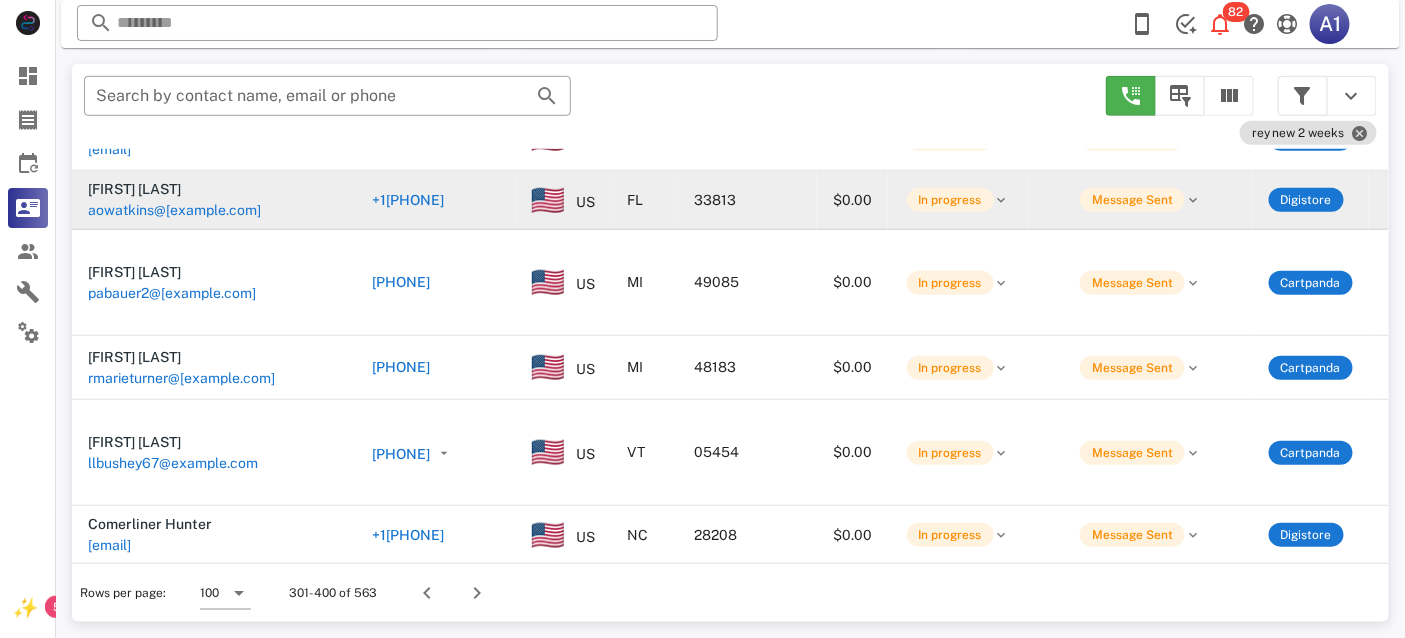 click on "aowatkins@[EXAMPLE.COM]" at bounding box center [174, 210] 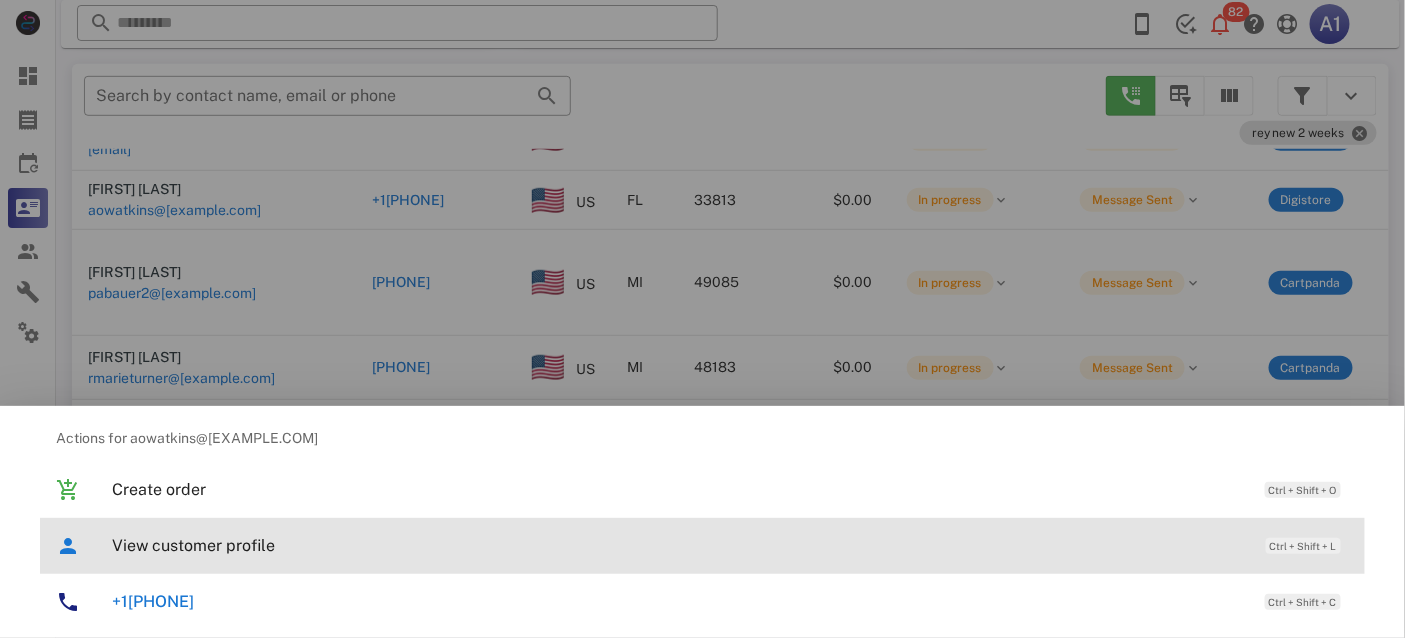 click on "View customer profile" at bounding box center [679, 545] 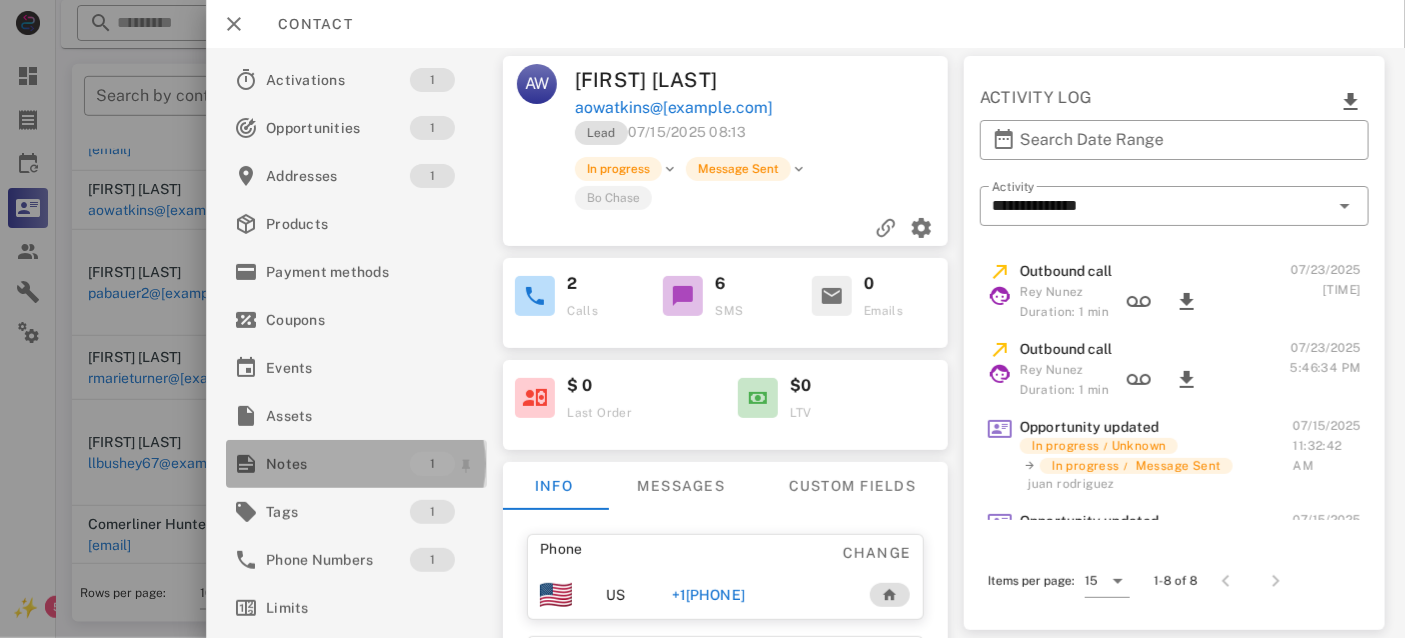 click on "Notes" at bounding box center (338, 464) 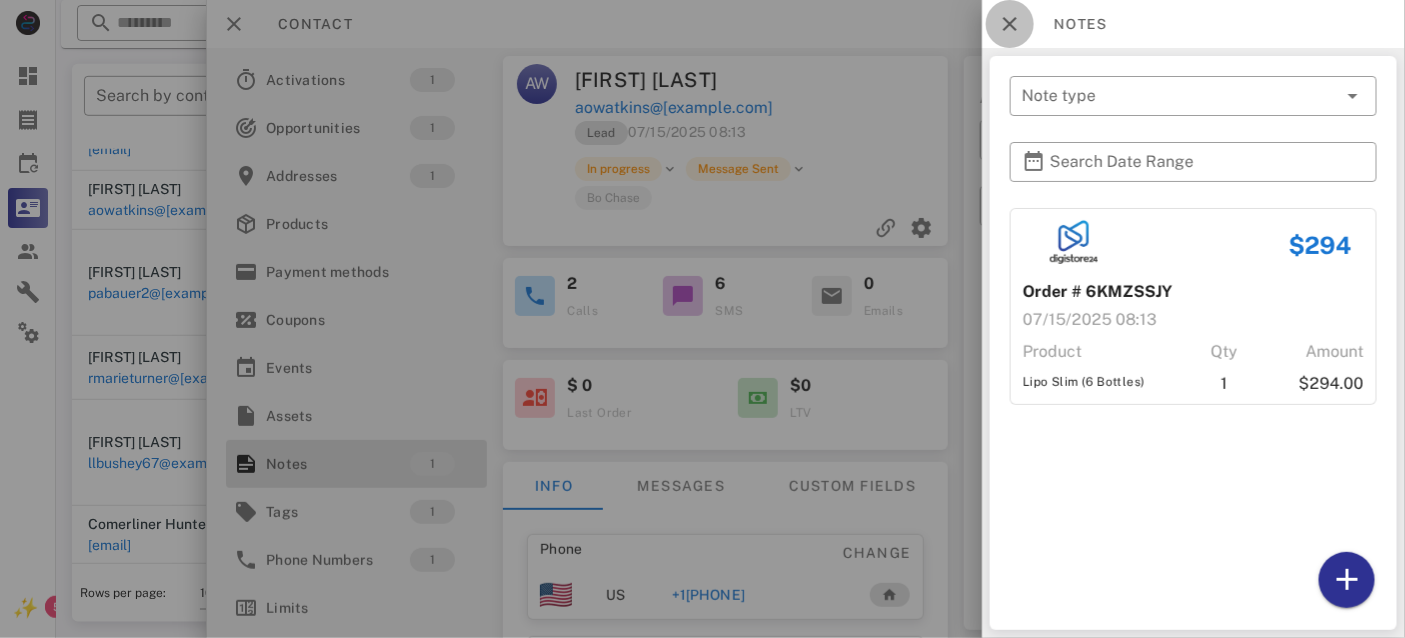 click at bounding box center [1010, 24] 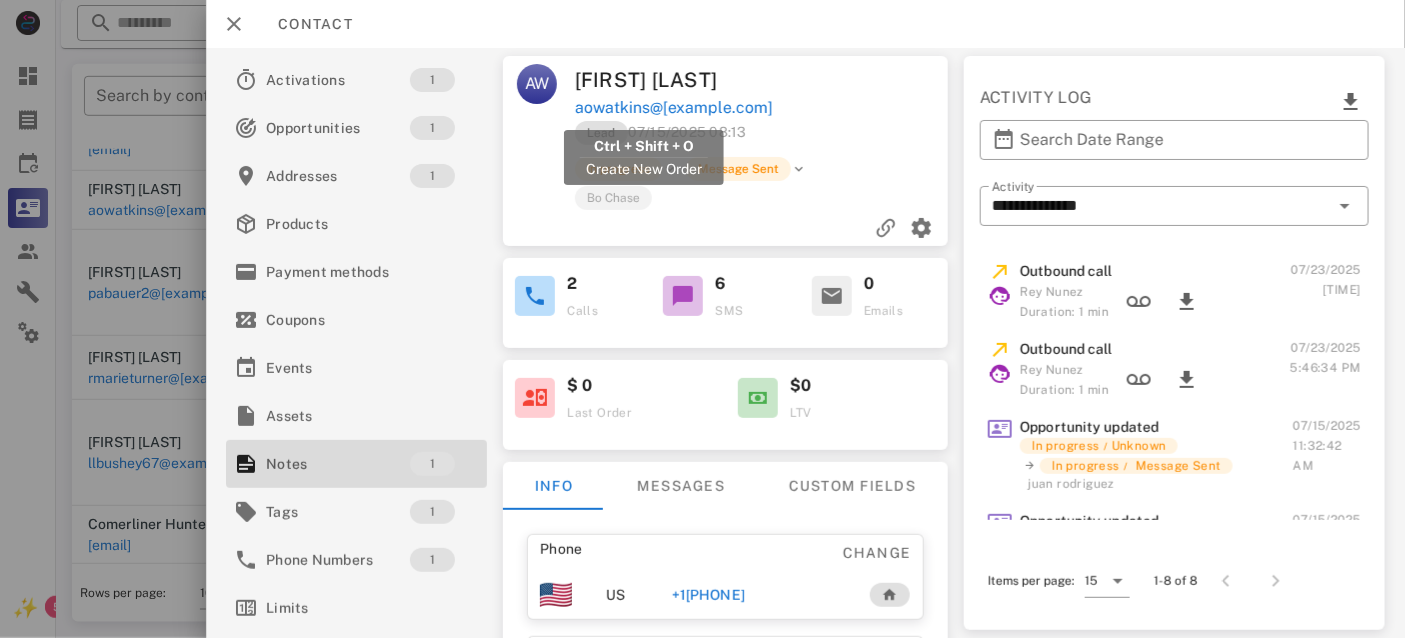 click on "aowatkins@[EXAMPLE.COM]" at bounding box center (673, 108) 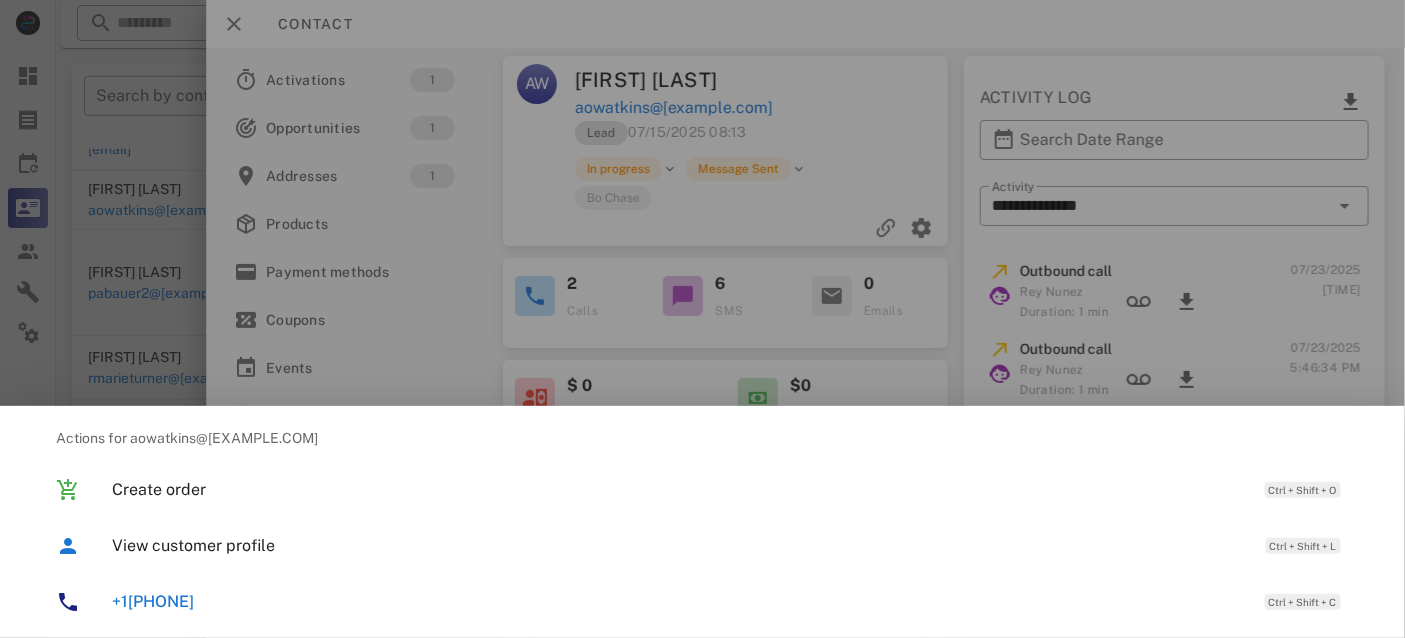 click on "+1[PHONE]" at bounding box center (153, 601) 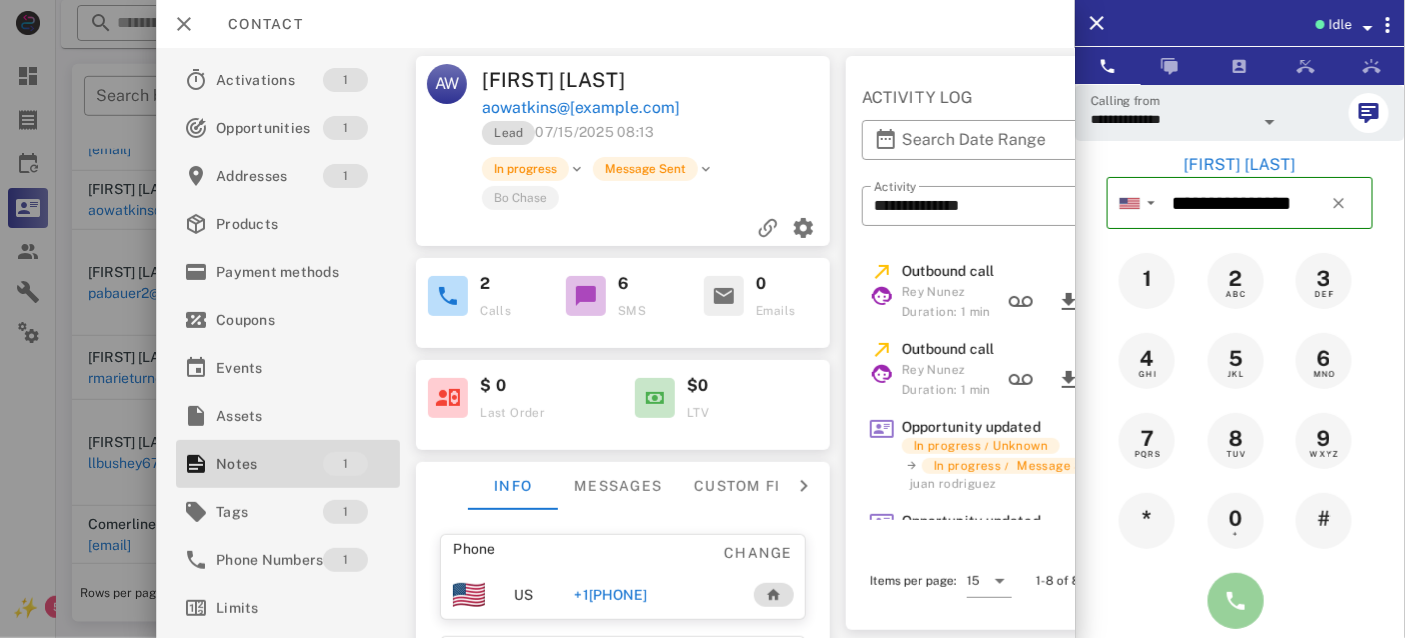 click at bounding box center [1236, 601] 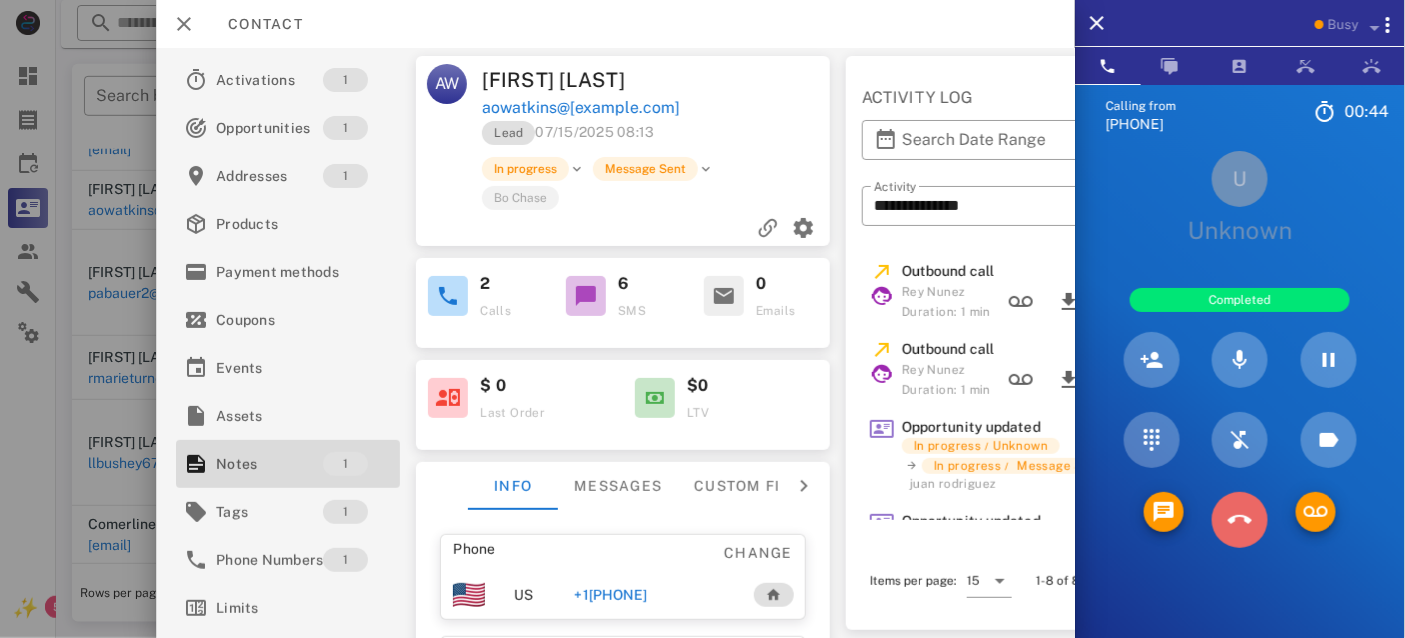 click at bounding box center (1240, 520) 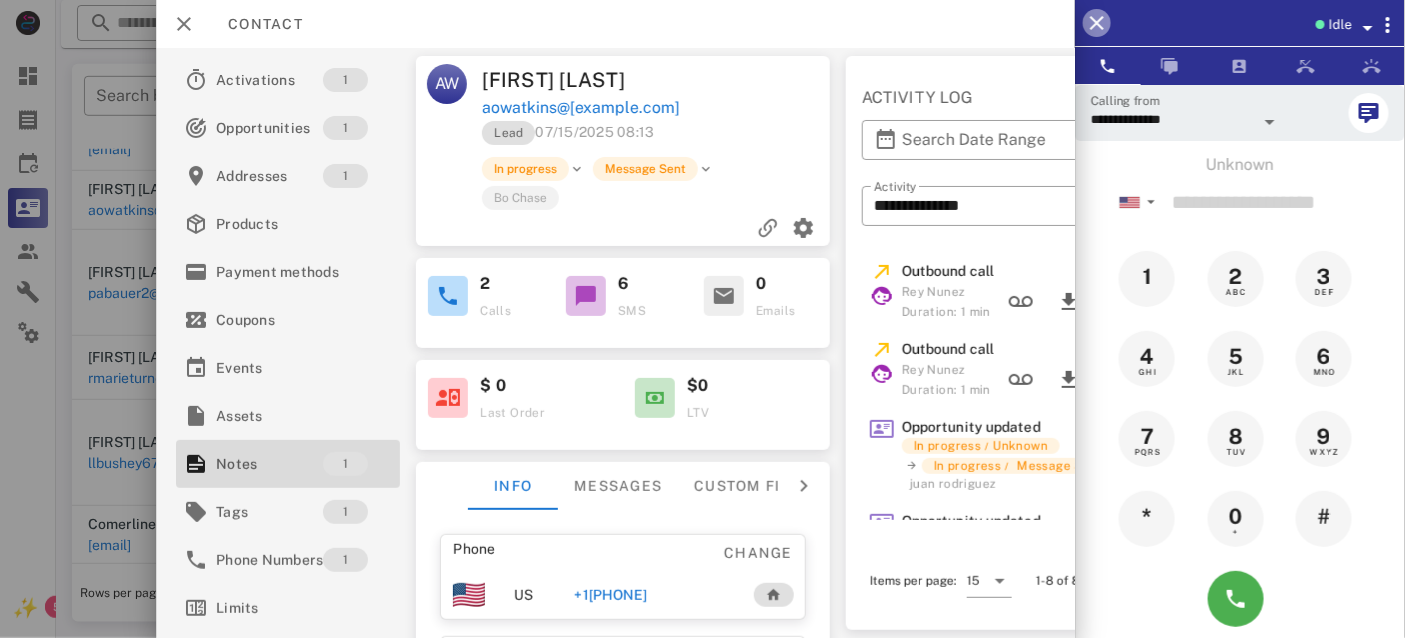 click at bounding box center (1097, 23) 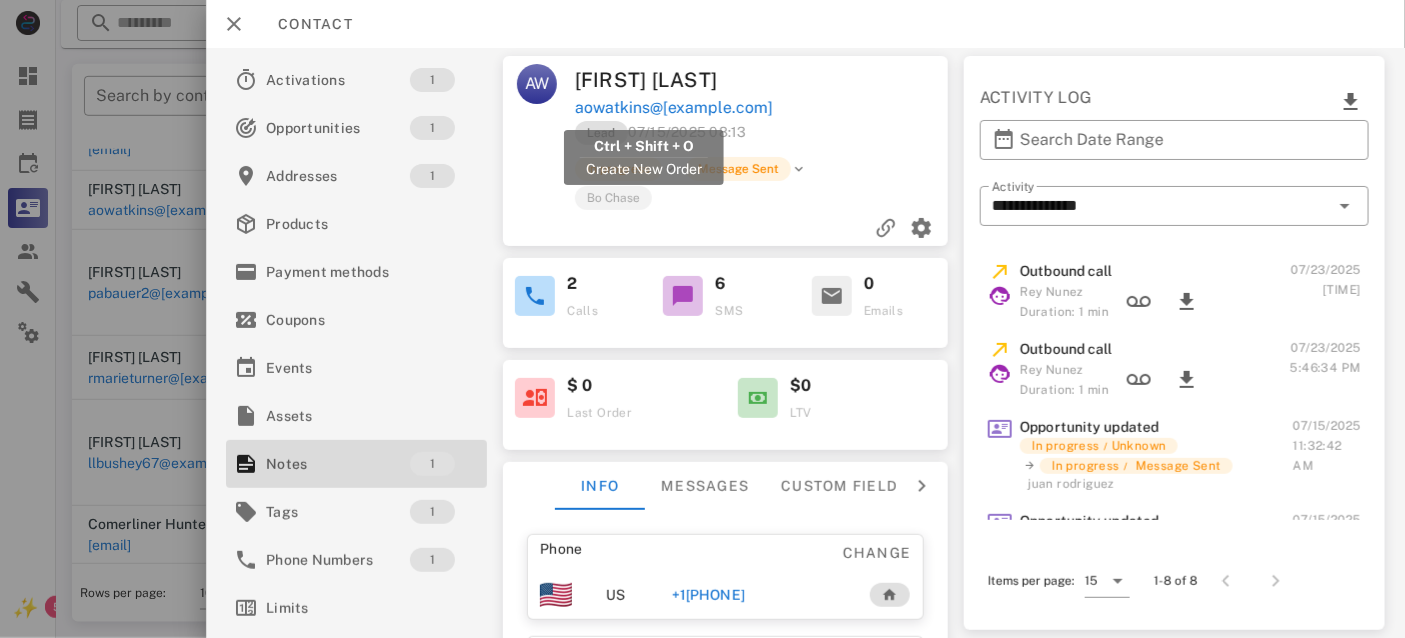 click on "aowatkins@[EXAMPLE.COM]" at bounding box center [673, 108] 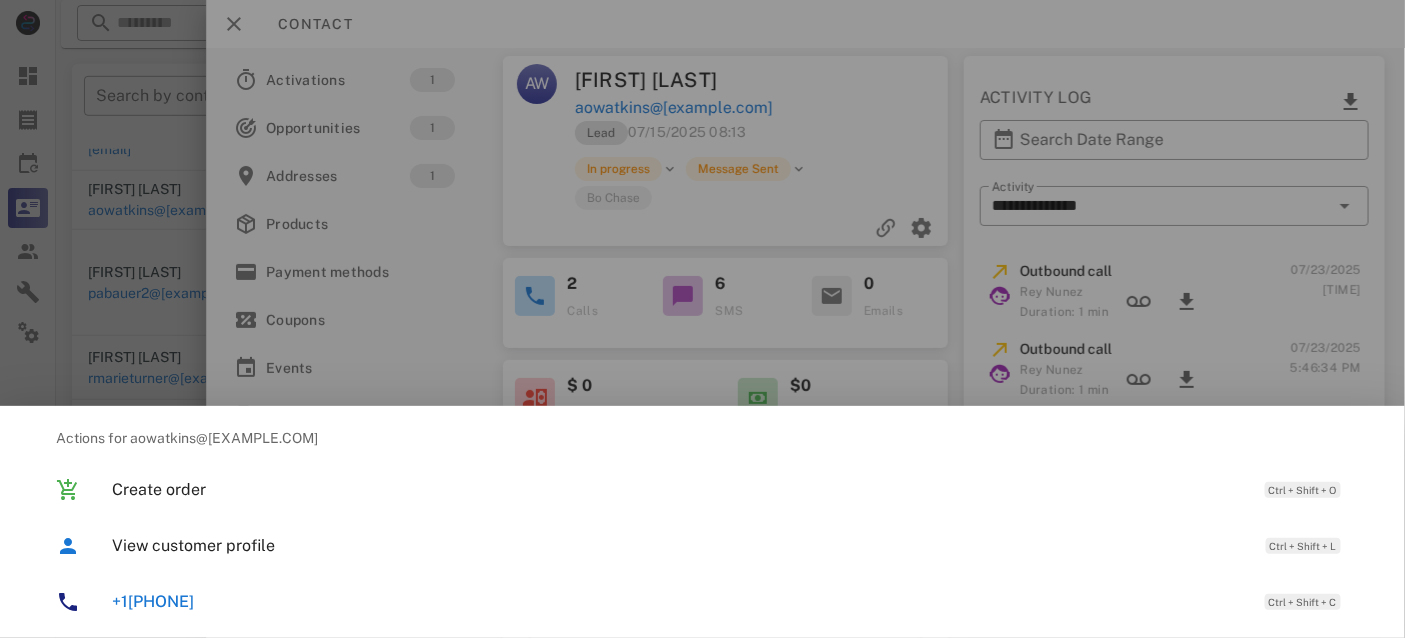 click on "+1[PHONE]" at bounding box center [153, 601] 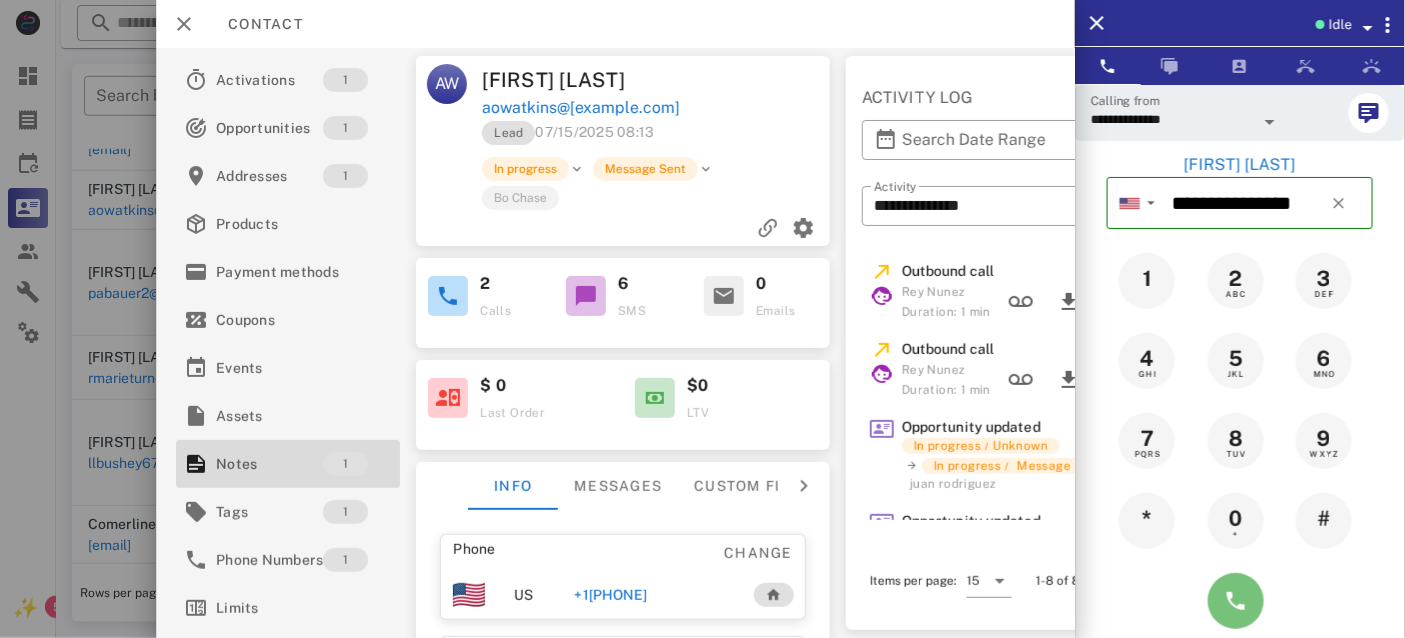 click at bounding box center (1236, 601) 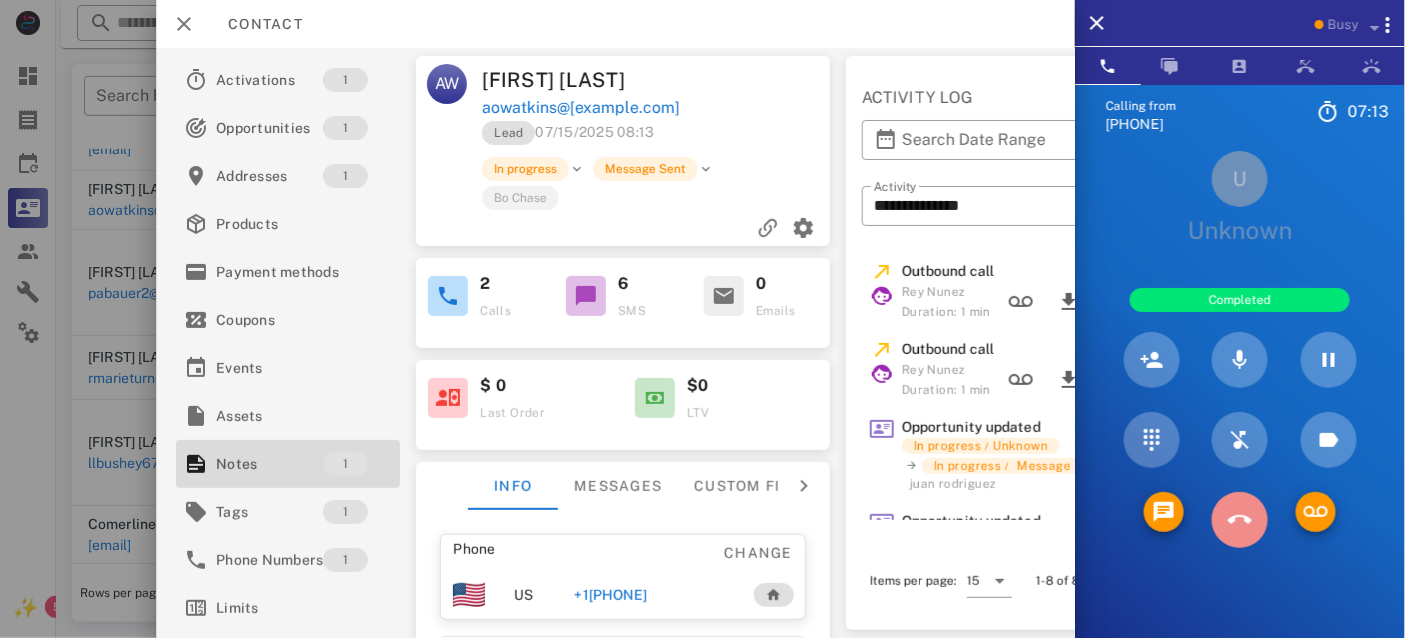 click at bounding box center [1240, 520] 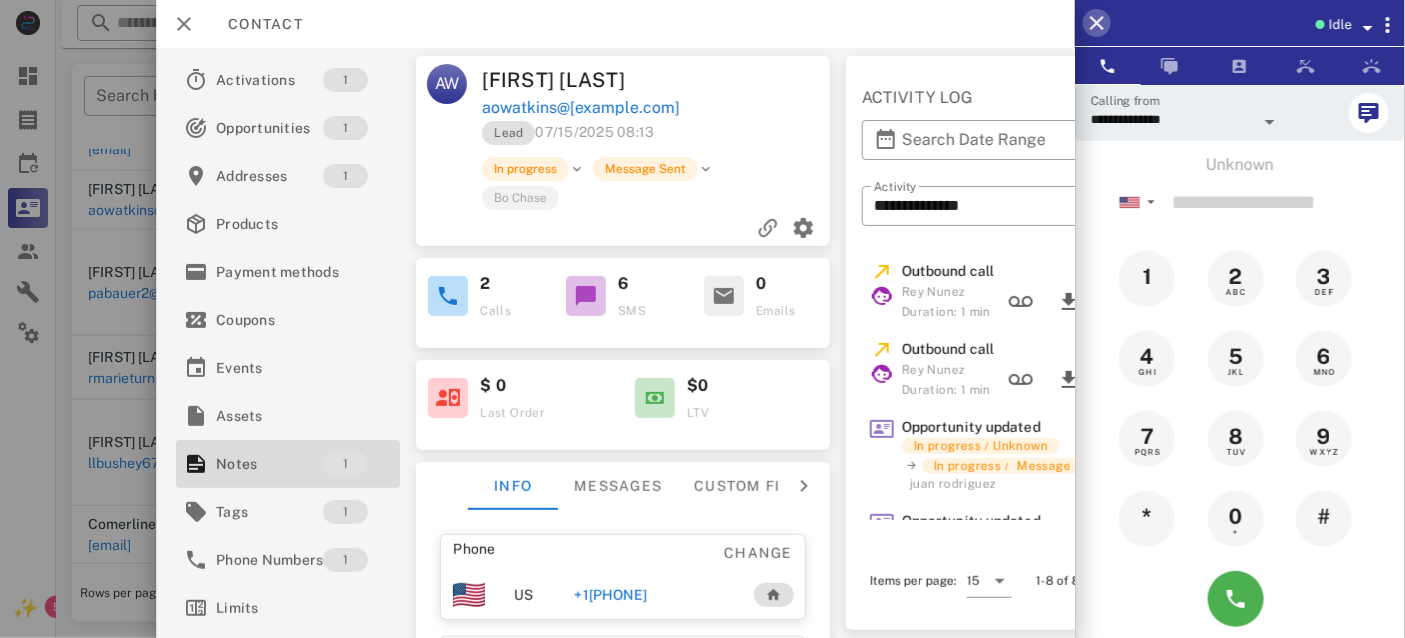 click at bounding box center [1097, 23] 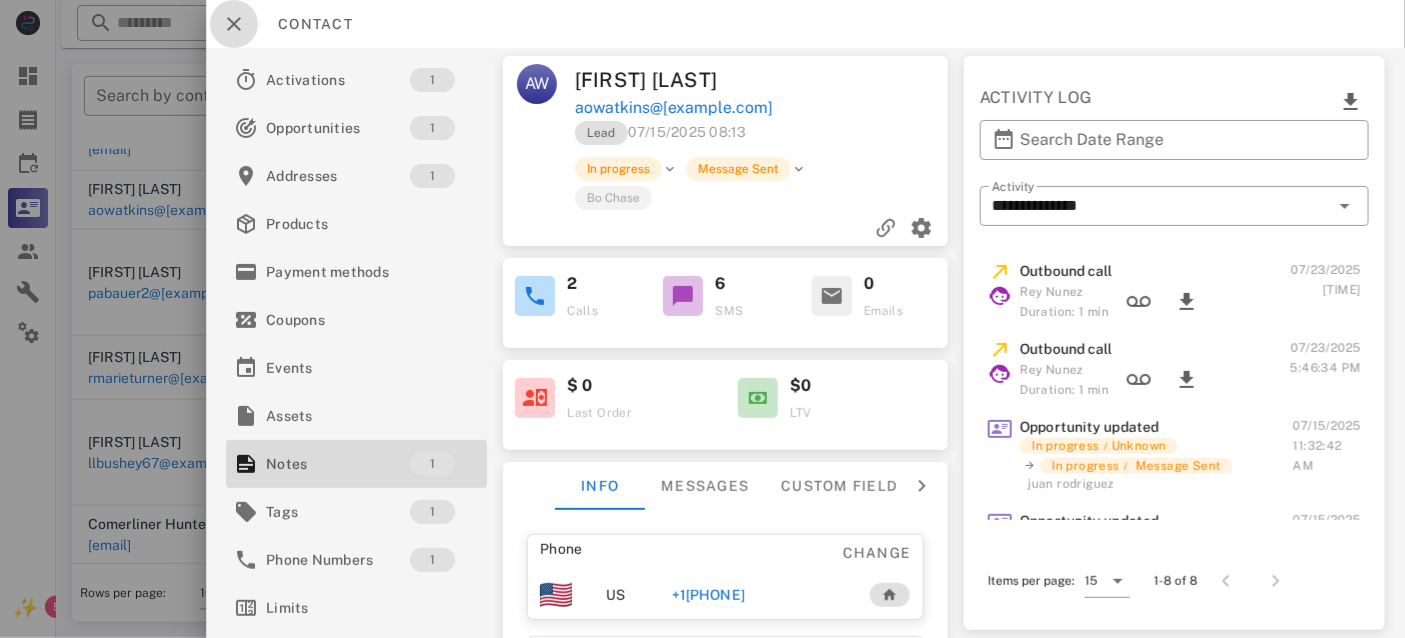 click at bounding box center (234, 24) 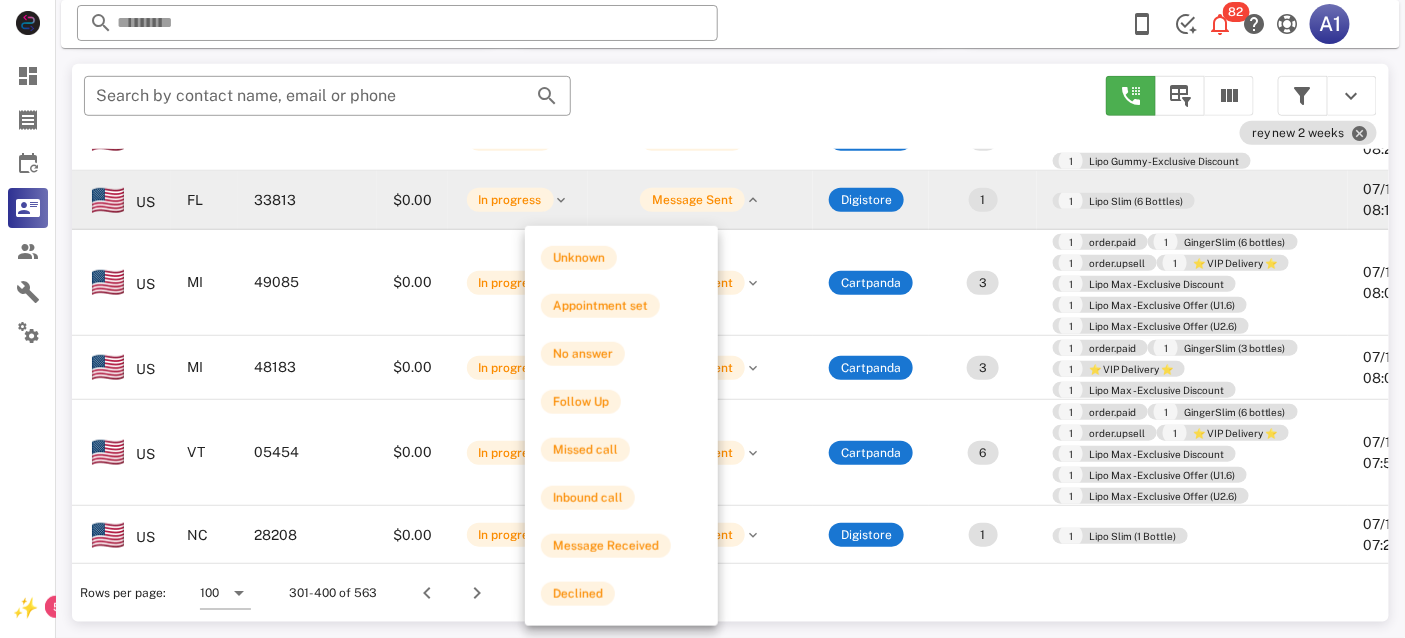 scroll, scrollTop: 6476, scrollLeft: 0, axis: vertical 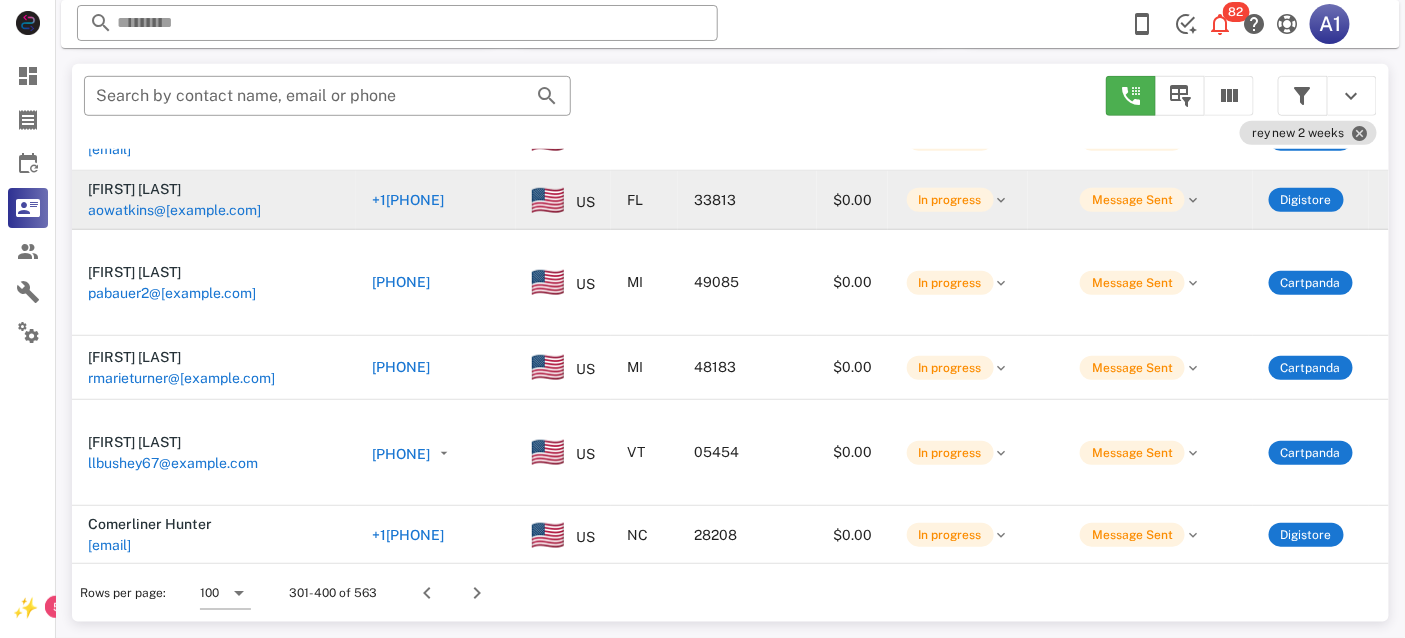 click on "aowatkins@[EXAMPLE.COM]" at bounding box center [174, 210] 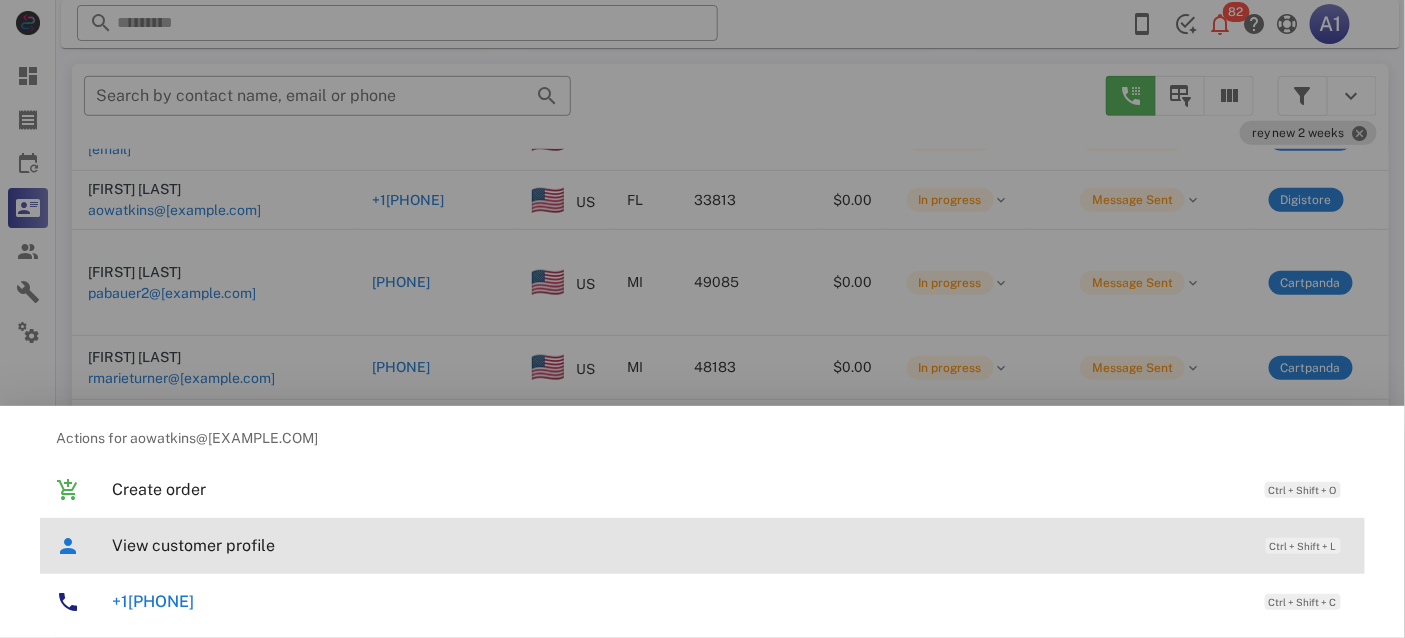 click on "View customer profile" at bounding box center (679, 545) 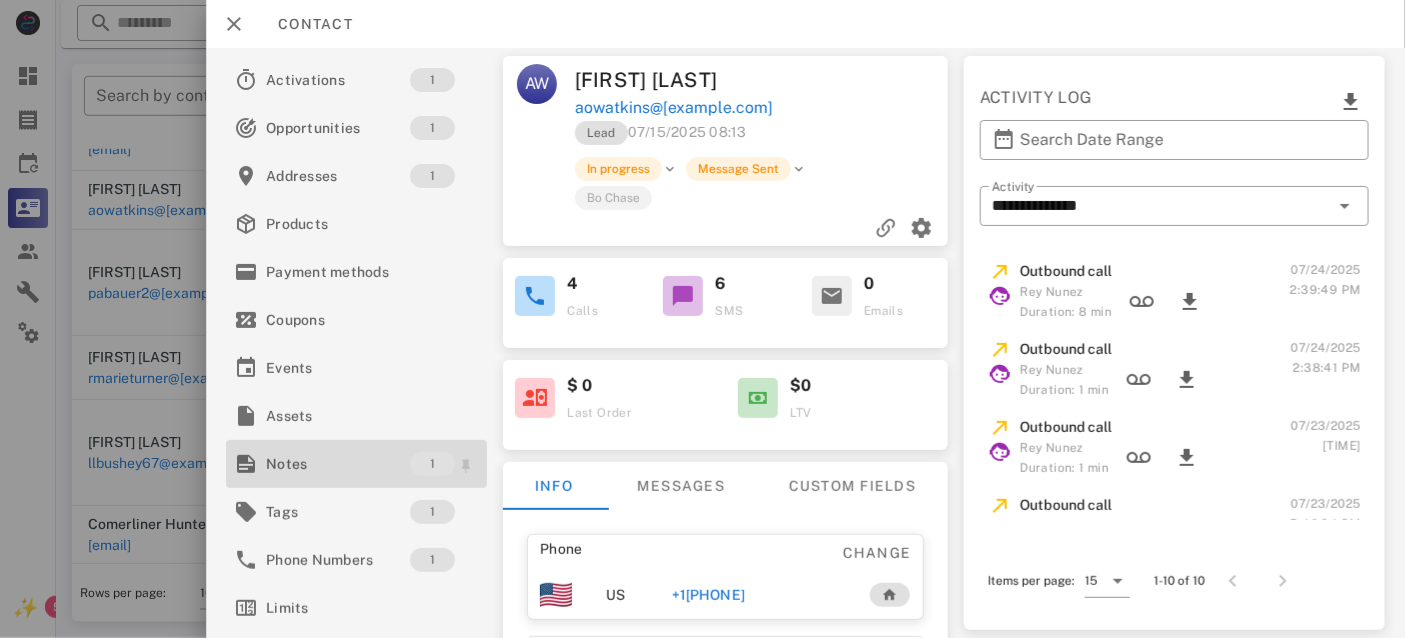 click on "Notes" at bounding box center (338, 464) 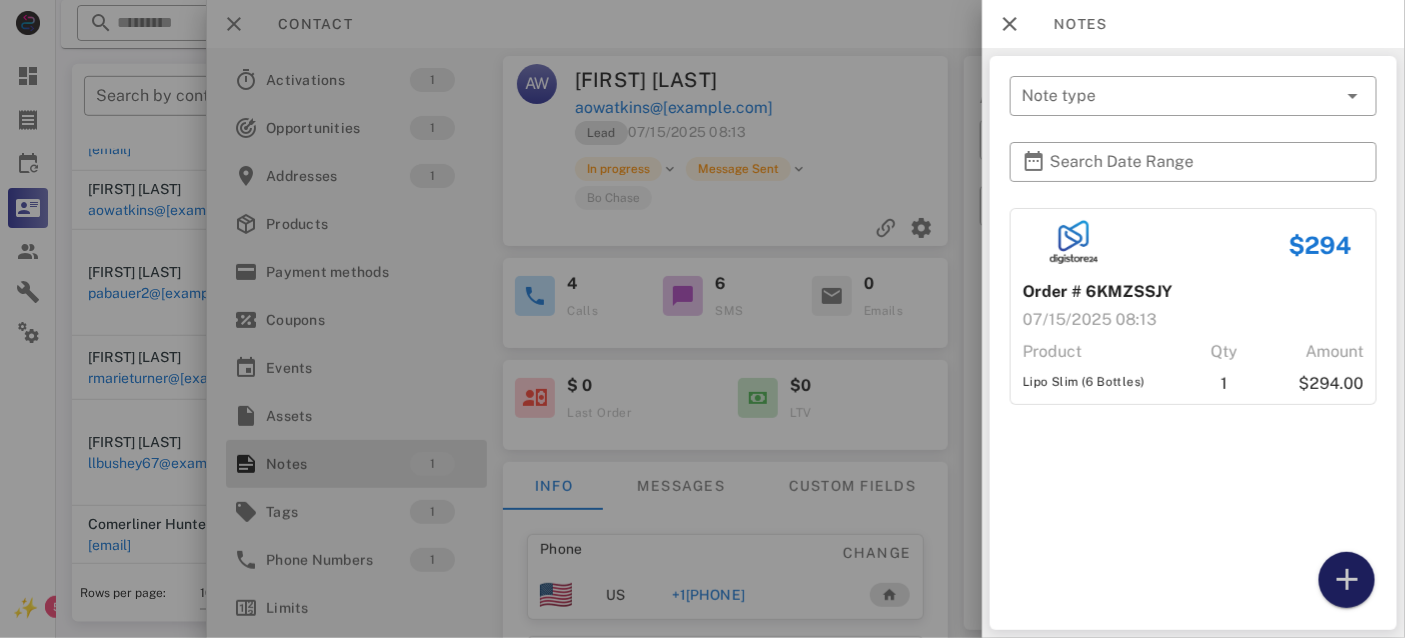 click at bounding box center [1347, 580] 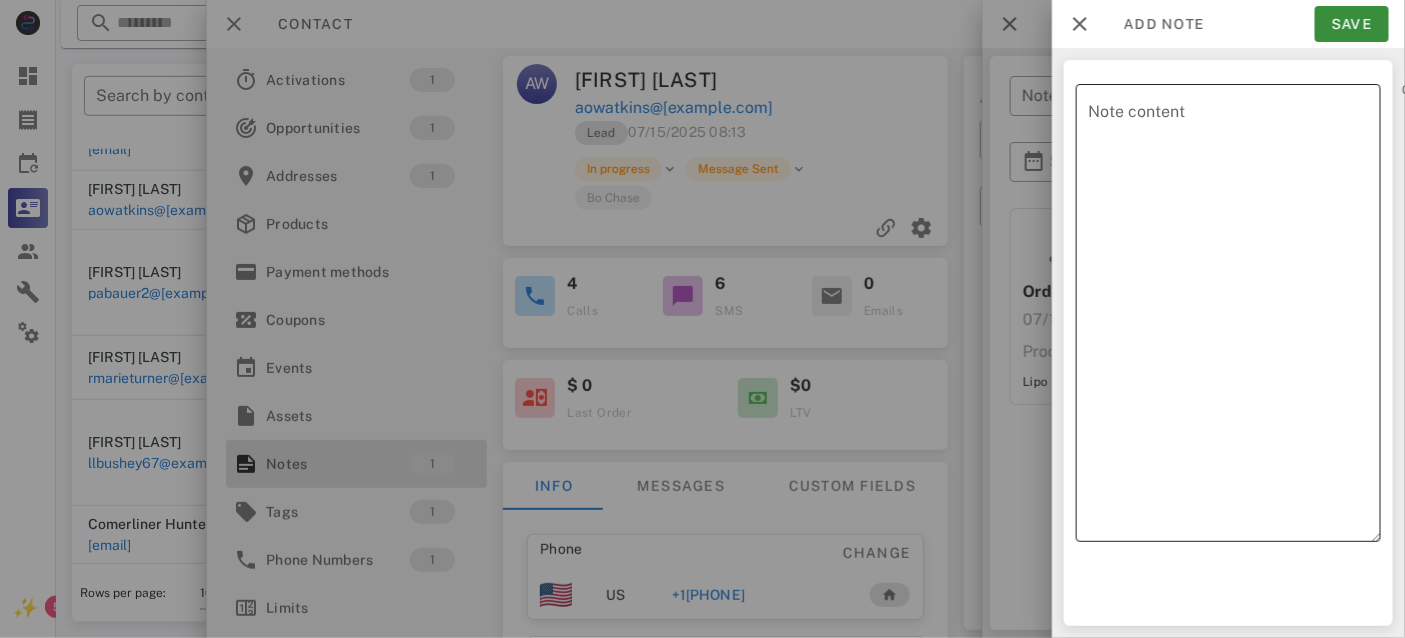 click on "Note content" at bounding box center [1234, 318] 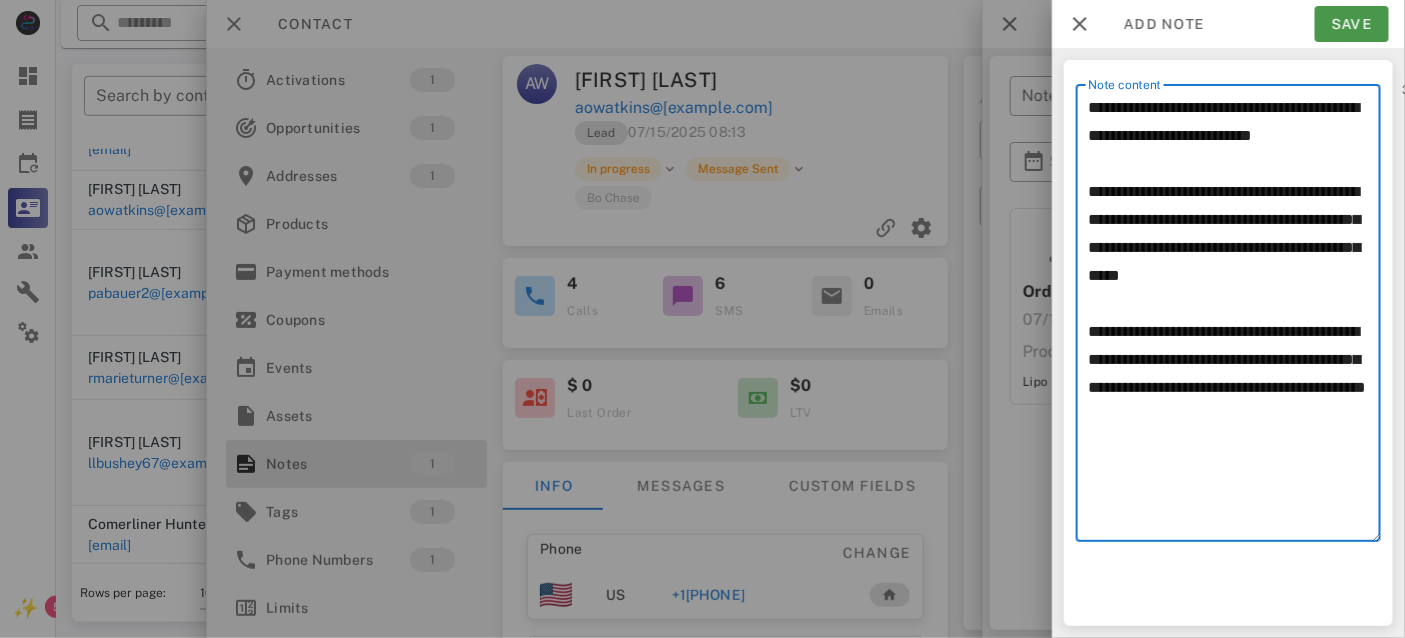 type on "**********" 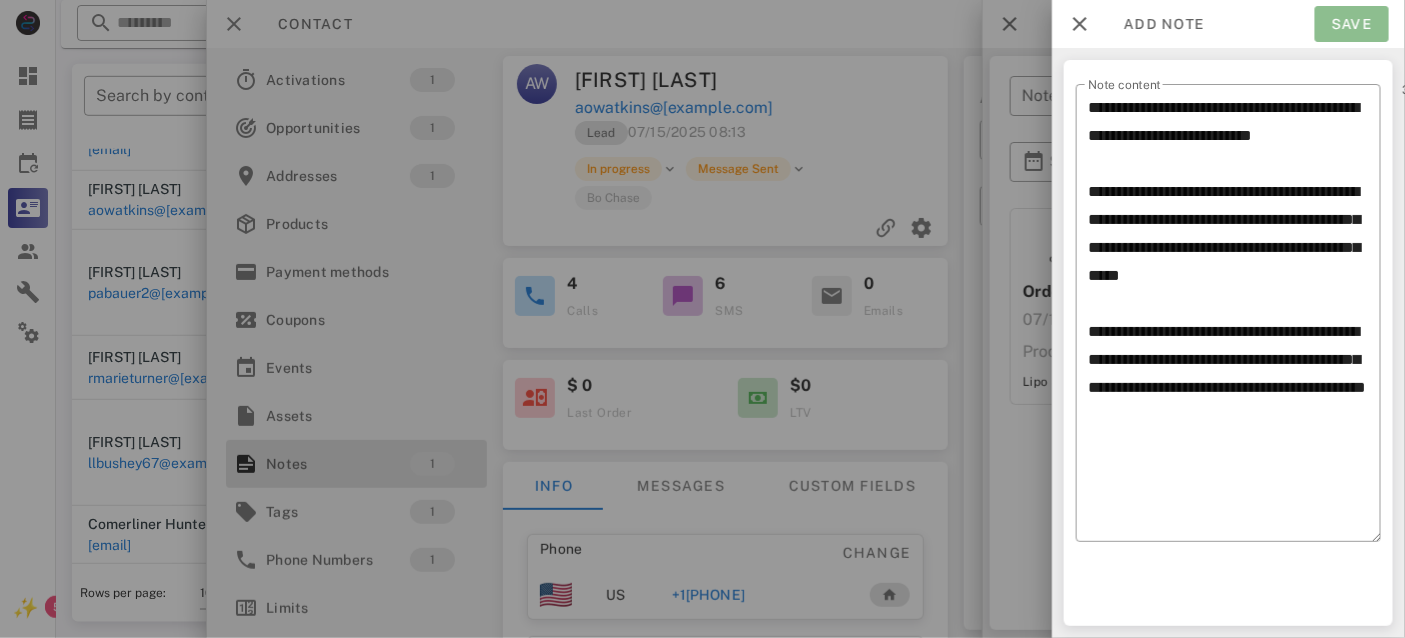 click on "Save" at bounding box center [1352, 24] 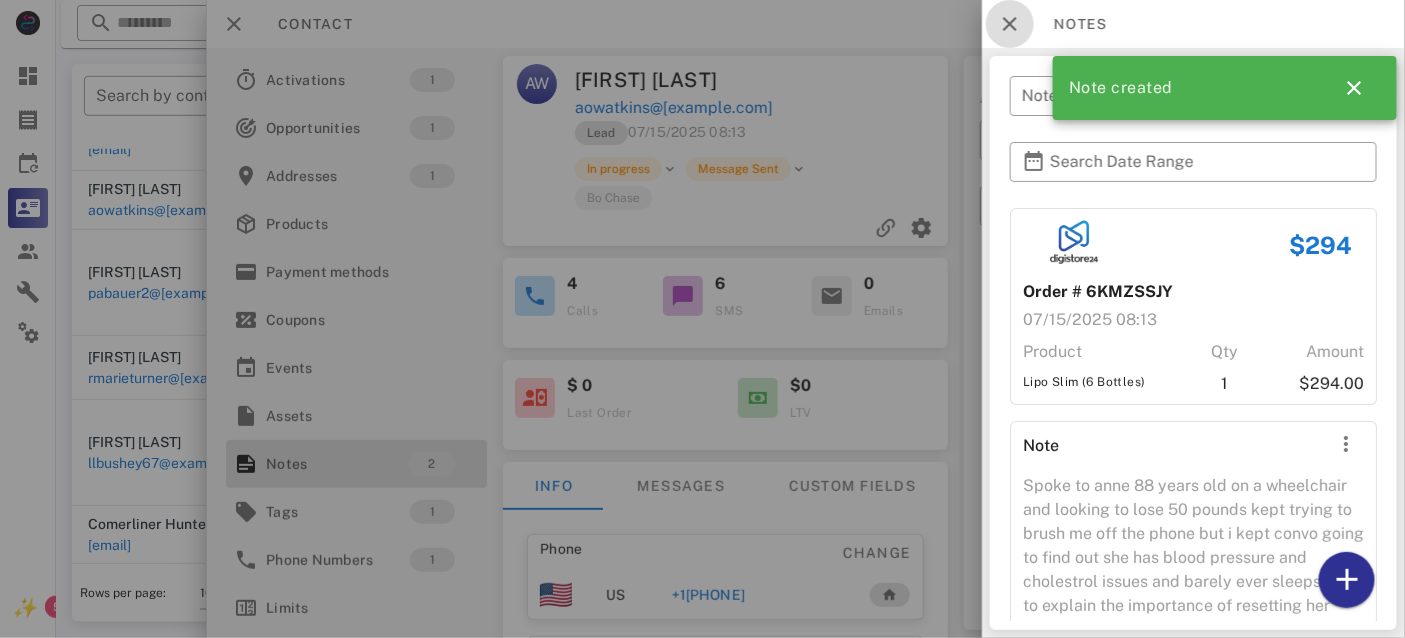 click at bounding box center (1010, 24) 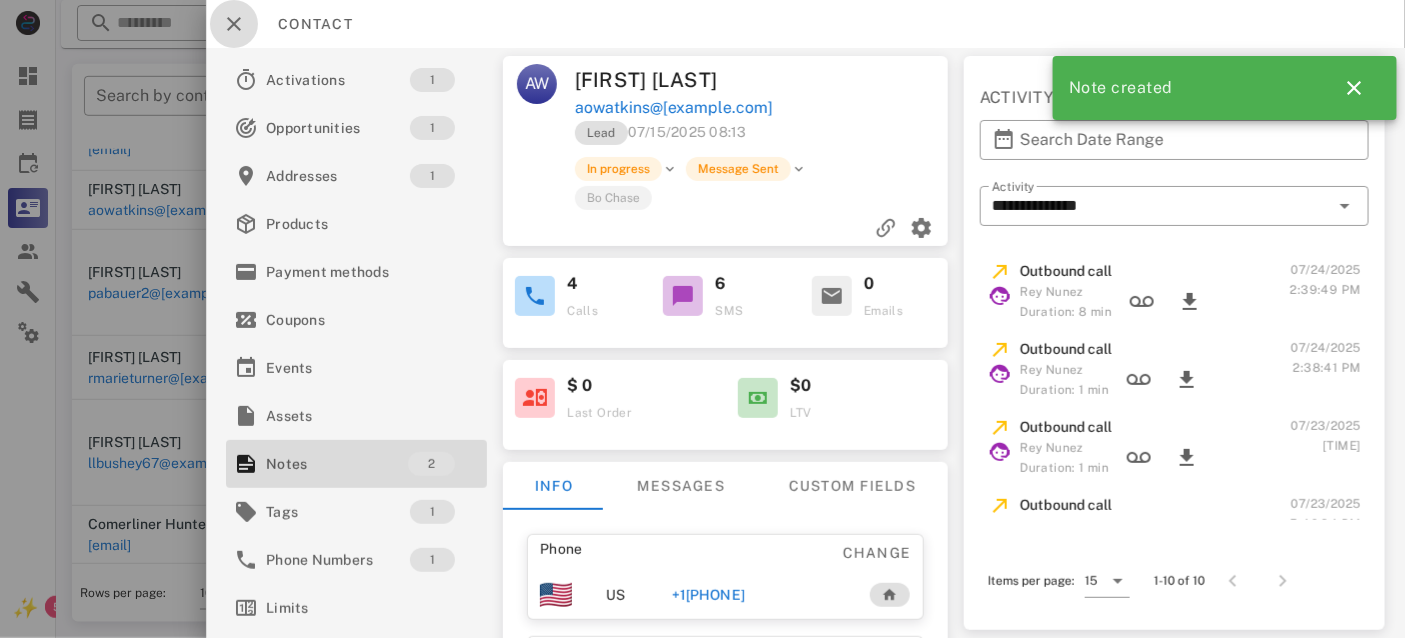 click at bounding box center (234, 24) 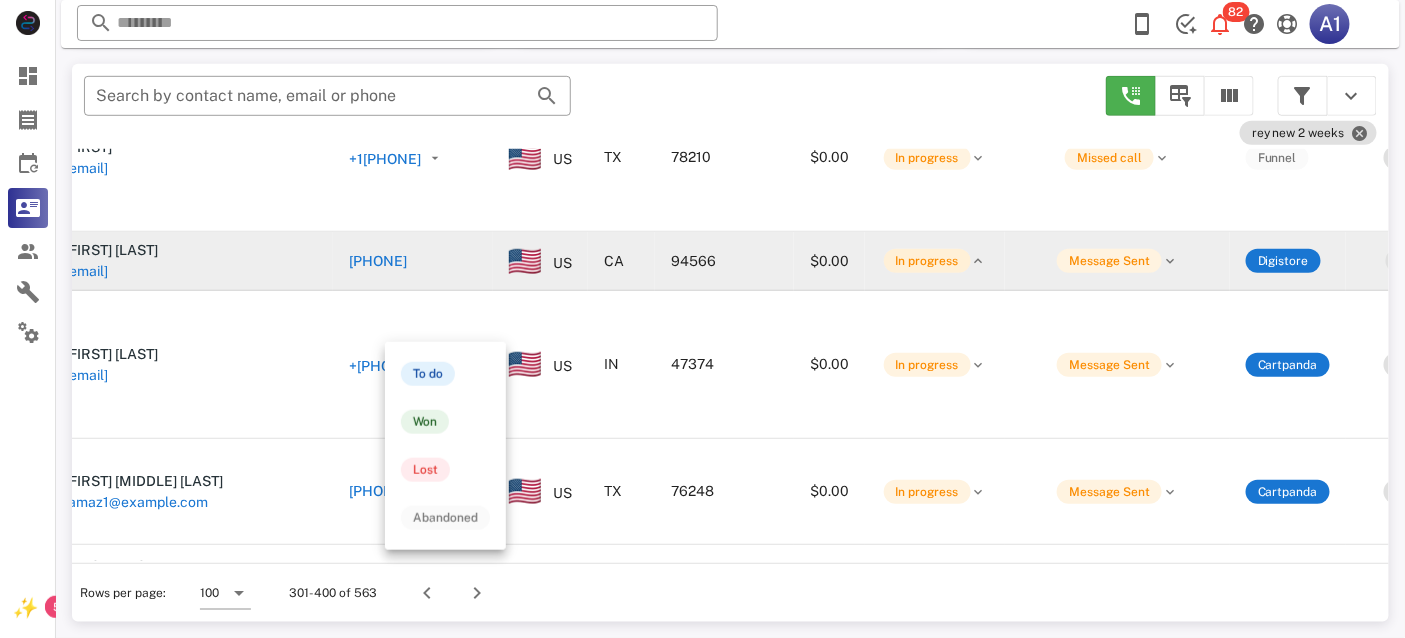 scroll, scrollTop: 7902, scrollLeft: 0, axis: vertical 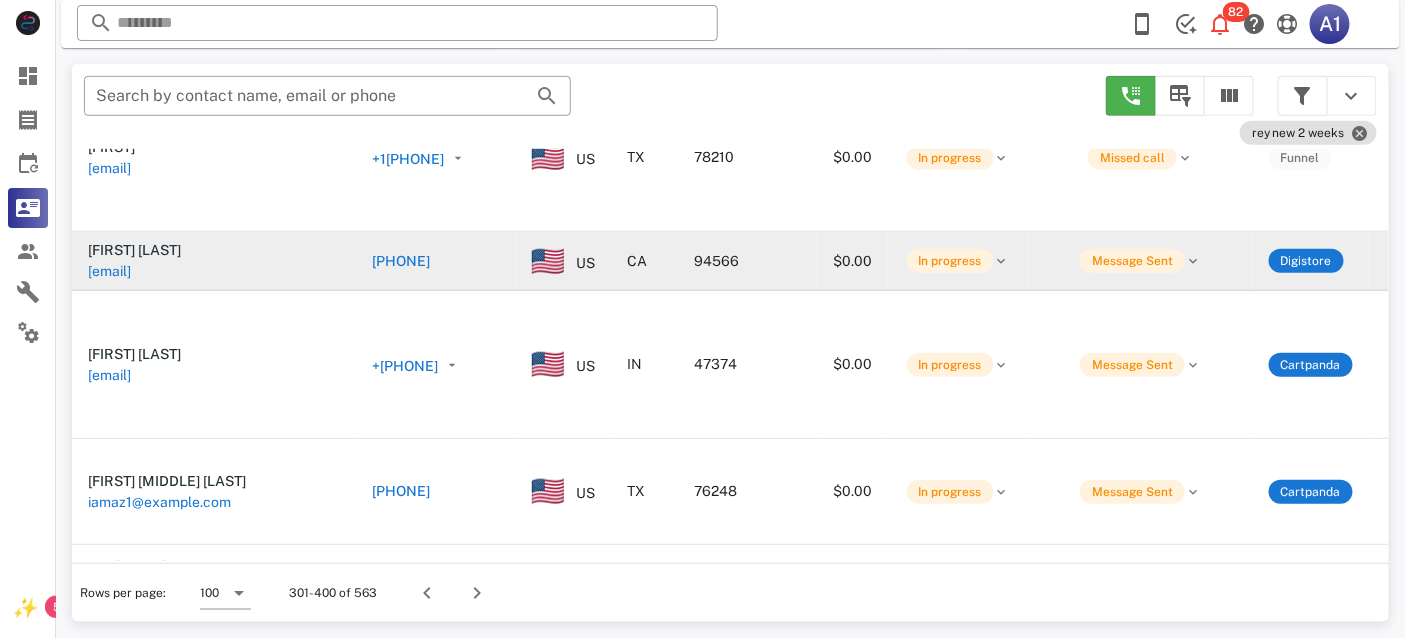 click on "[EMAIL]" at bounding box center [109, 271] 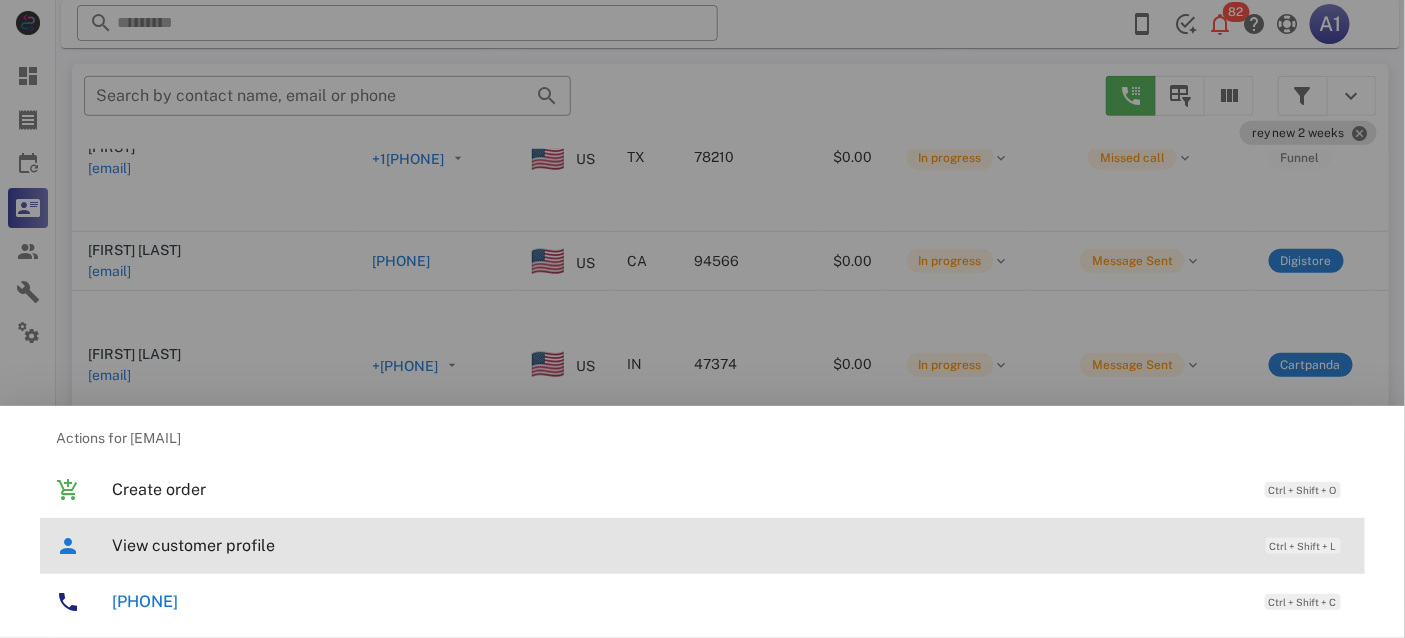 click on "View customer profile" at bounding box center [679, 545] 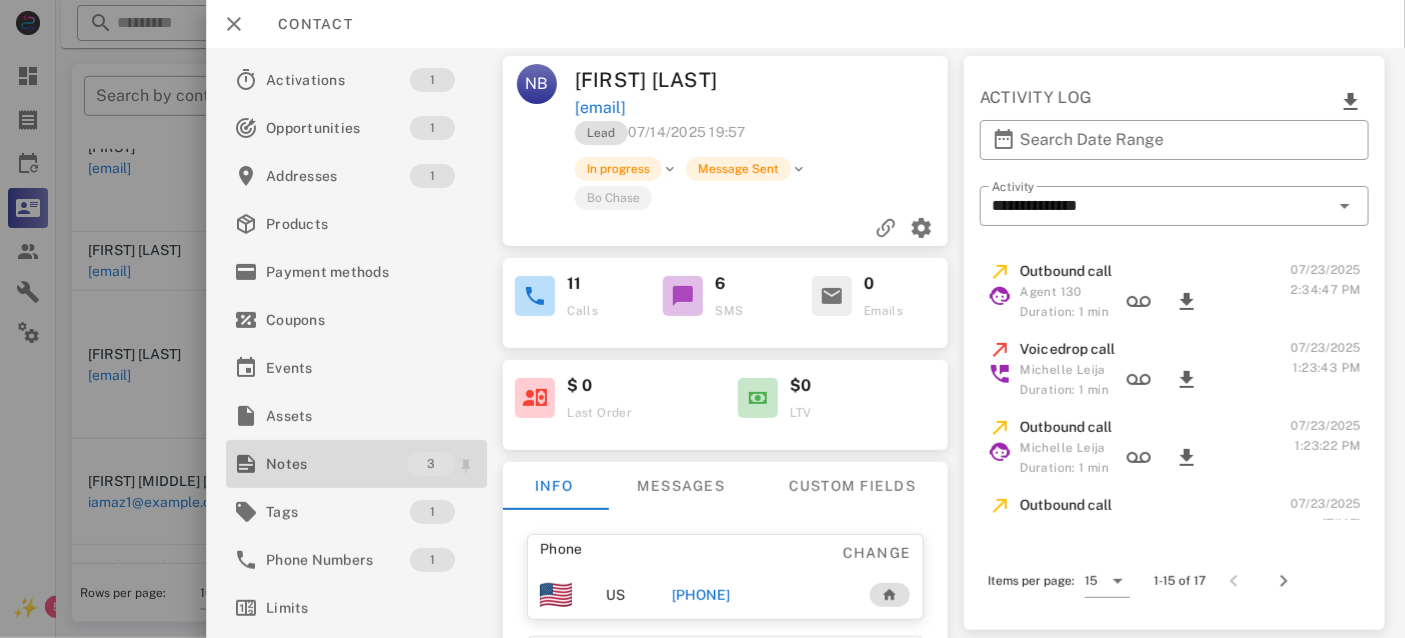 click on "Notes" at bounding box center (336, 464) 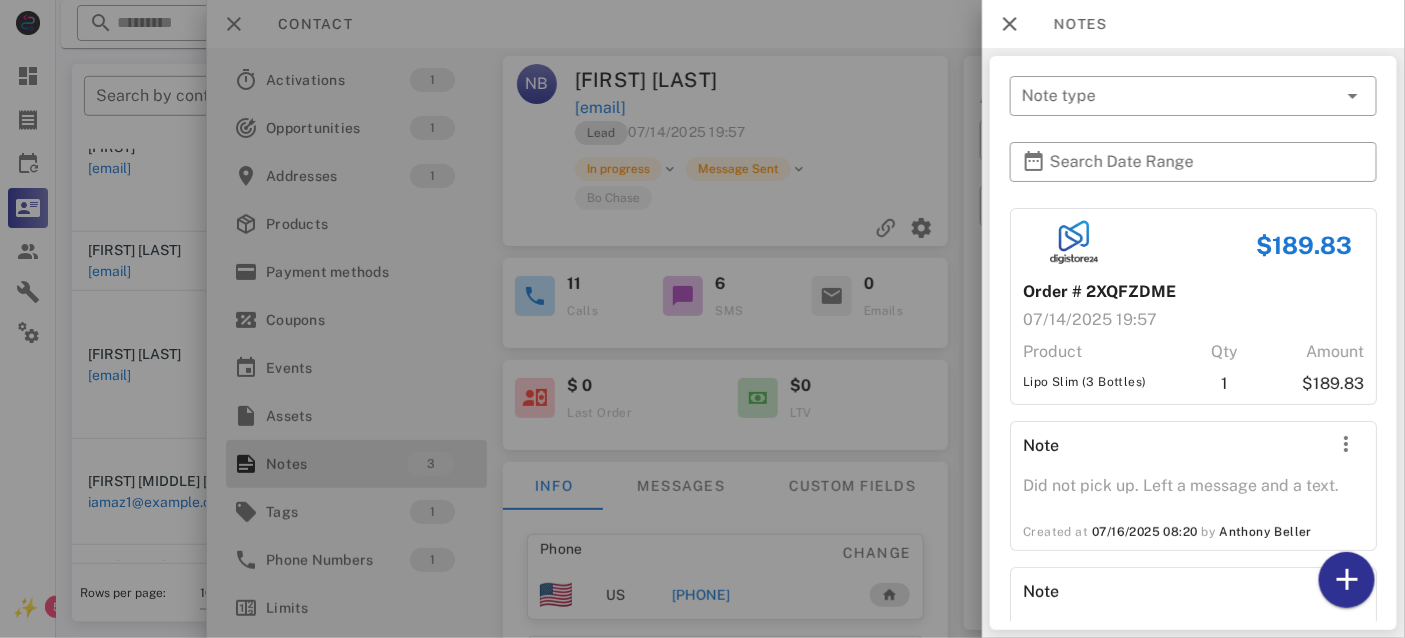 scroll, scrollTop: 126, scrollLeft: 0, axis: vertical 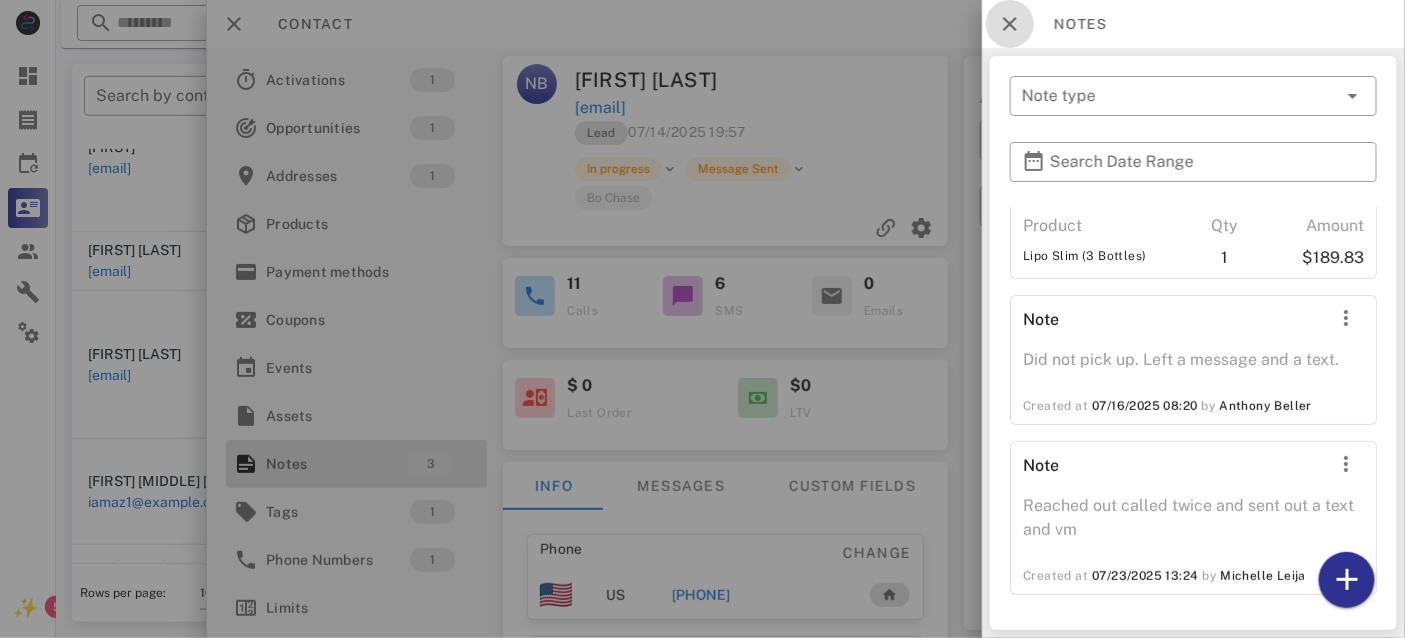 click at bounding box center [1010, 24] 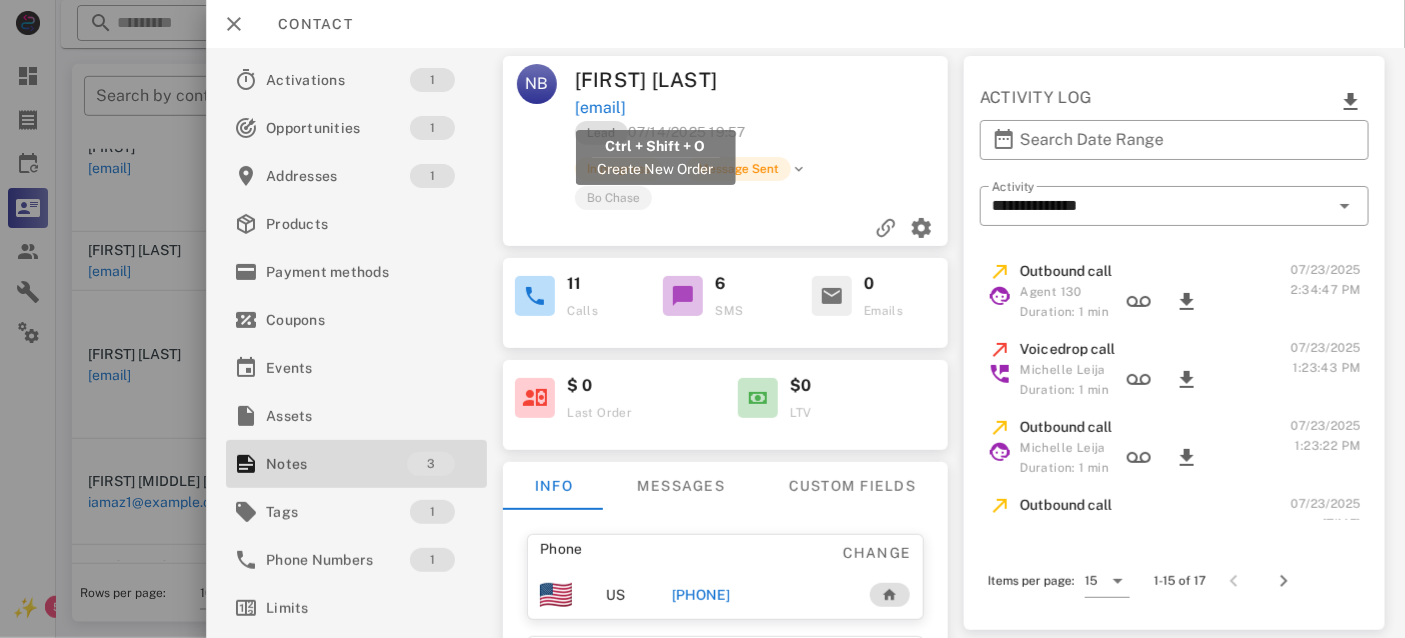 click on "[EMAIL]" at bounding box center [599, 108] 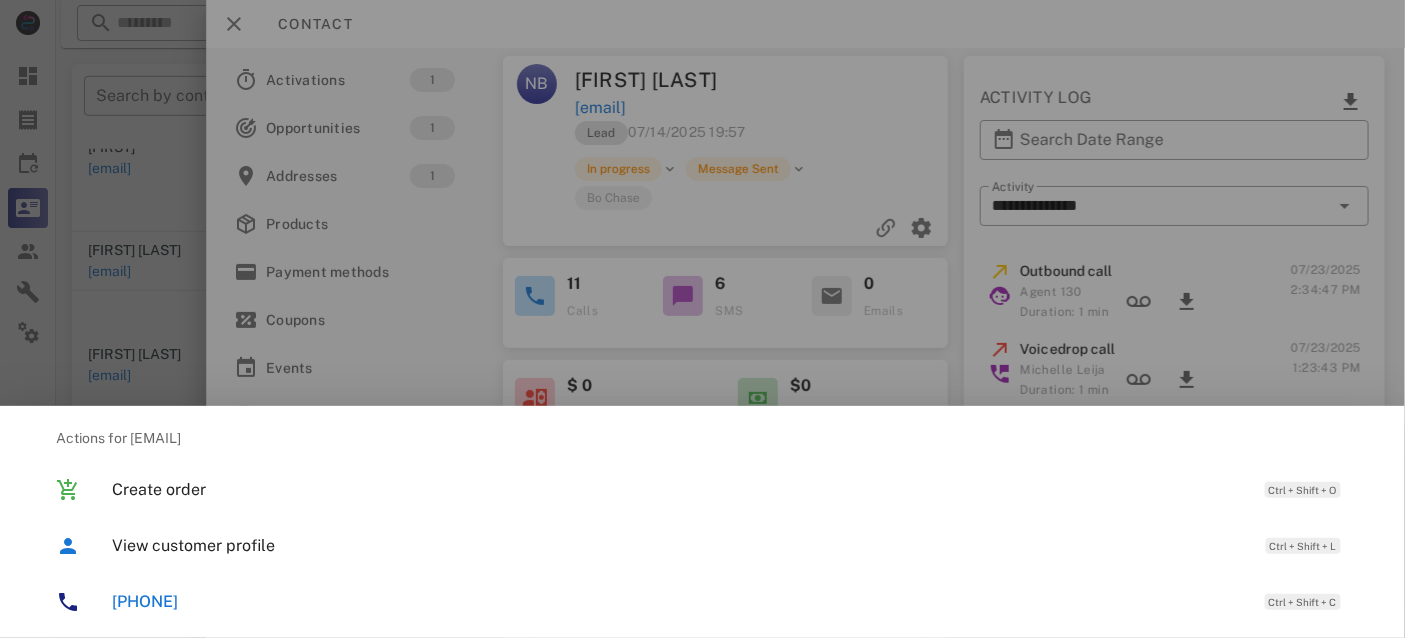 click on "[PHONE]" at bounding box center (684, 601) 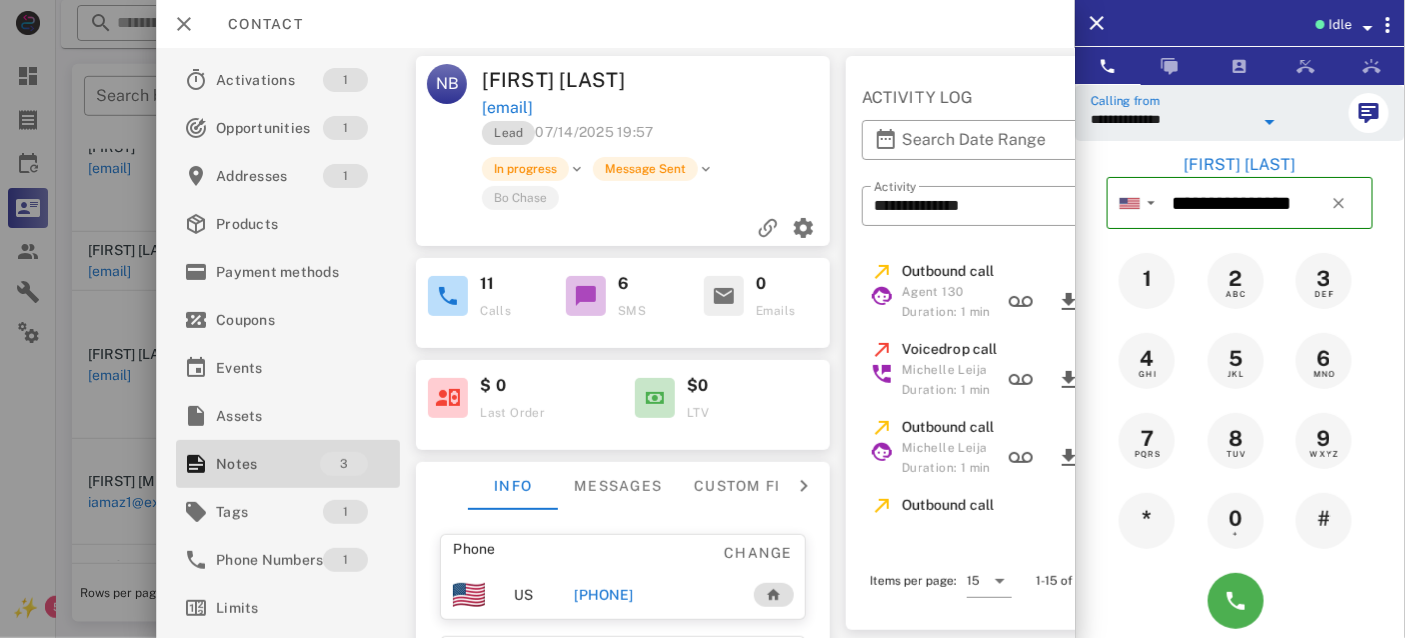 click on "**********" at bounding box center (1172, 119) 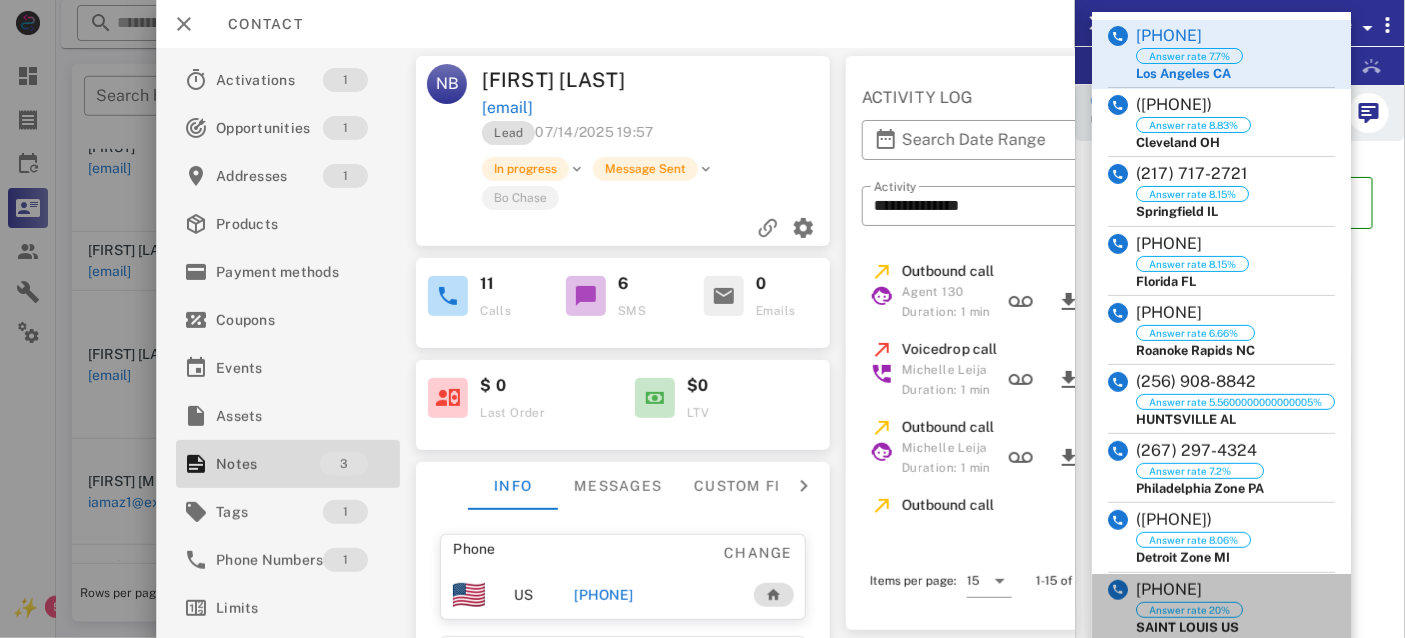 click on "[PHONE]" at bounding box center (1189, 590) 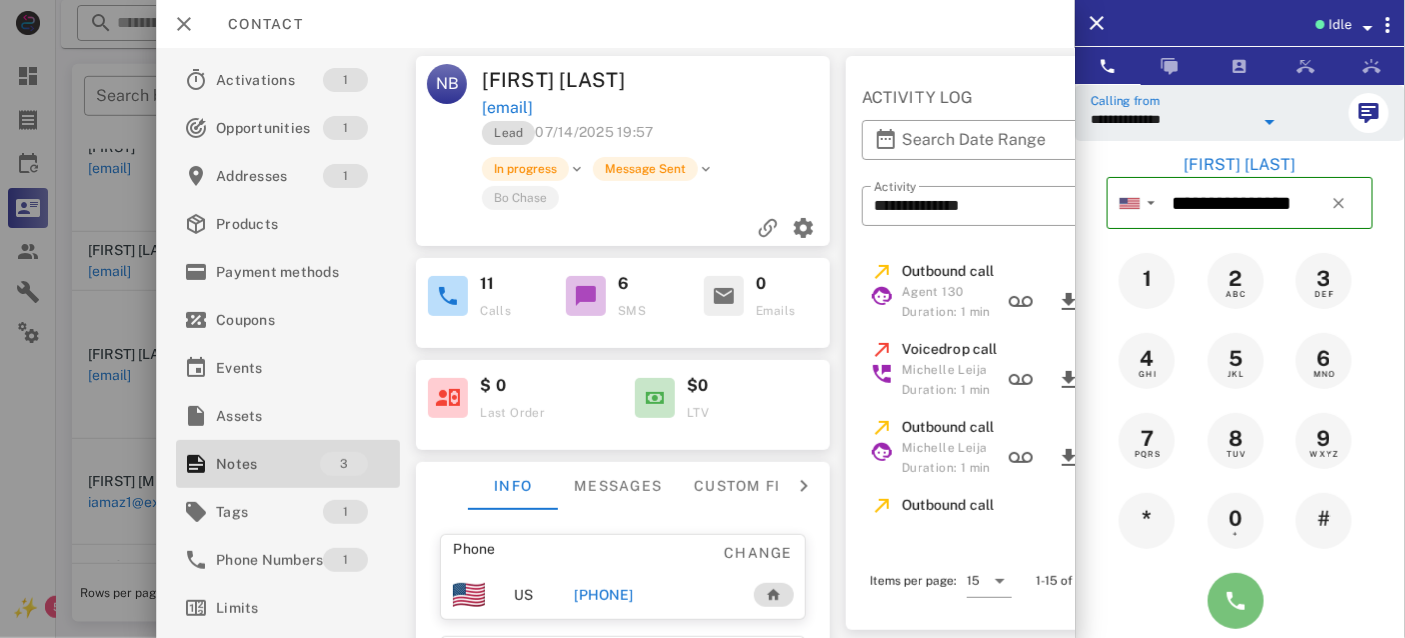 click at bounding box center [1236, 601] 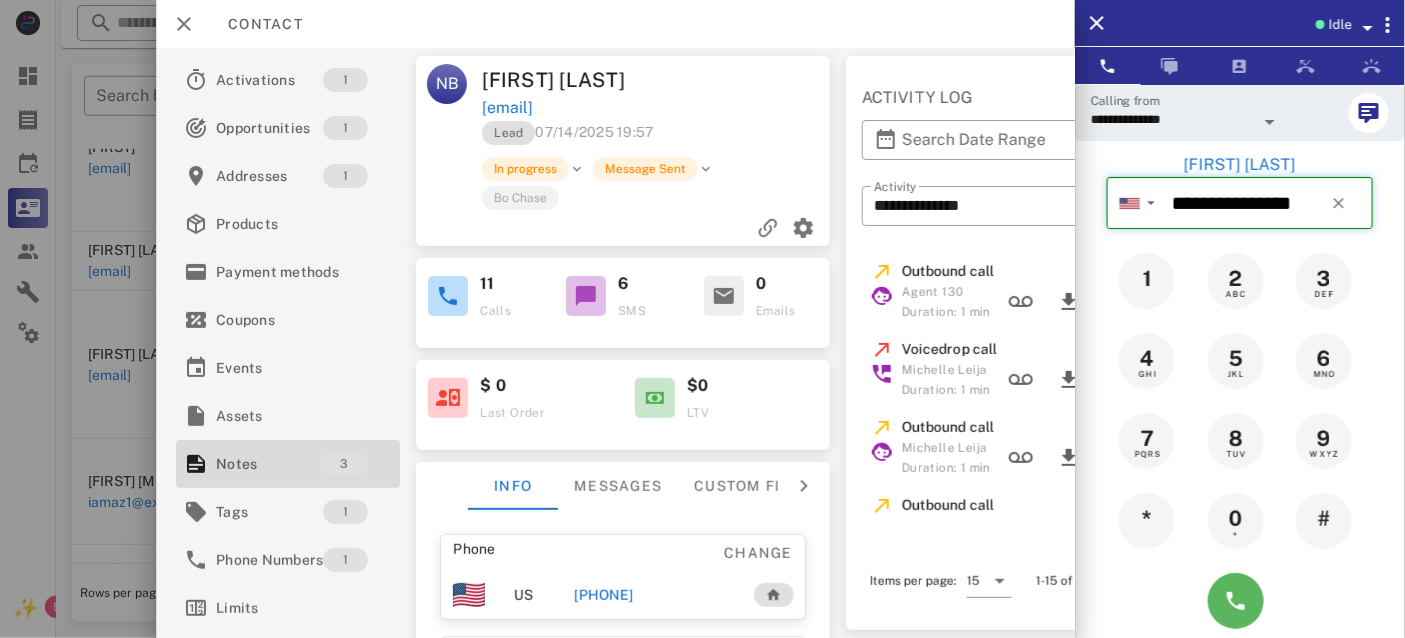 type 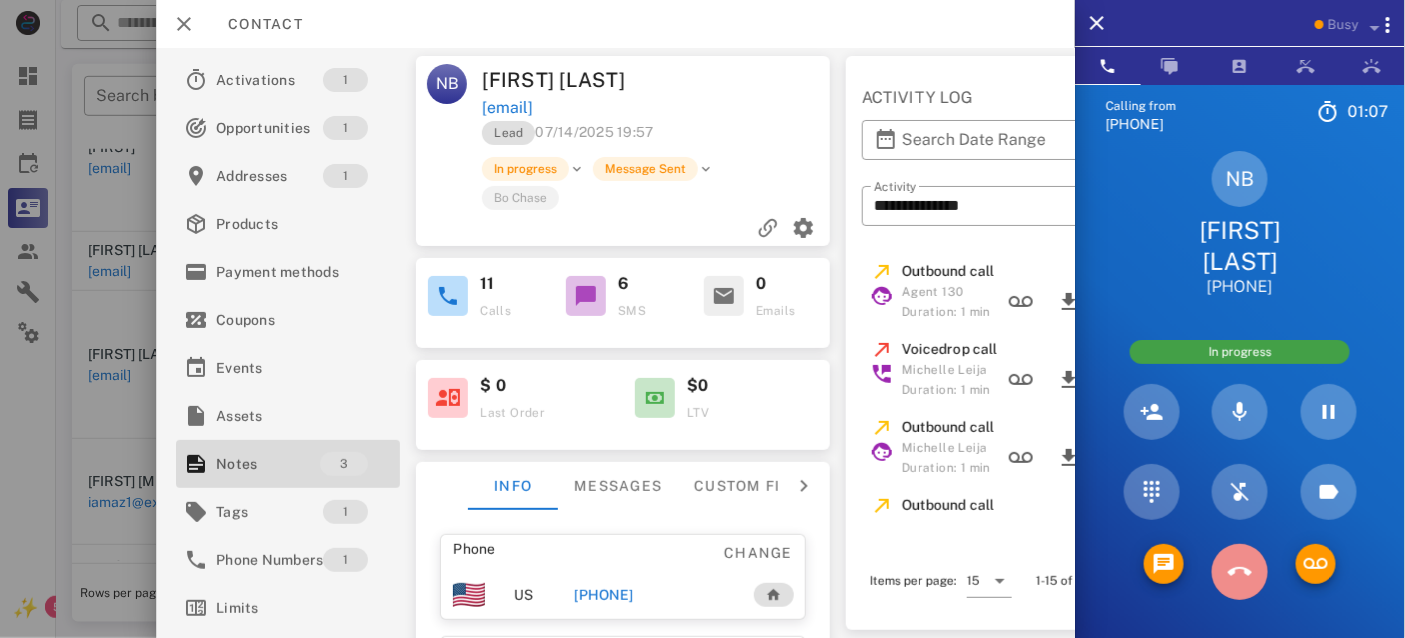 click at bounding box center (1240, 572) 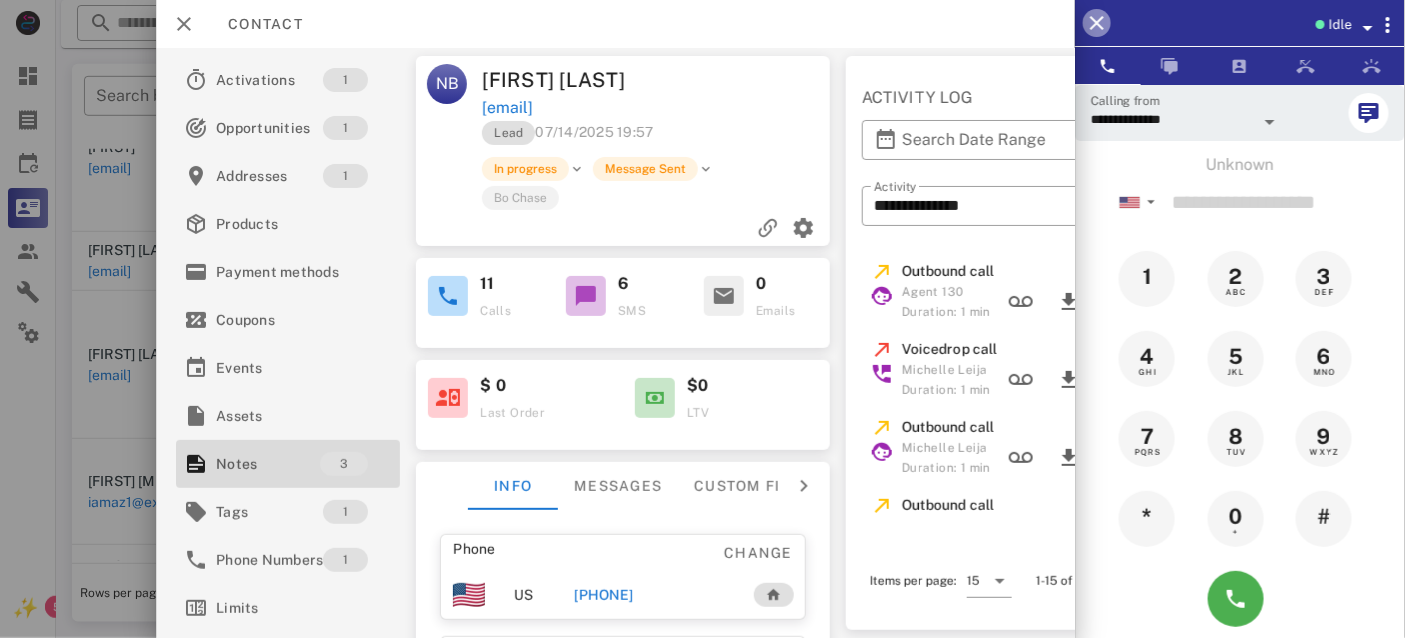 click at bounding box center (1097, 23) 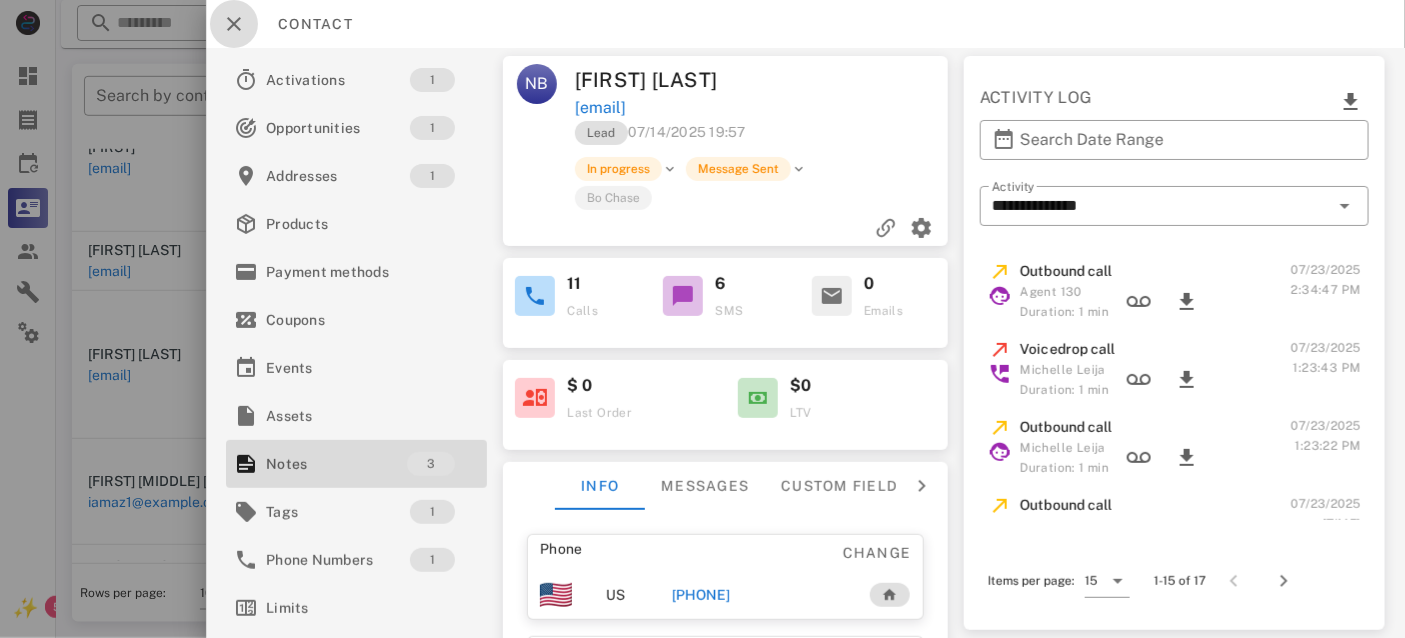 click at bounding box center [234, 24] 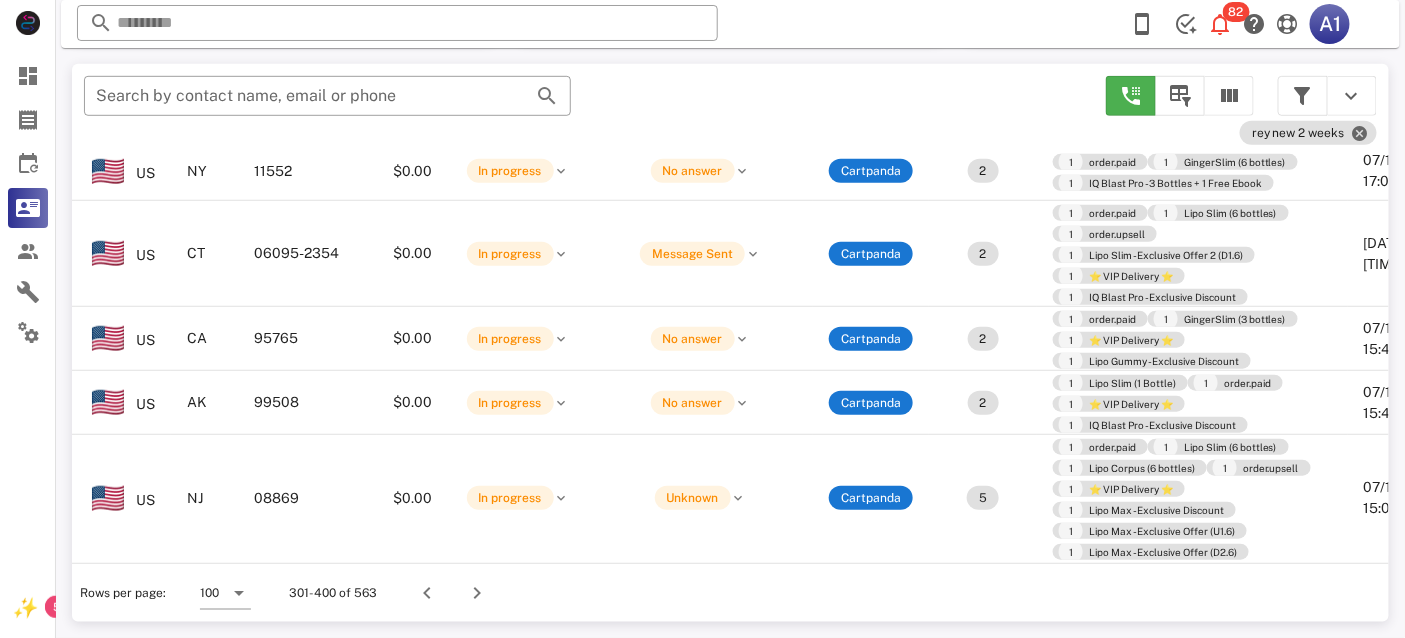 scroll, scrollTop: 8443, scrollLeft: 440, axis: both 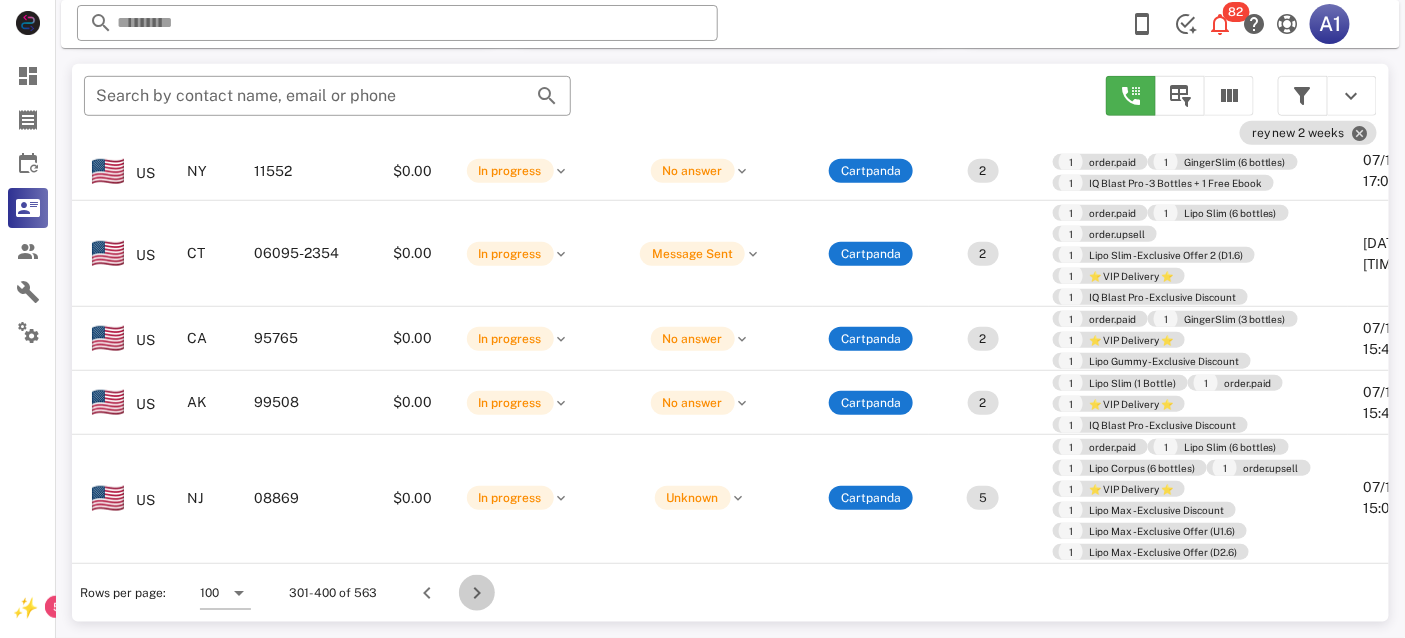 click at bounding box center (477, 593) 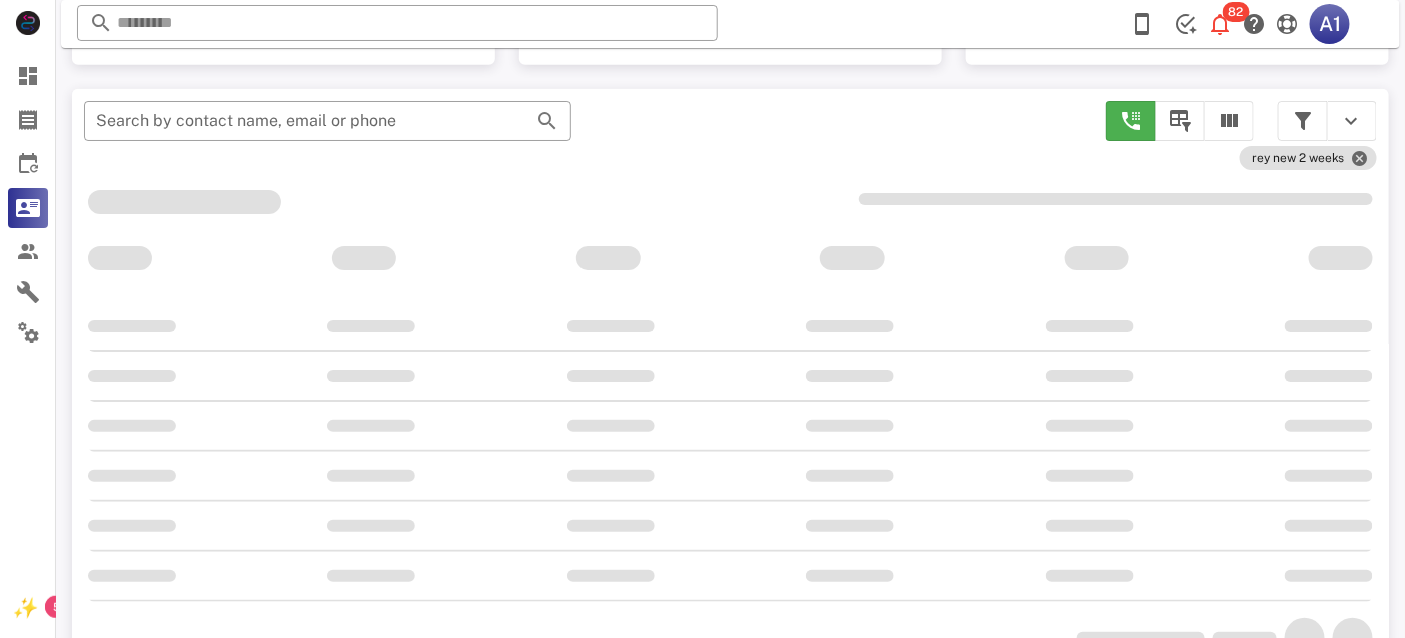 scroll, scrollTop: 380, scrollLeft: 0, axis: vertical 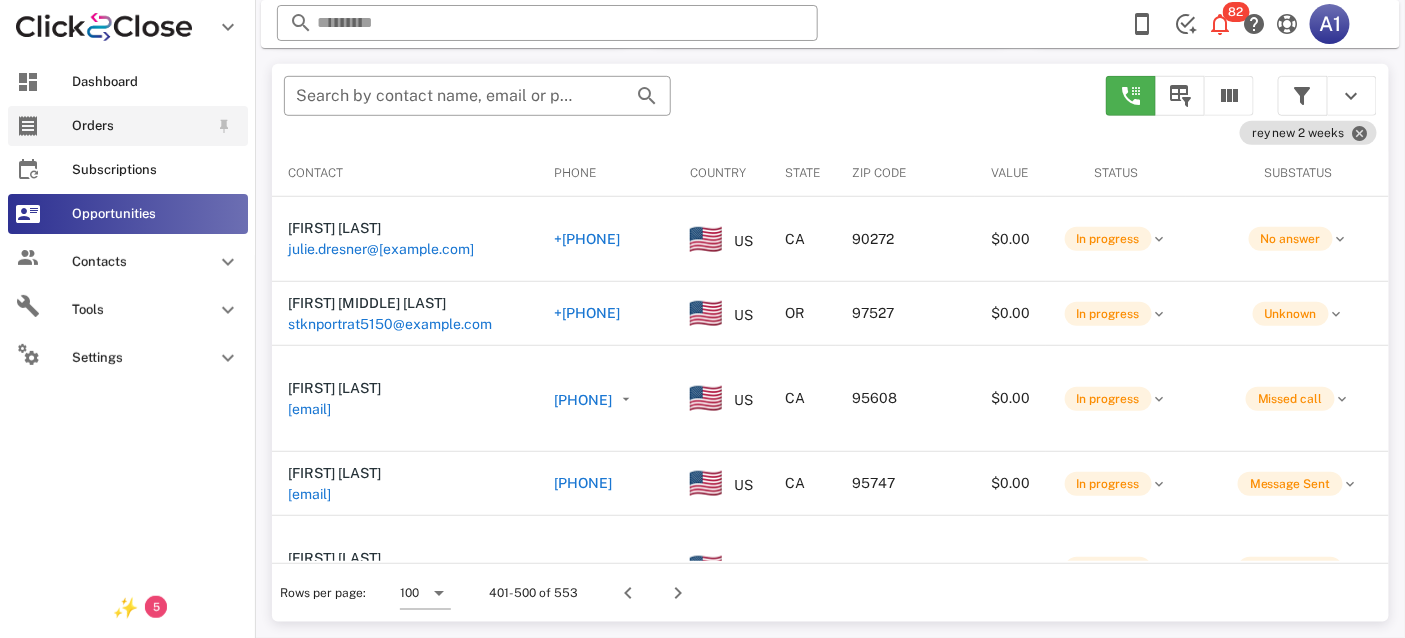 click on "Orders" at bounding box center [140, 126] 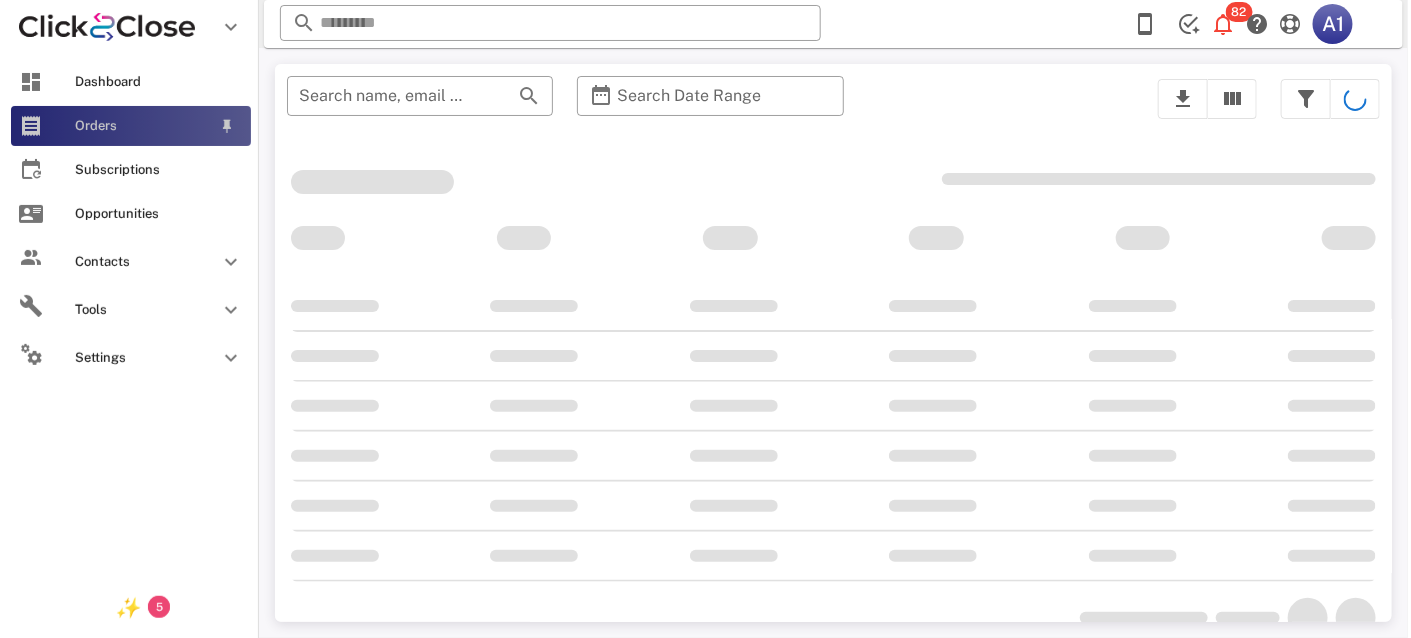 scroll, scrollTop: 0, scrollLeft: 0, axis: both 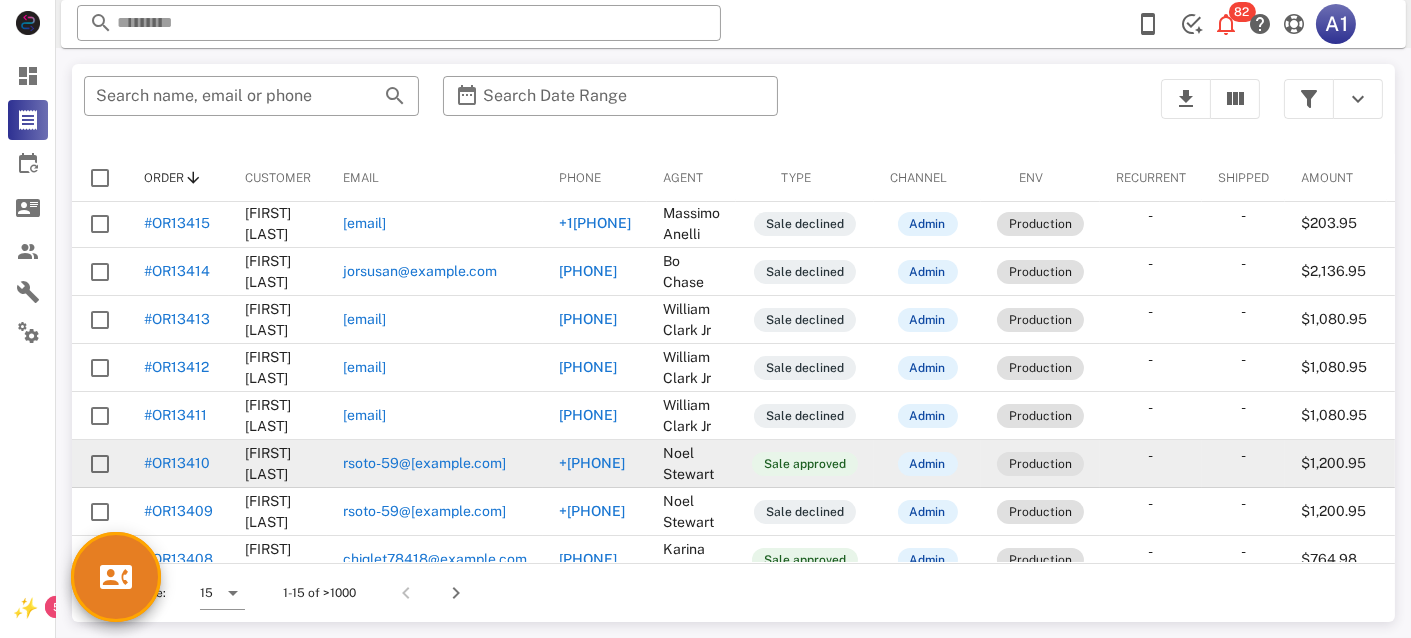 click on "#OR13410" at bounding box center (177, 463) 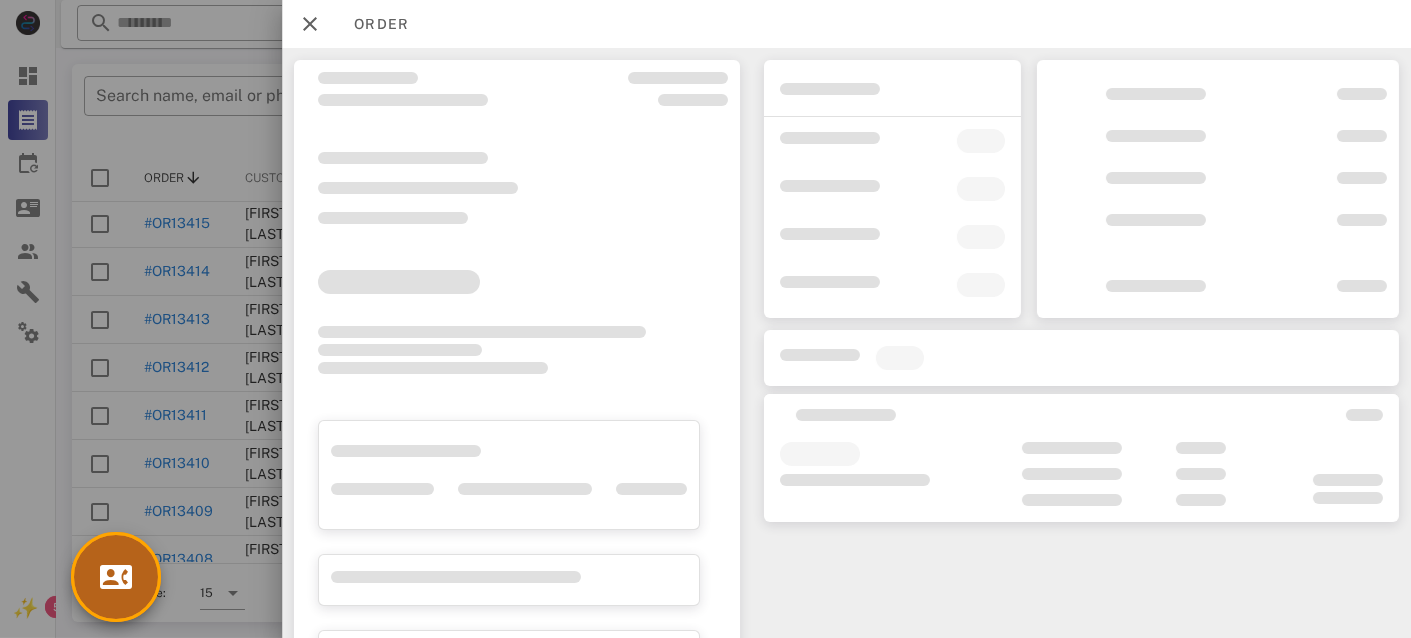click at bounding box center (116, 577) 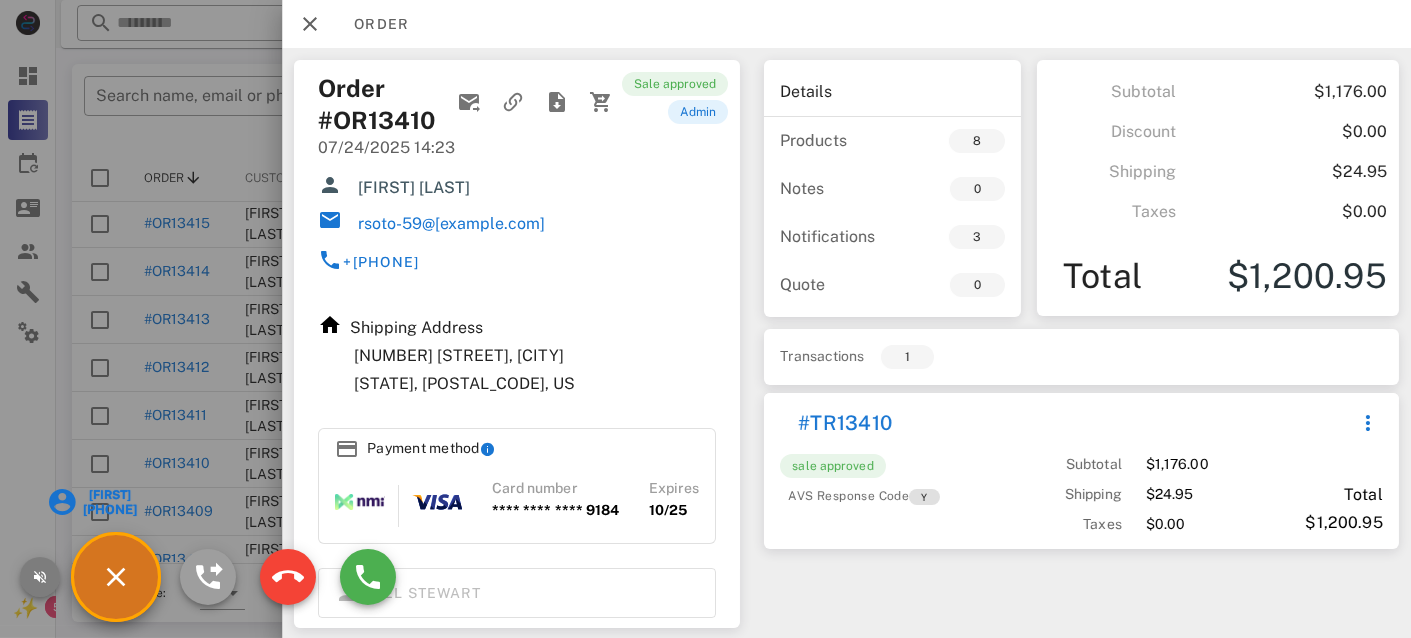 click at bounding box center (40, 577) 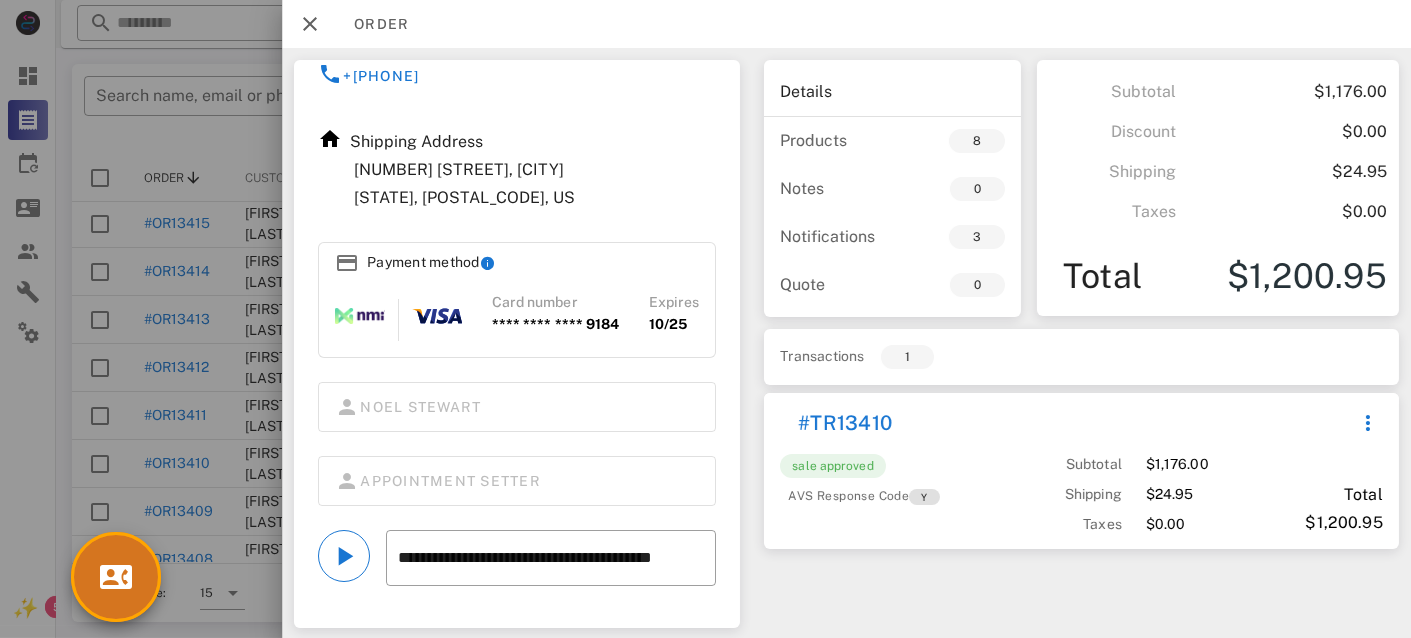 scroll, scrollTop: 310, scrollLeft: 0, axis: vertical 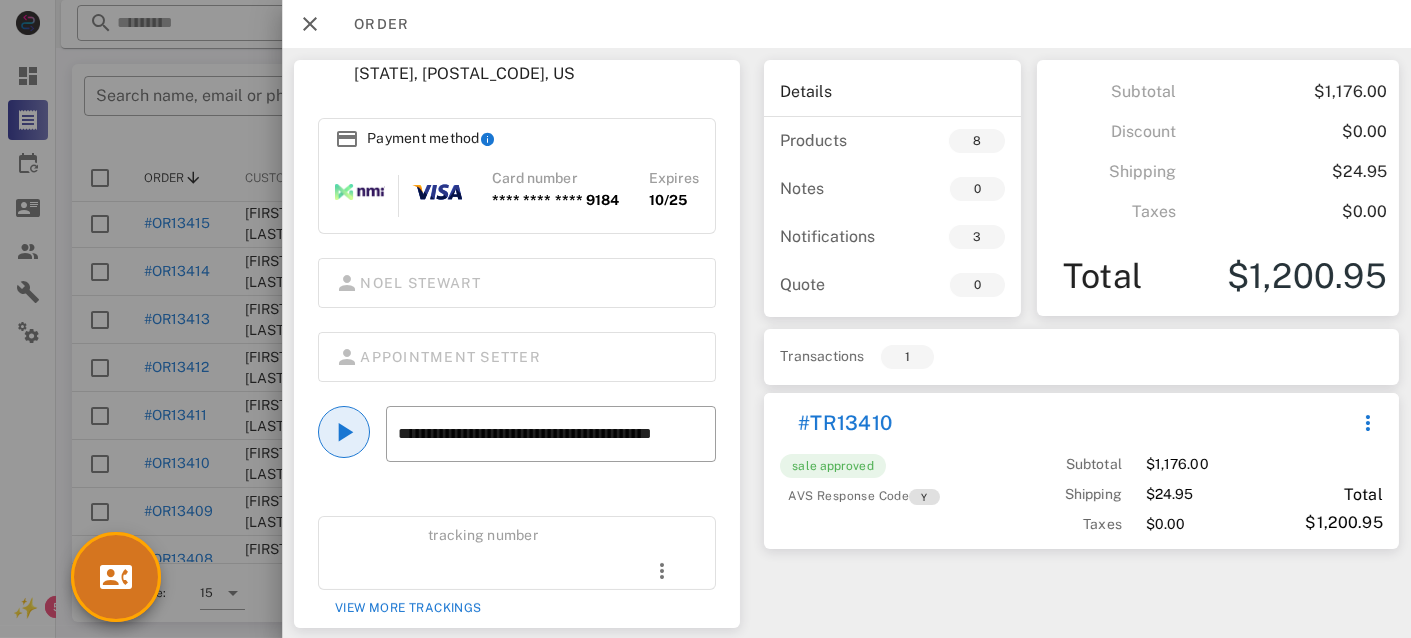 click at bounding box center [344, 432] 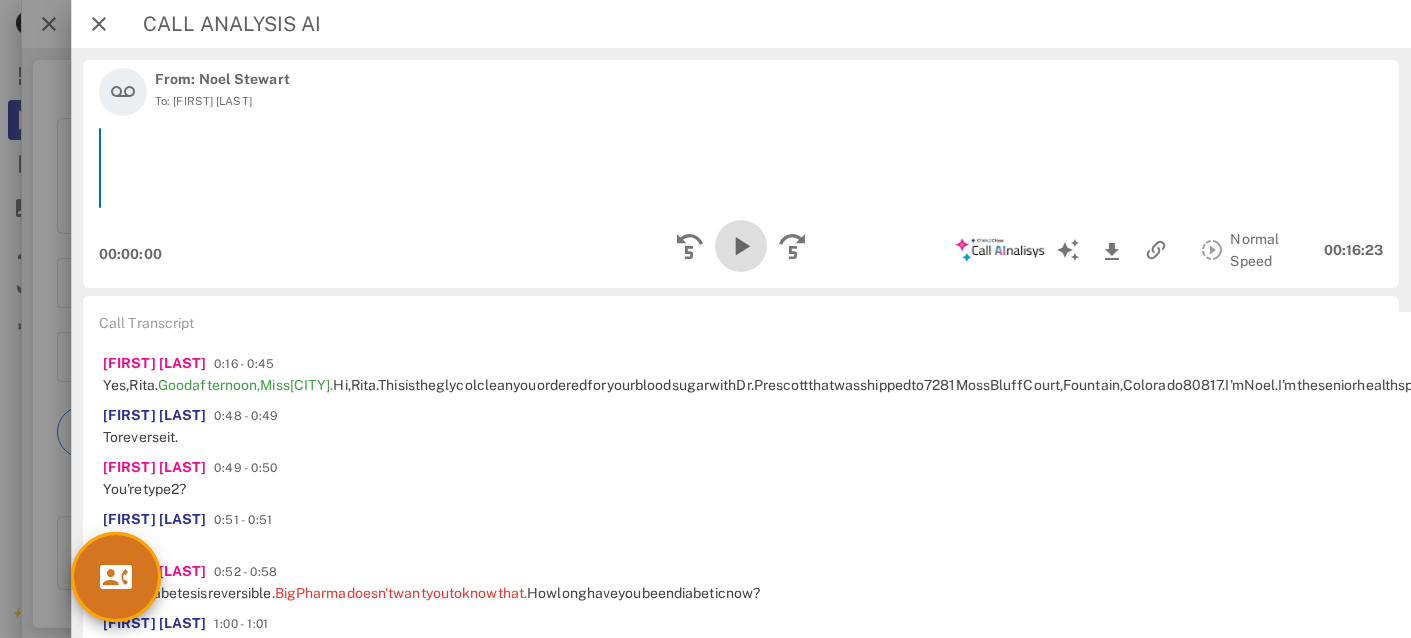 click at bounding box center (741, 246) 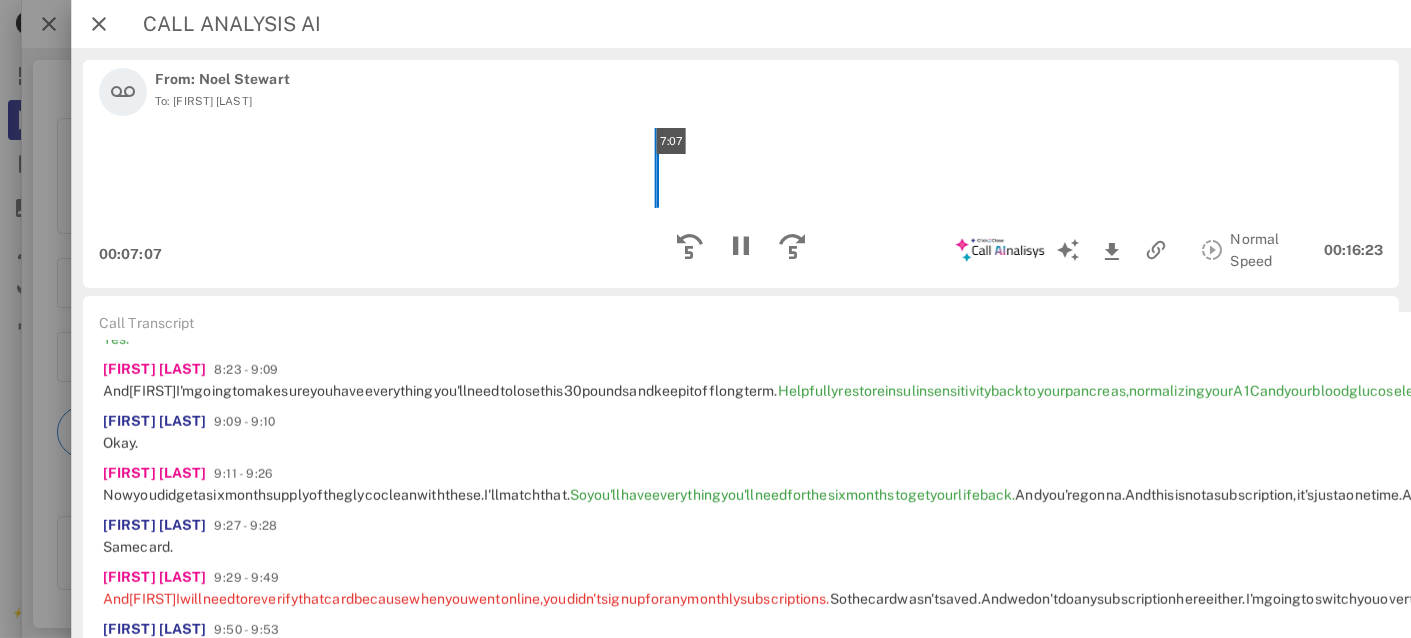 scroll, scrollTop: 3318, scrollLeft: 0, axis: vertical 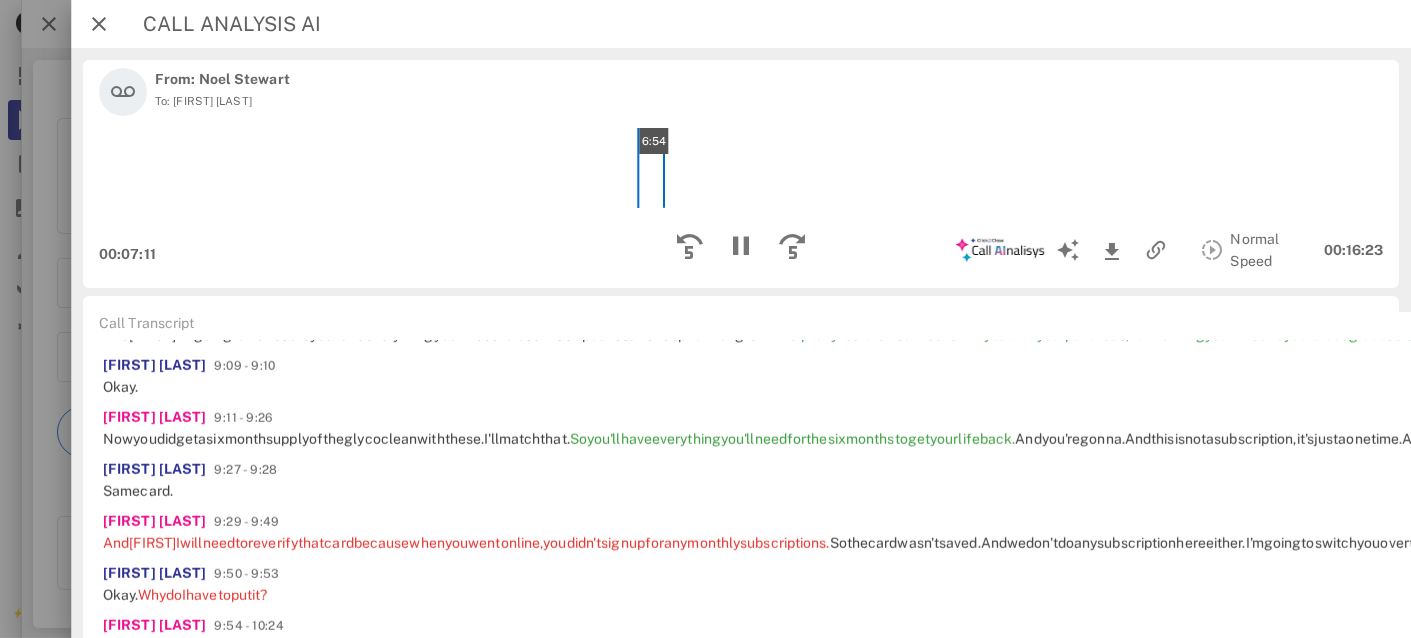click on "6:54" at bounding box center (741, 168) 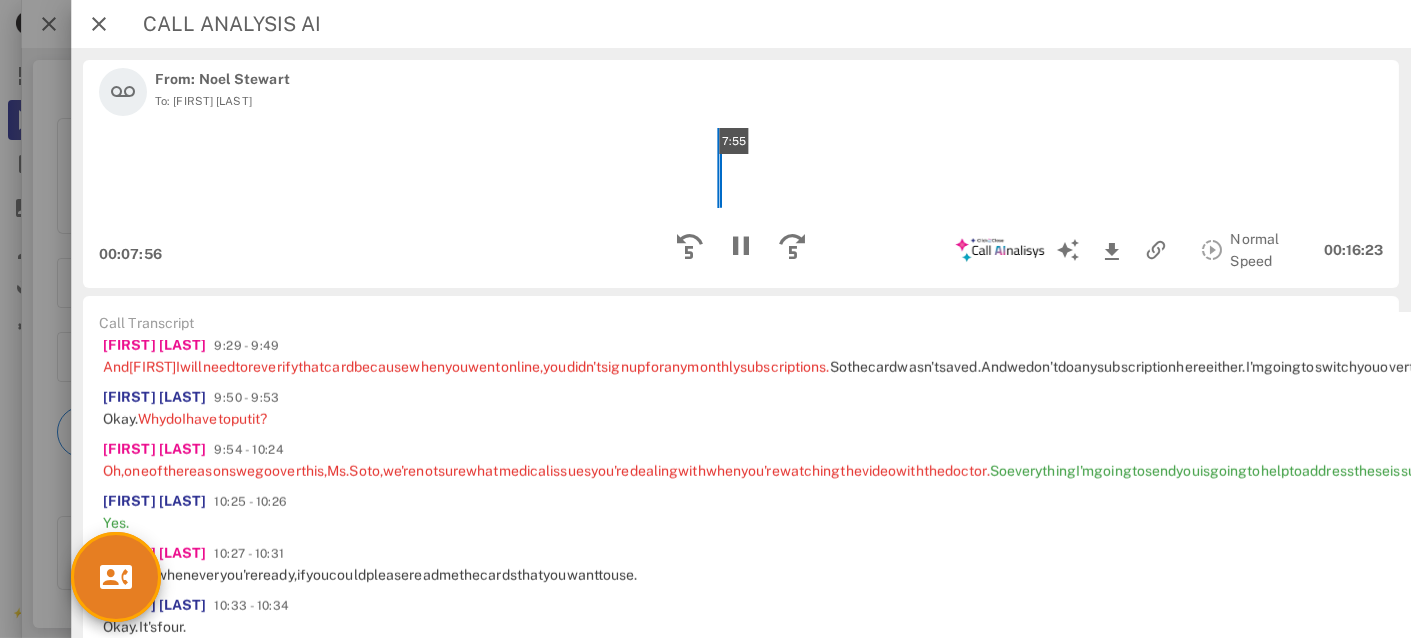 scroll, scrollTop: 3636, scrollLeft: 0, axis: vertical 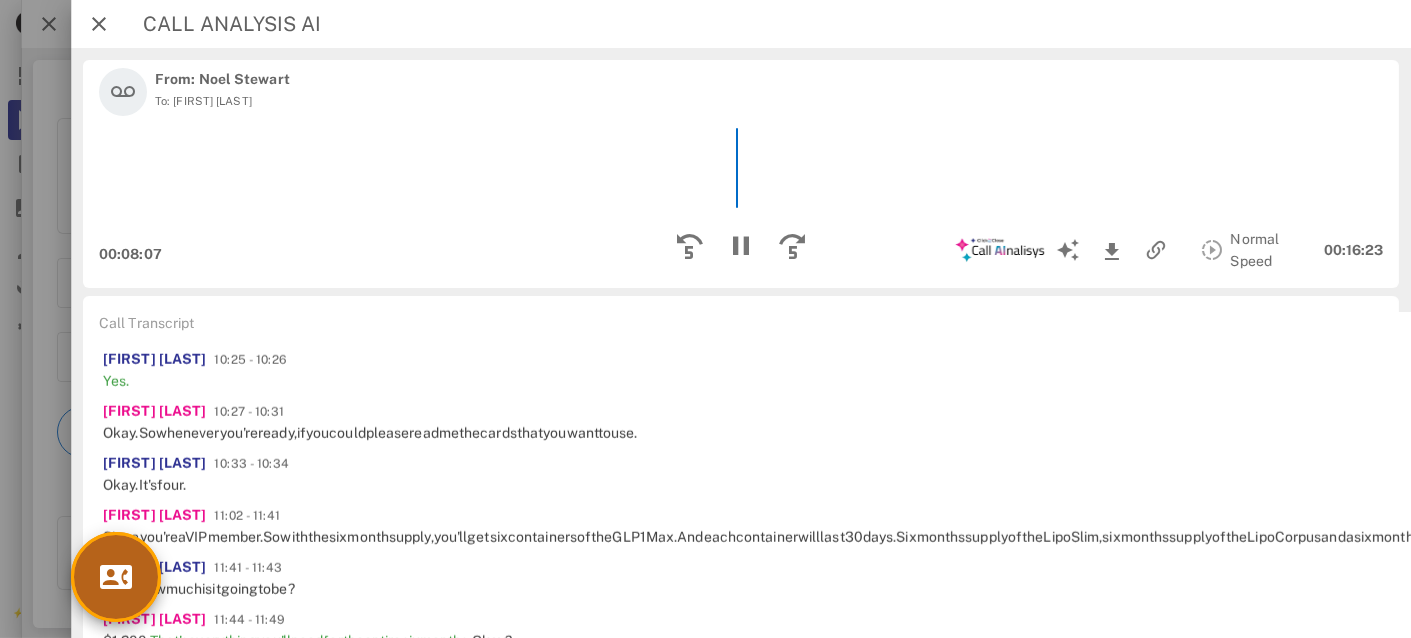 click at bounding box center (116, 577) 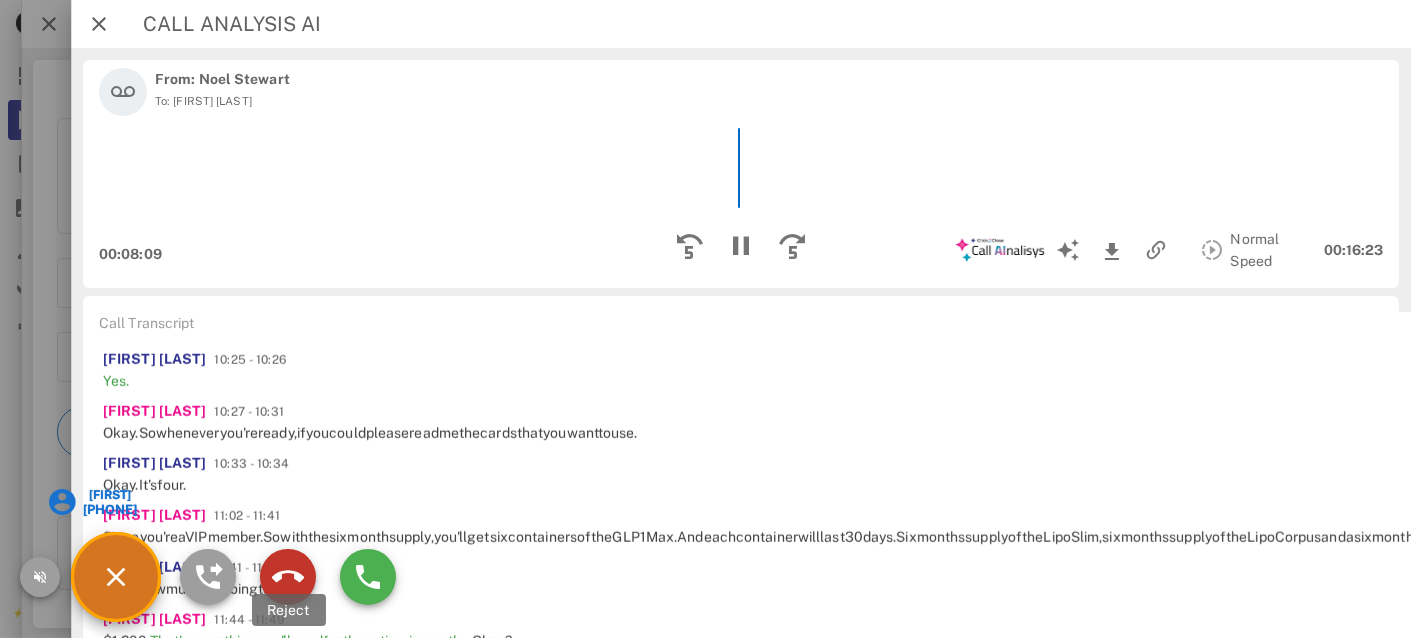 click at bounding box center (288, 577) 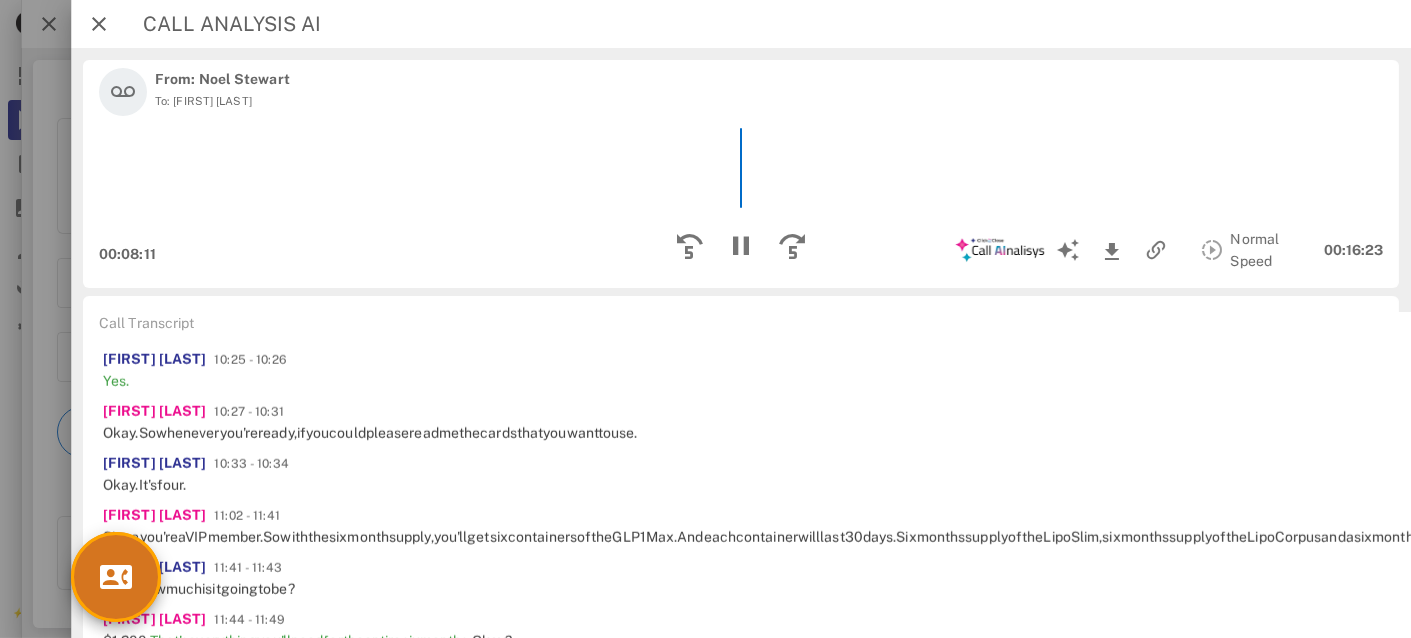 click on "Okay." at bounding box center (122, -191) 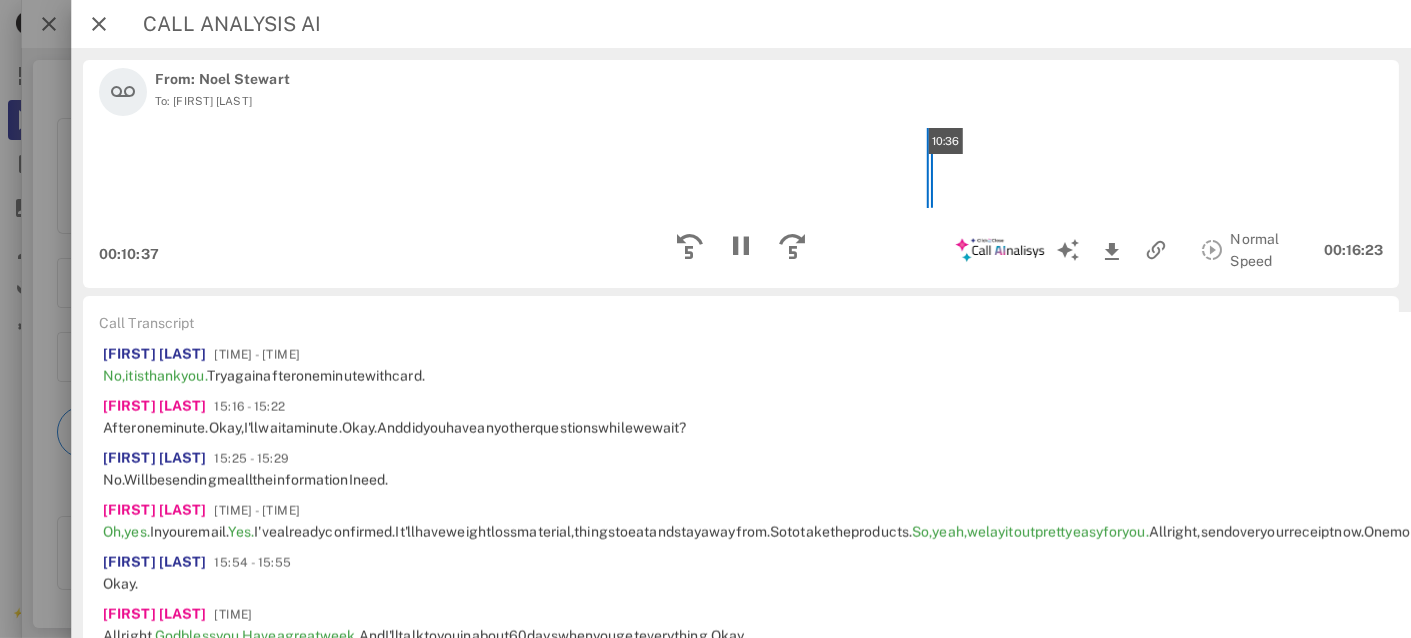 scroll, scrollTop: 4916, scrollLeft: 0, axis: vertical 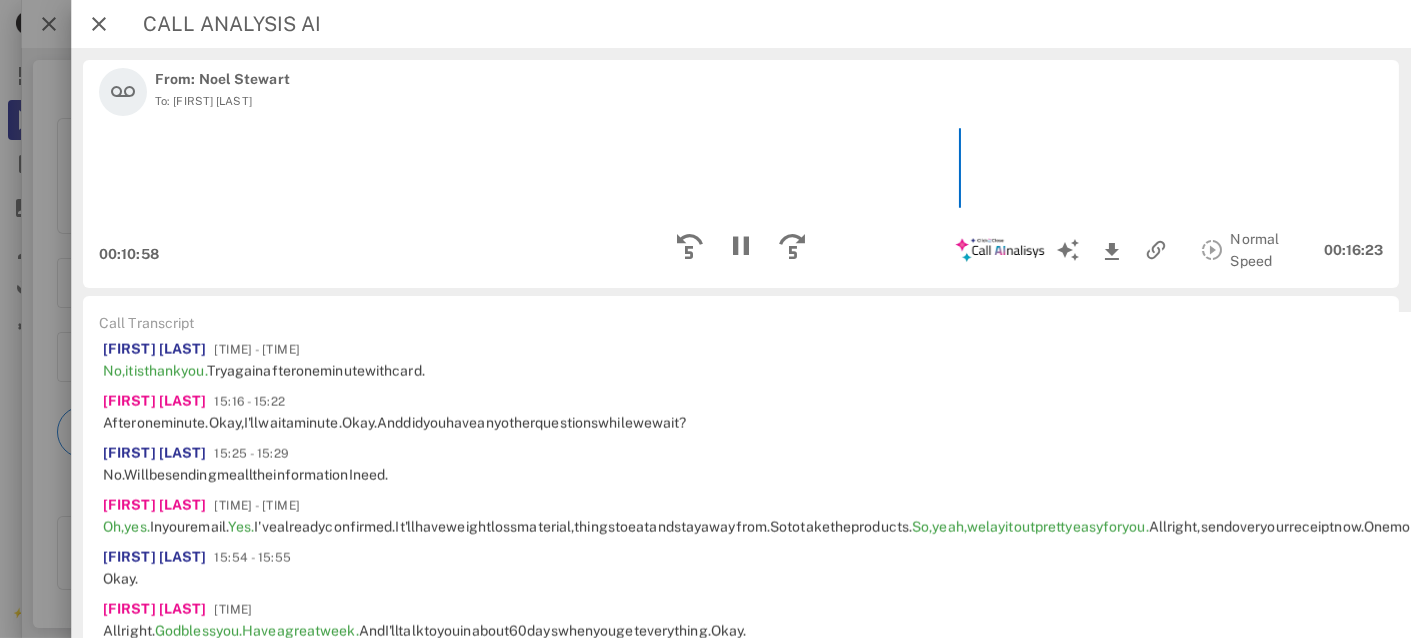 click on "going" at bounding box center (239, -691) 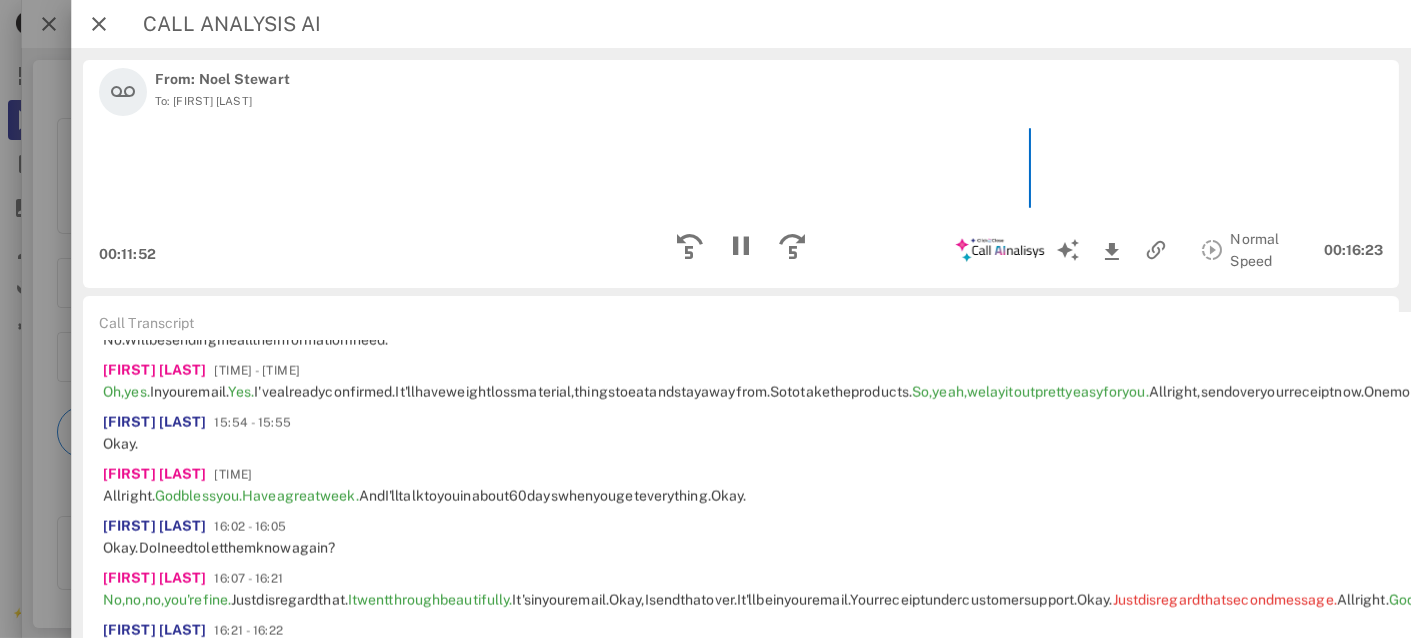 scroll, scrollTop: 5128, scrollLeft: 0, axis: vertical 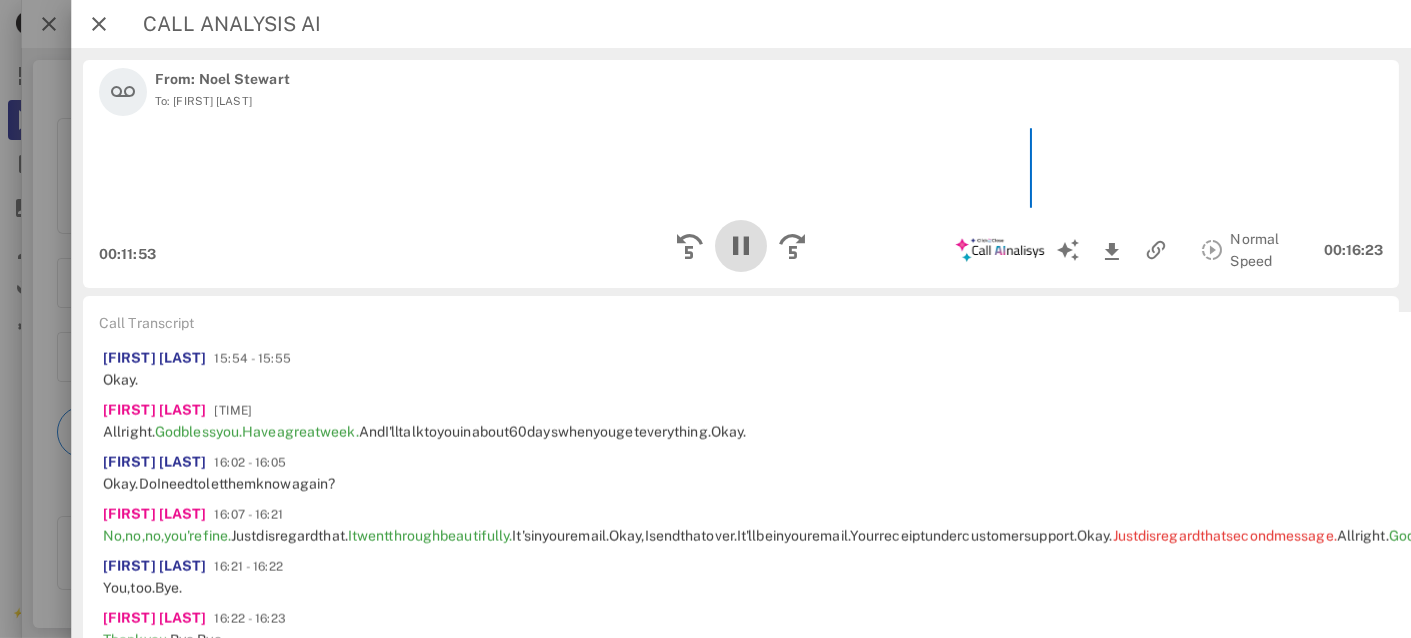 click at bounding box center [741, 246] 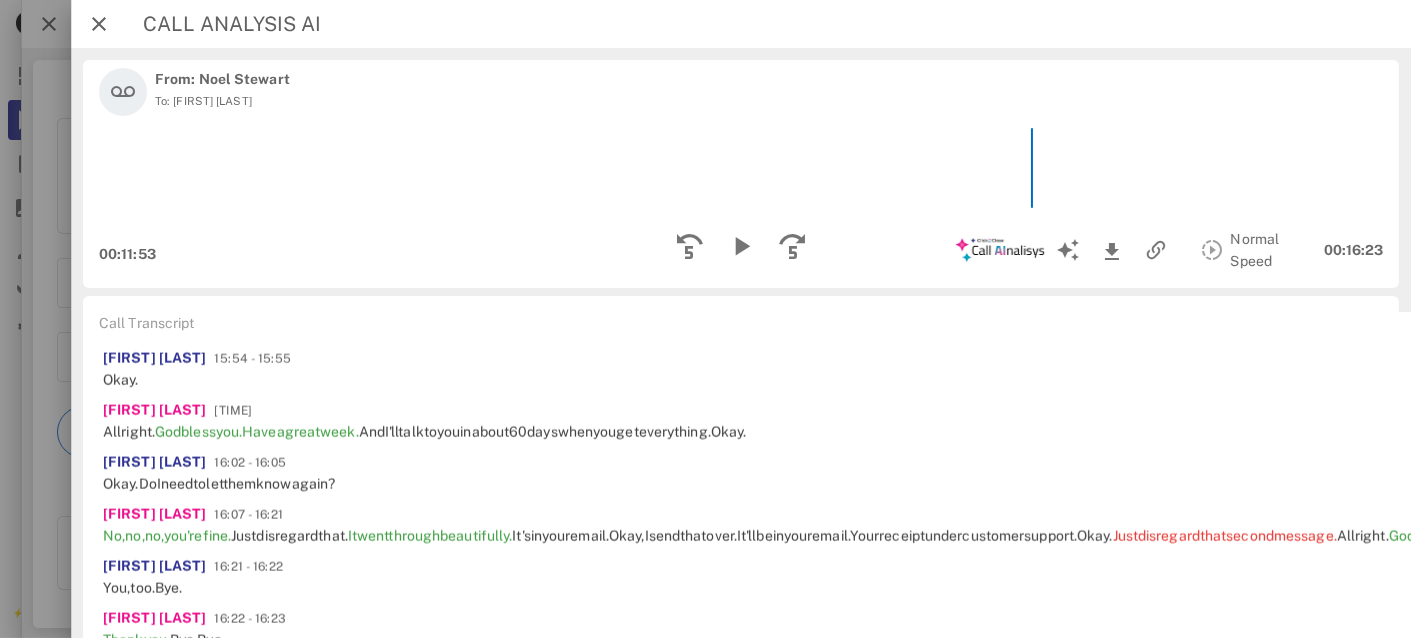 scroll, scrollTop: 5726, scrollLeft: 0, axis: vertical 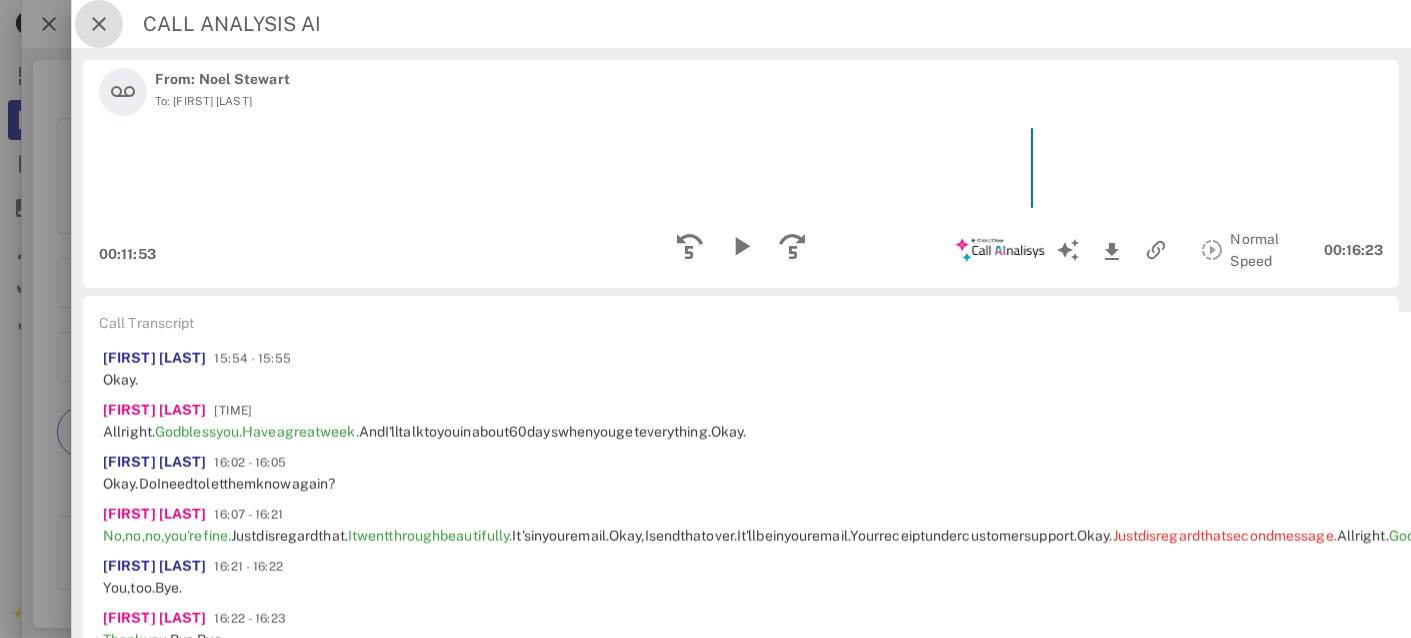 click at bounding box center (99, 24) 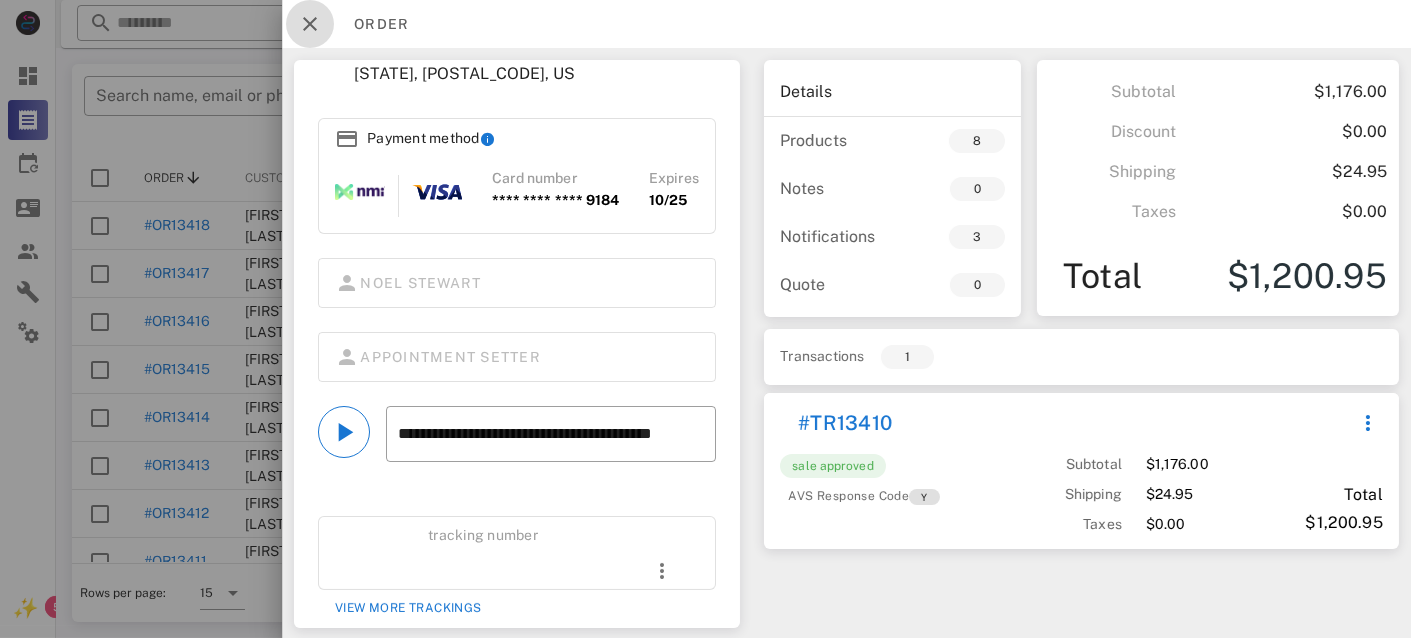 click at bounding box center (310, 24) 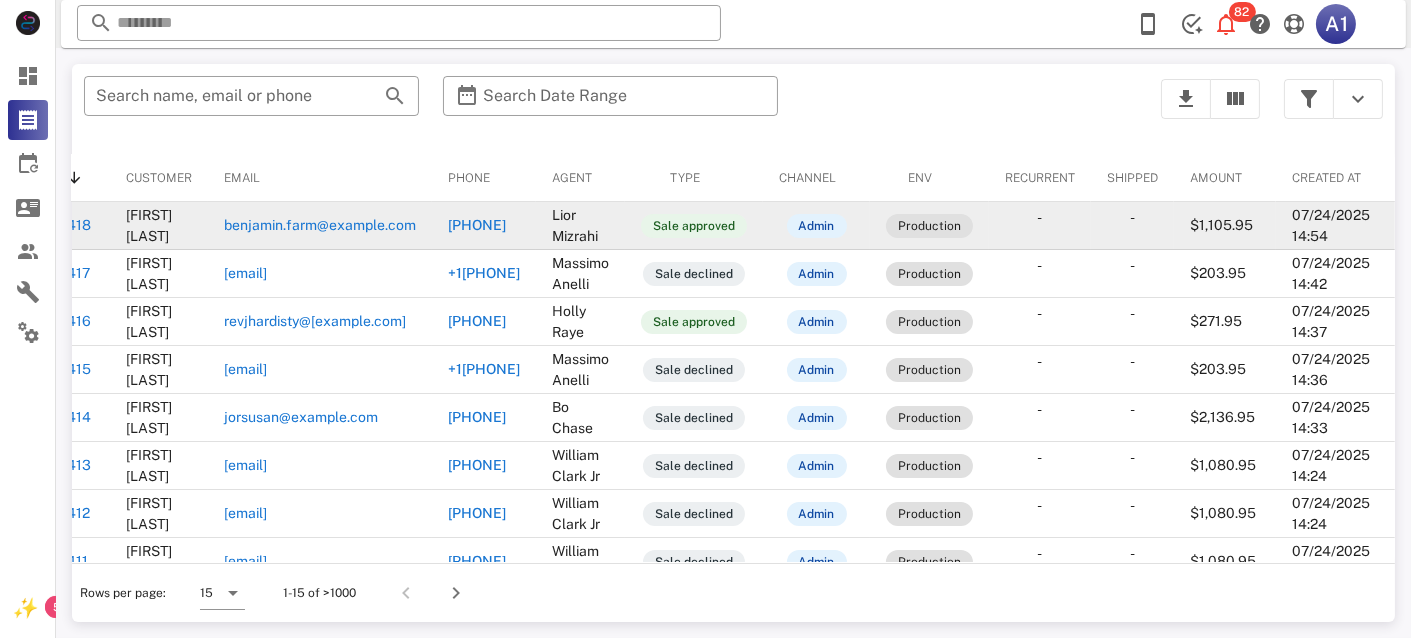 scroll, scrollTop: 0, scrollLeft: 0, axis: both 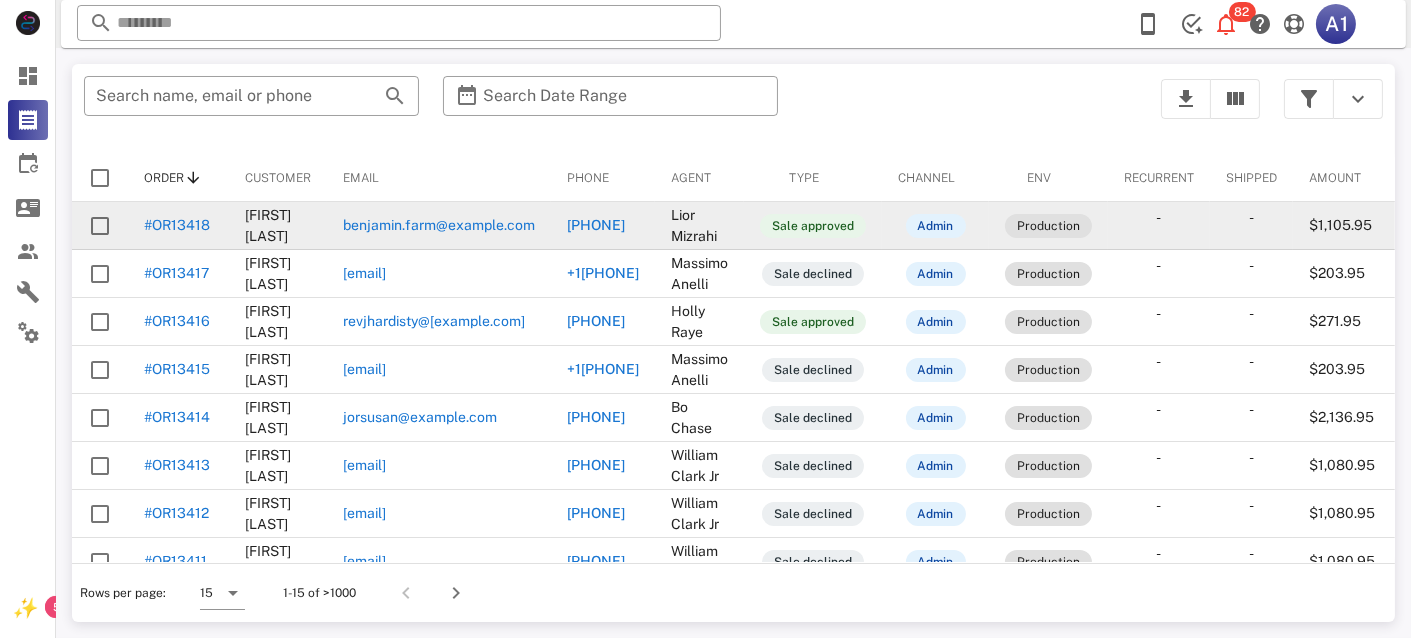 click on "#OR13418" at bounding box center (177, 225) 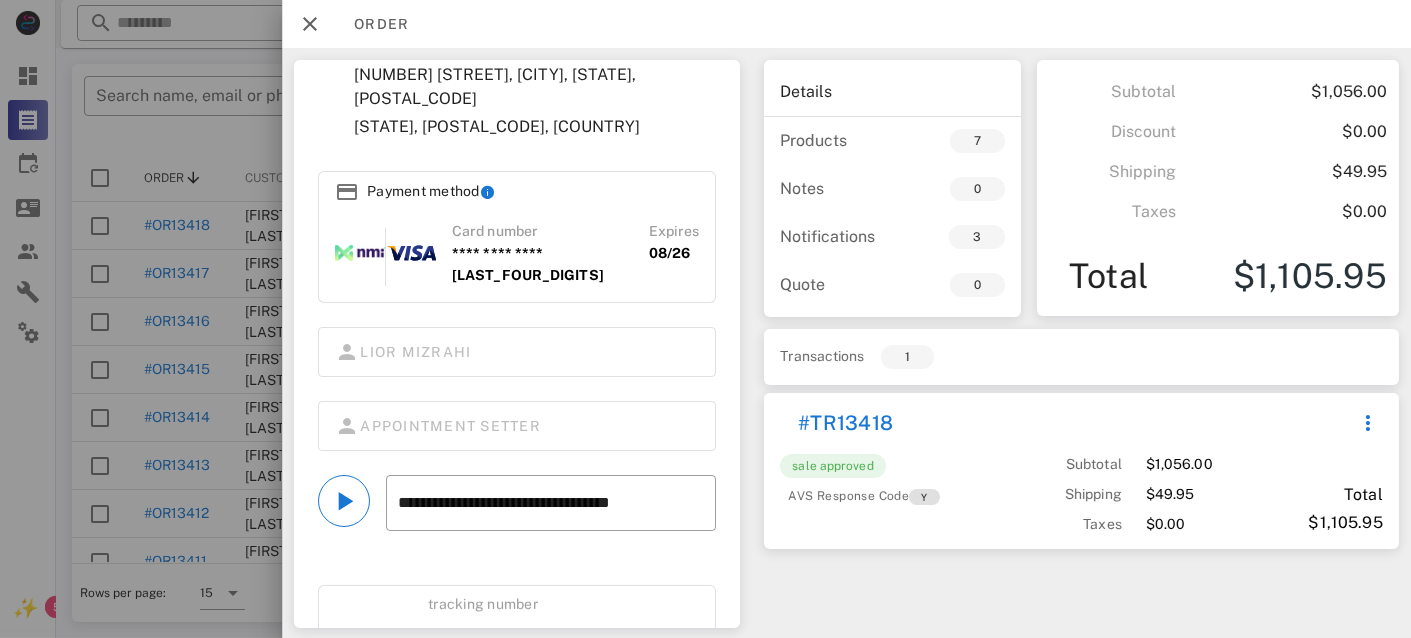 scroll, scrollTop: 314, scrollLeft: 0, axis: vertical 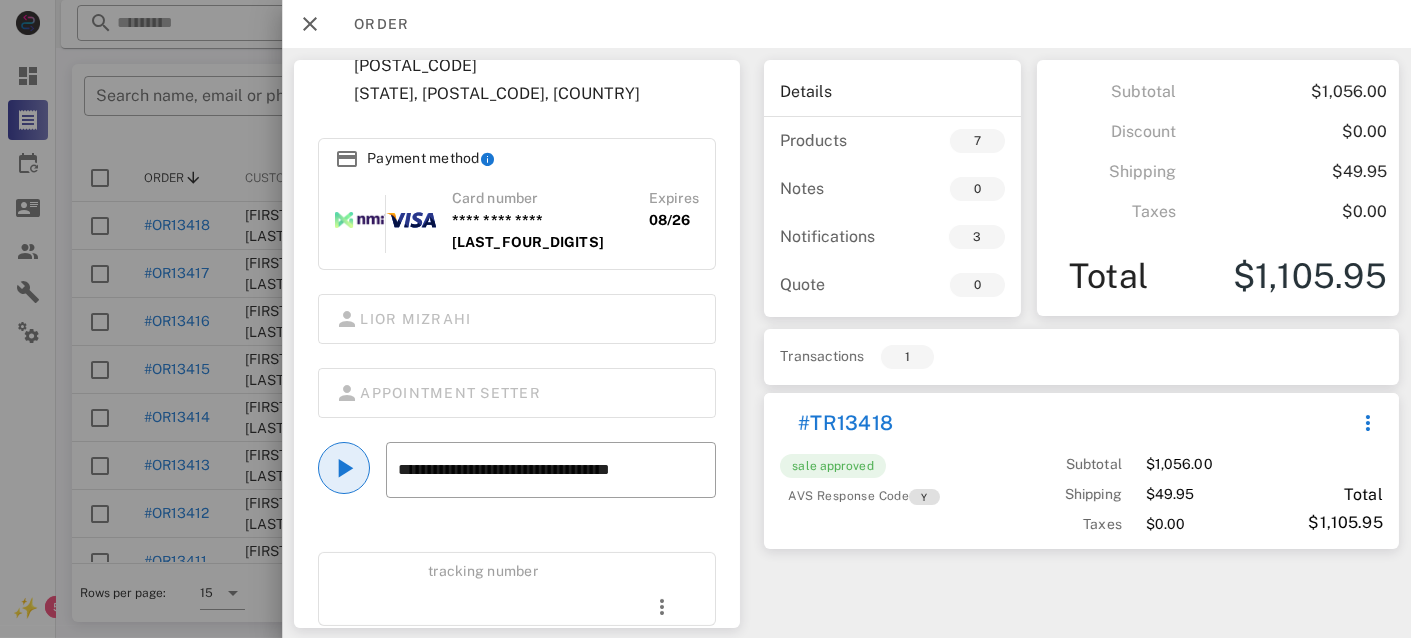 click at bounding box center [344, 468] 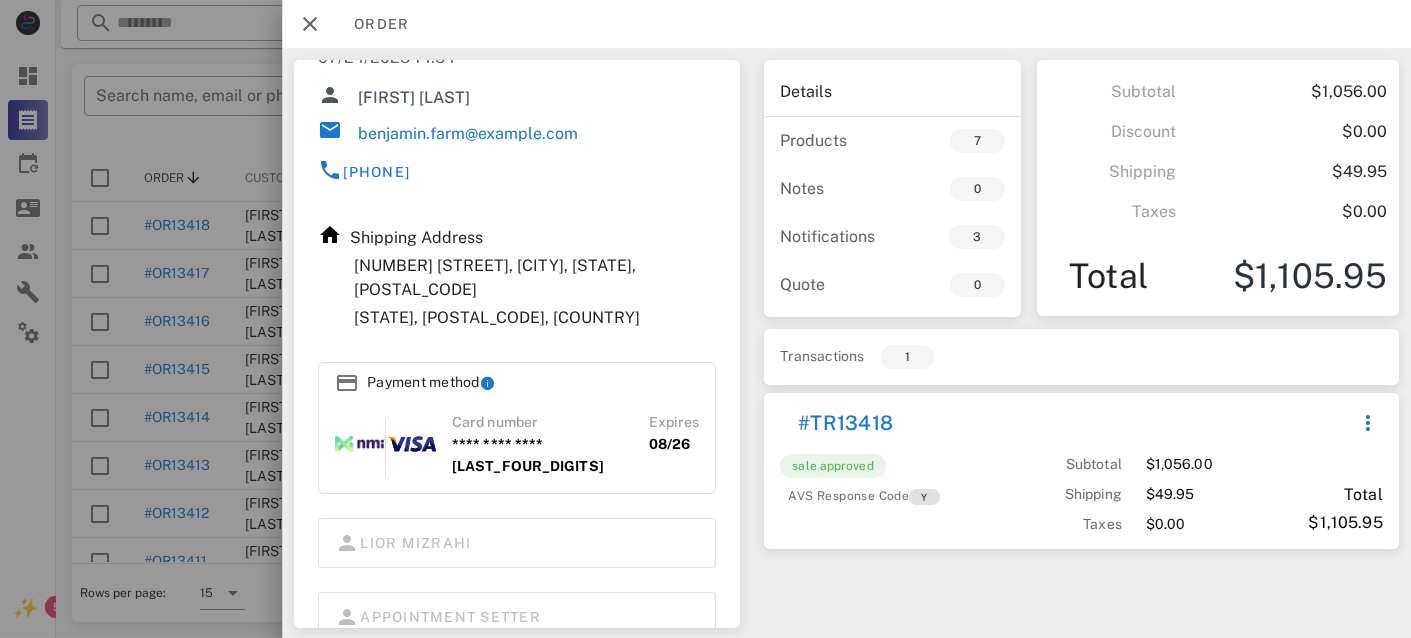 scroll, scrollTop: 0, scrollLeft: 0, axis: both 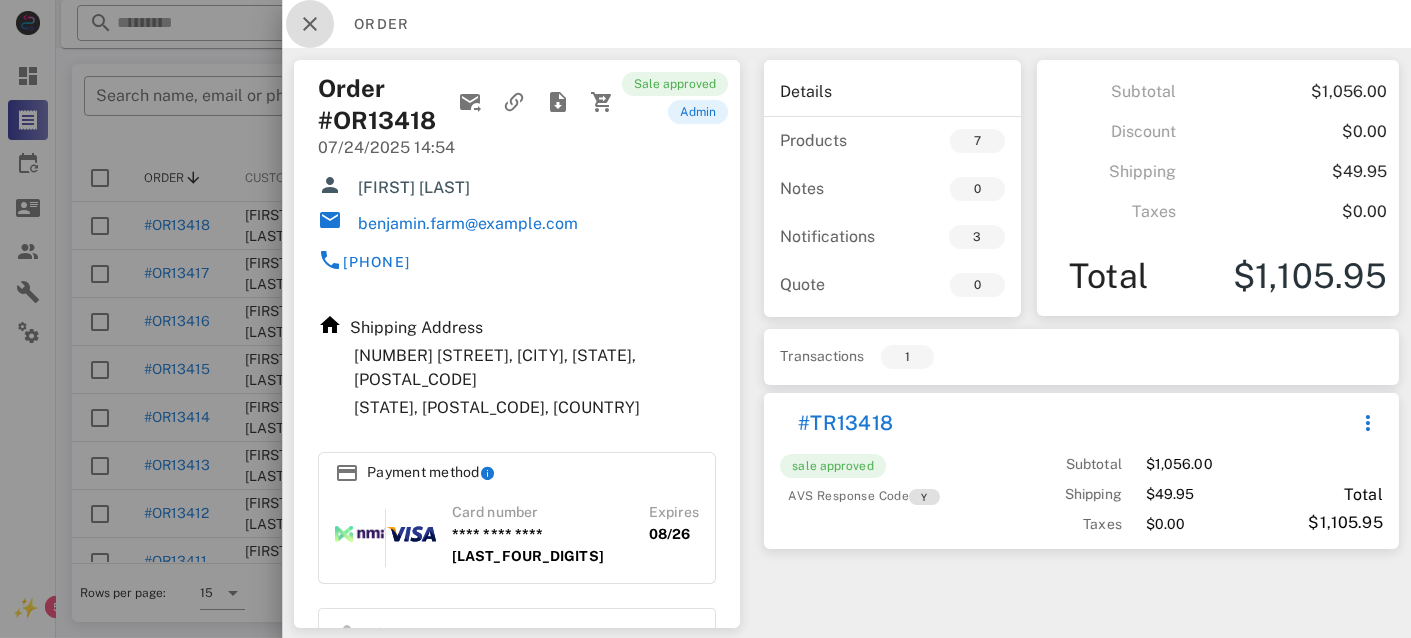 click at bounding box center (310, 24) 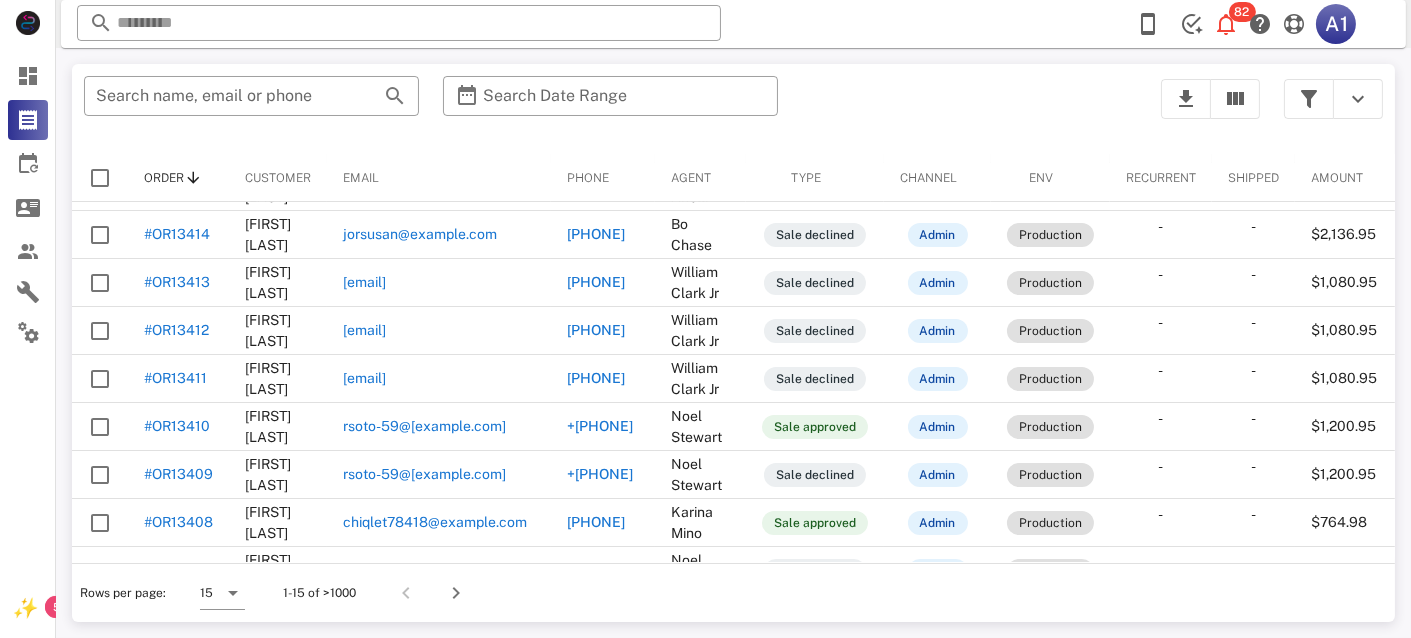 scroll, scrollTop: 365, scrollLeft: 0, axis: vertical 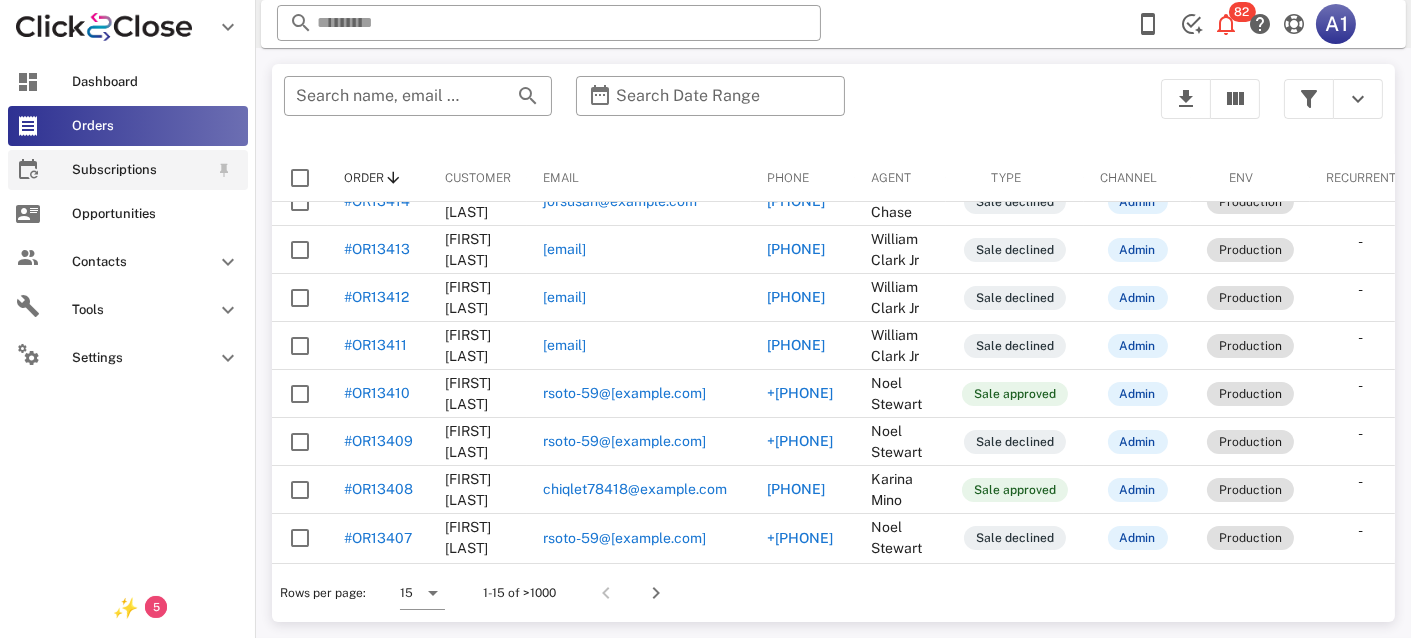 click at bounding box center [28, 170] 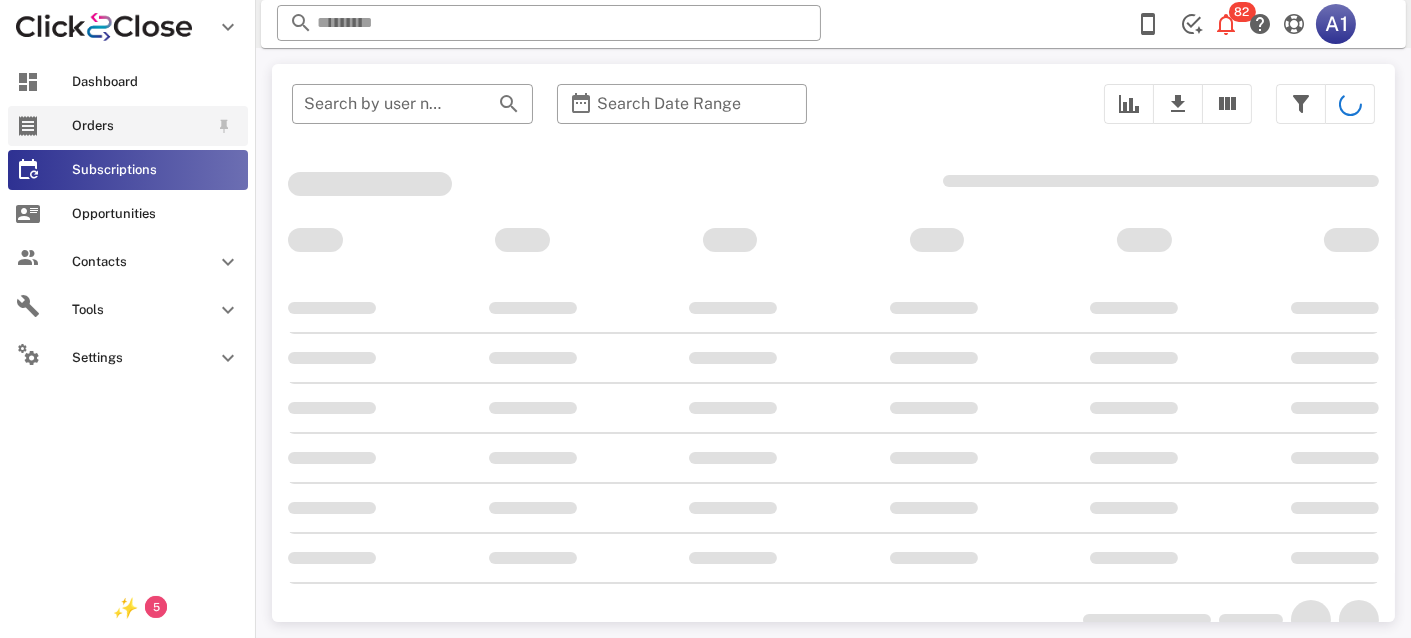 click on "Orders" at bounding box center (140, 126) 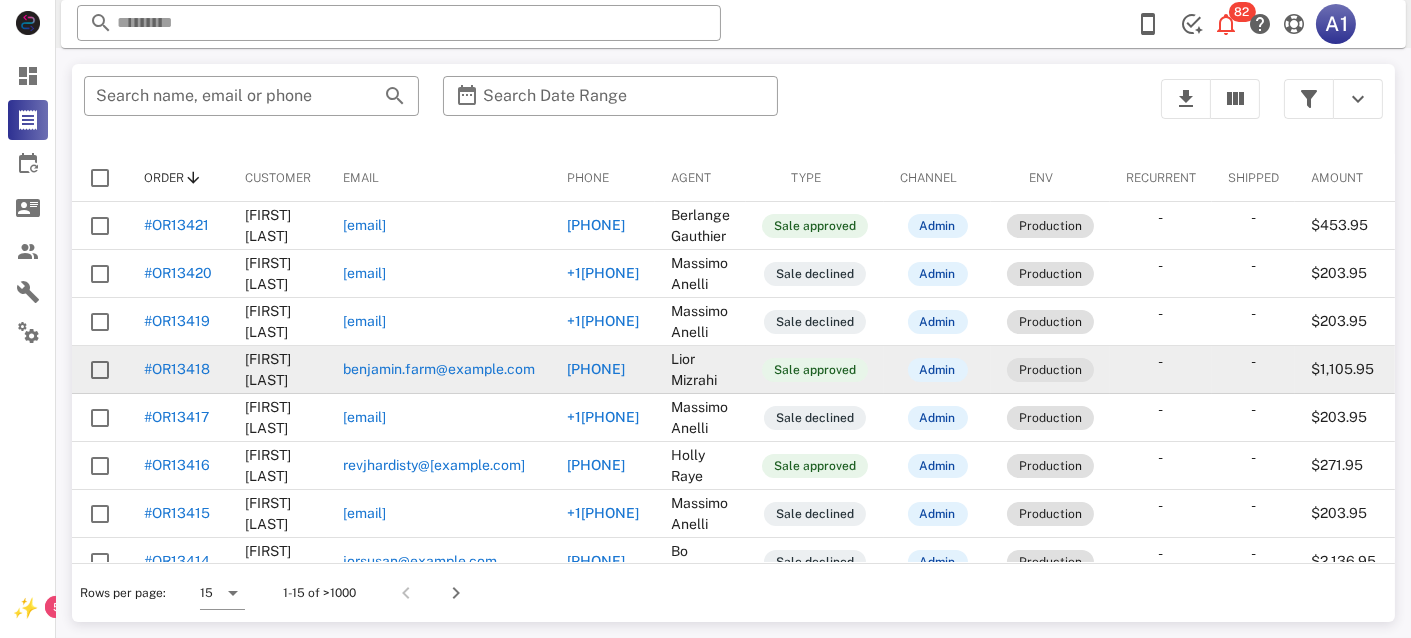 click on "#OR13418" at bounding box center [177, 369] 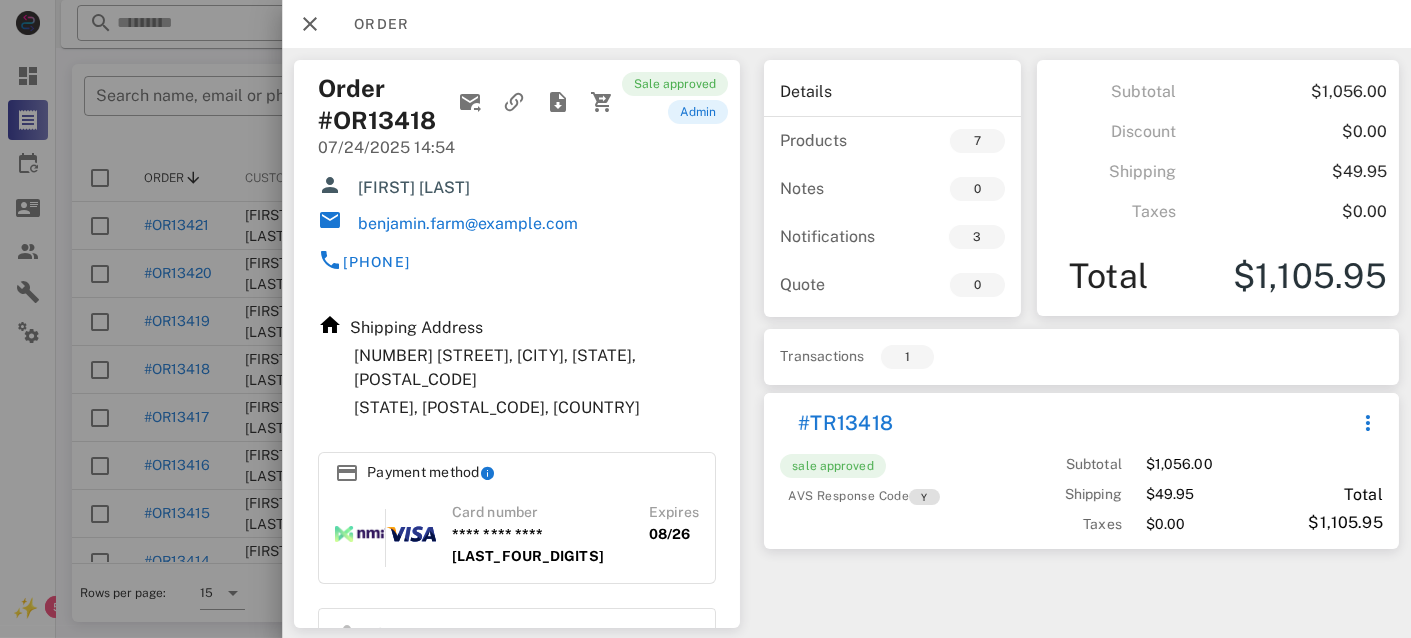 scroll, scrollTop: 320, scrollLeft: 0, axis: vertical 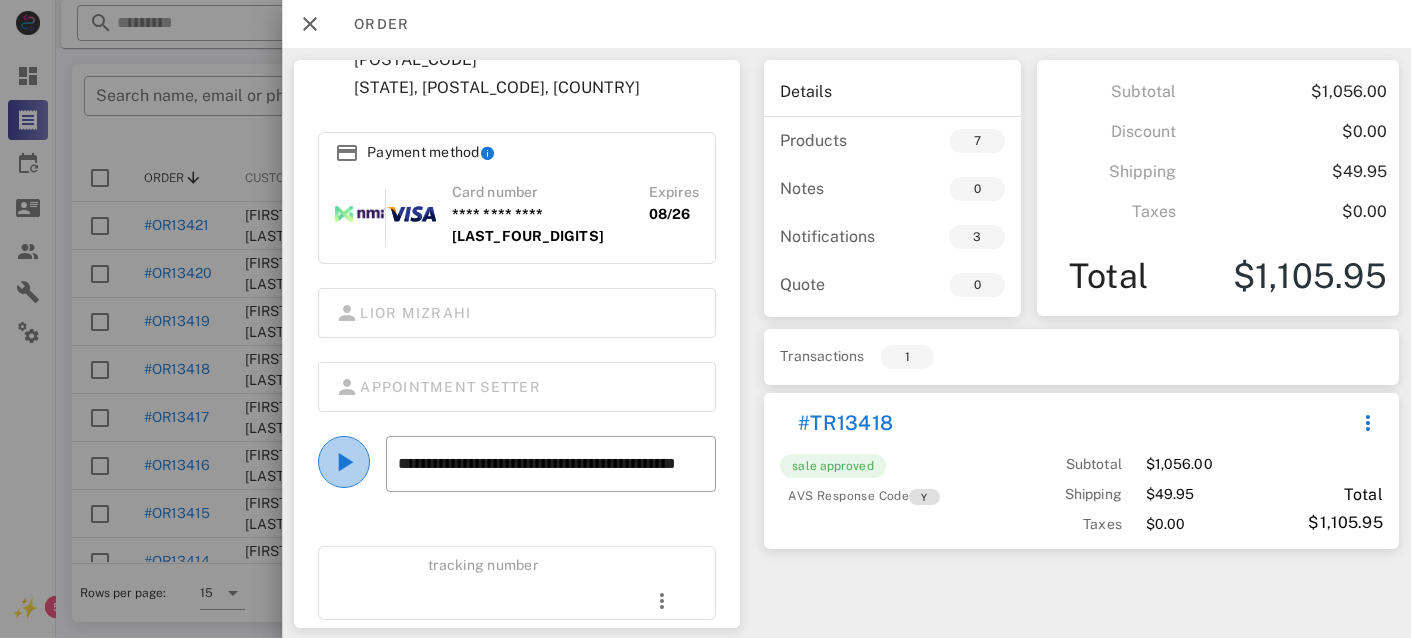 click at bounding box center [344, 462] 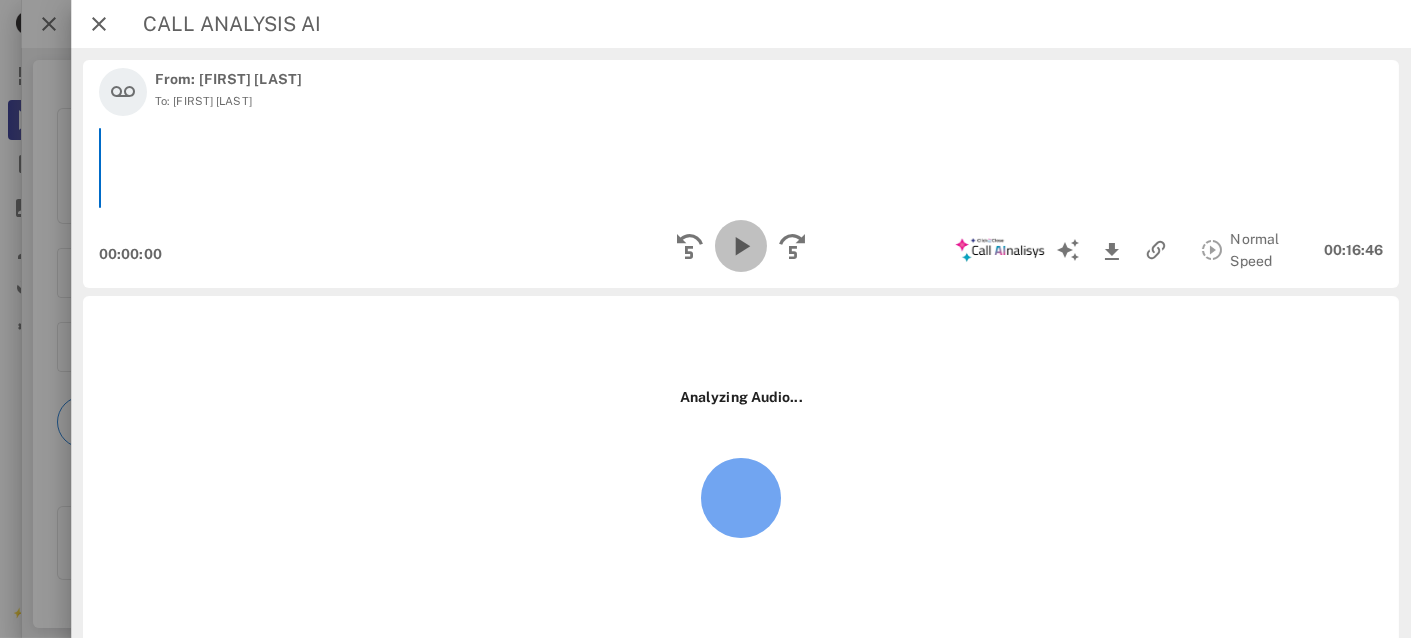 click at bounding box center (741, 246) 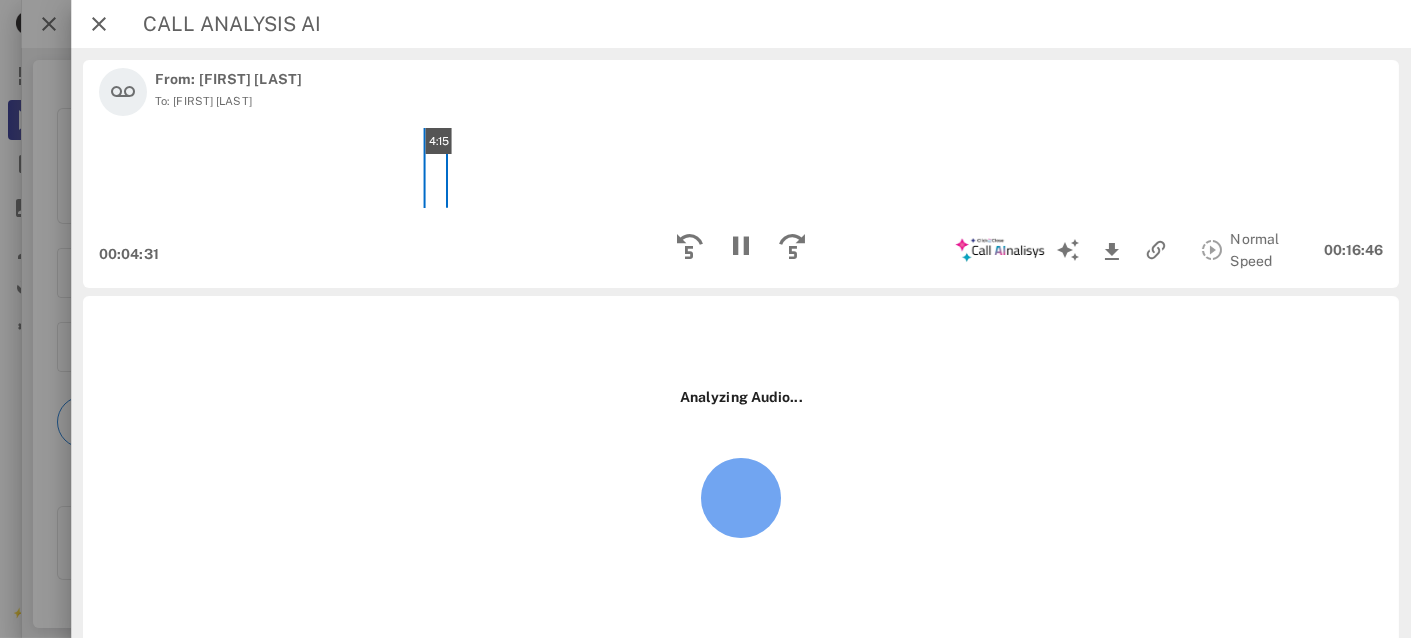 click on "4:15" at bounding box center [741, 168] 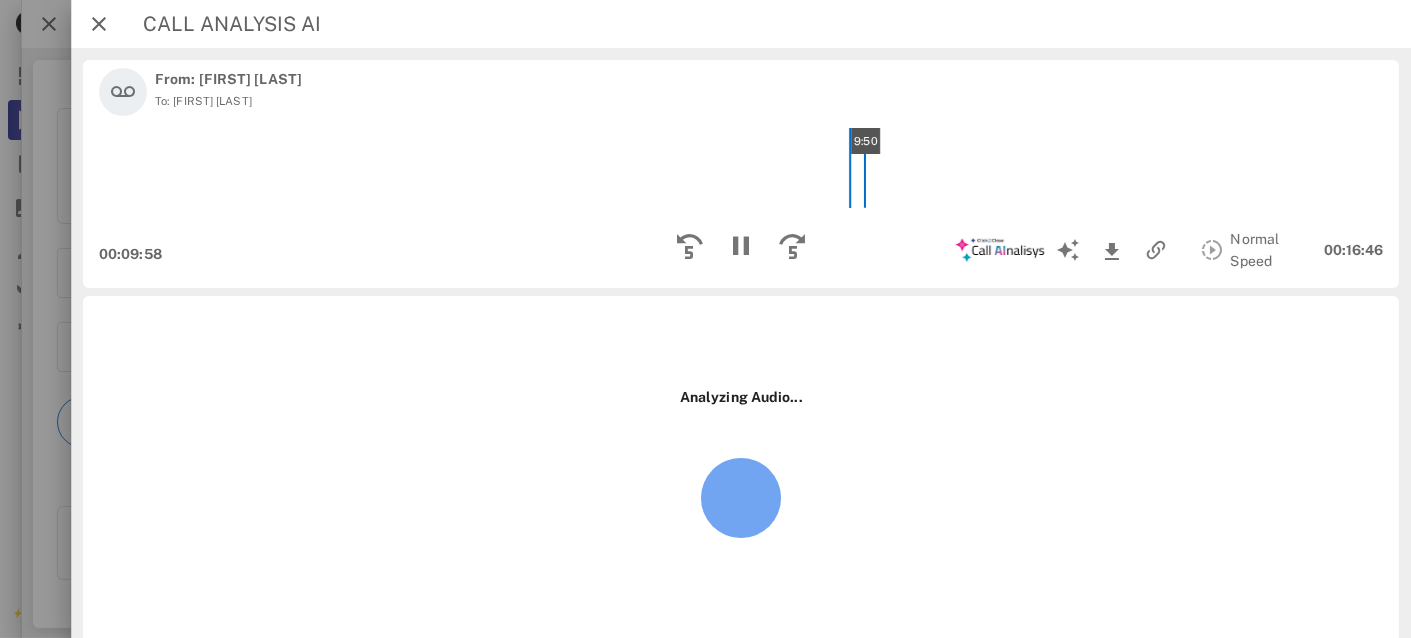 click on "9:50" at bounding box center (741, 168) 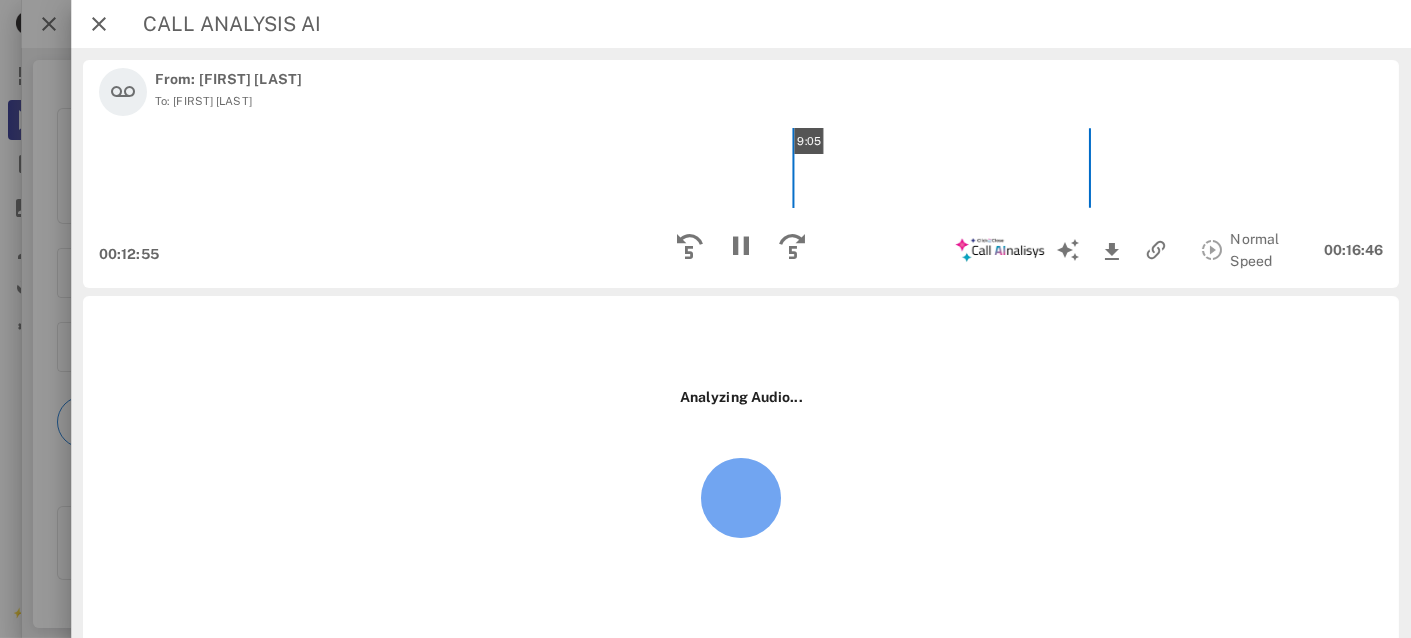 click on "9:05" at bounding box center (741, 168) 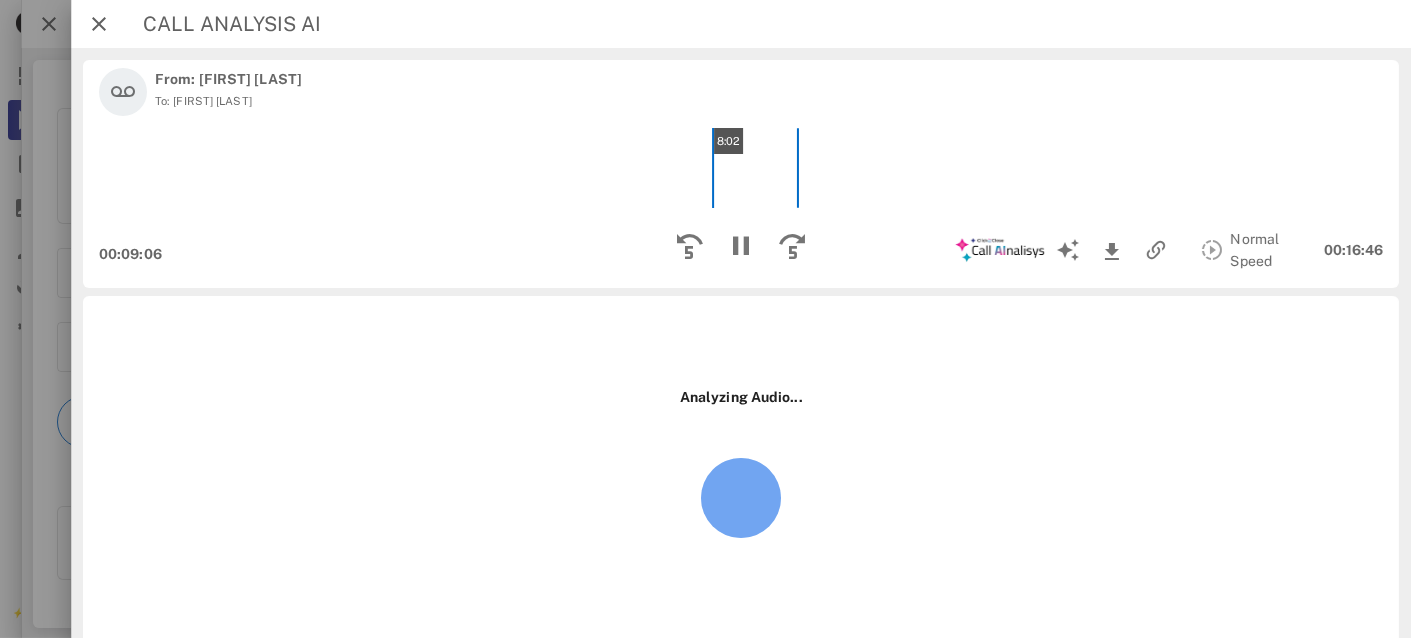 click on "8:02" at bounding box center (741, 168) 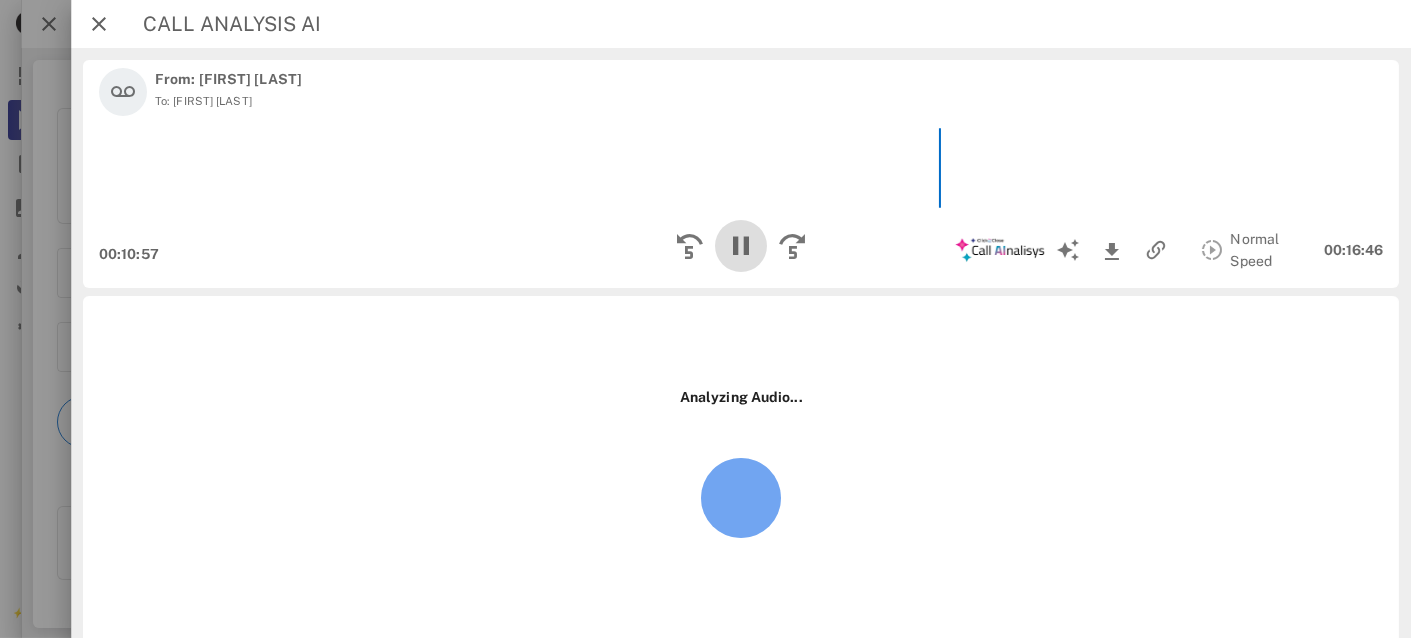click at bounding box center (741, 246) 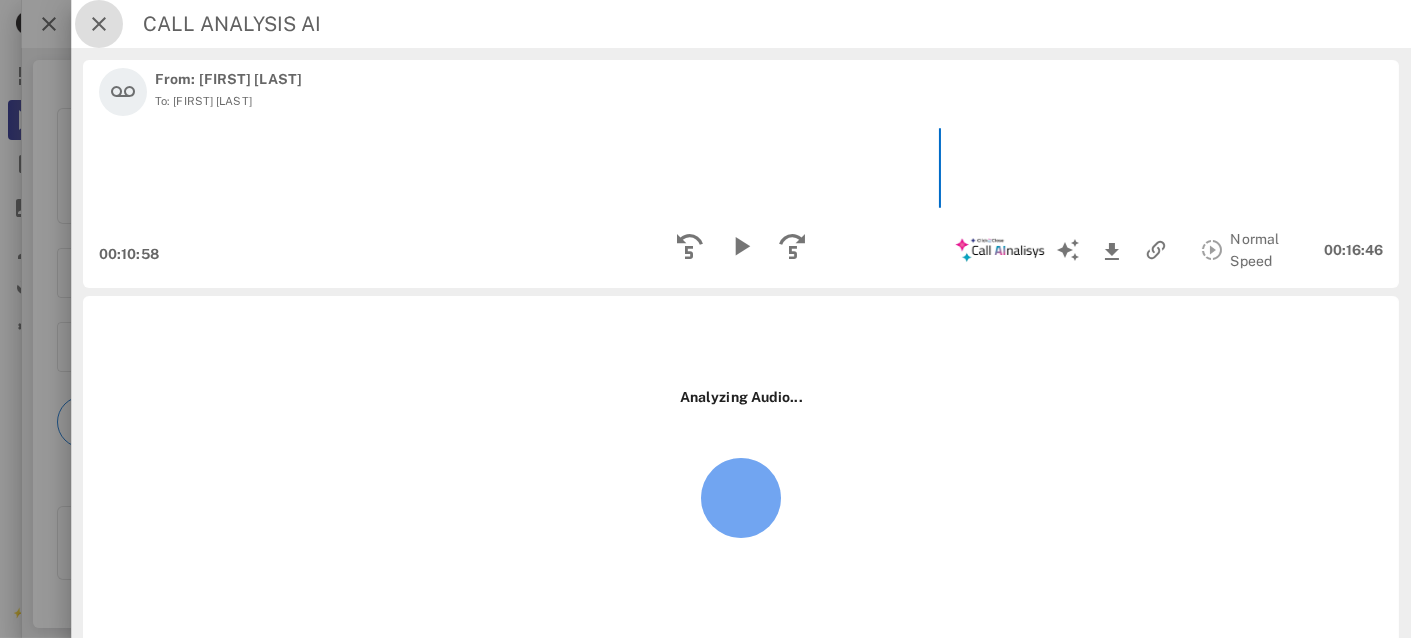 click at bounding box center [99, 24] 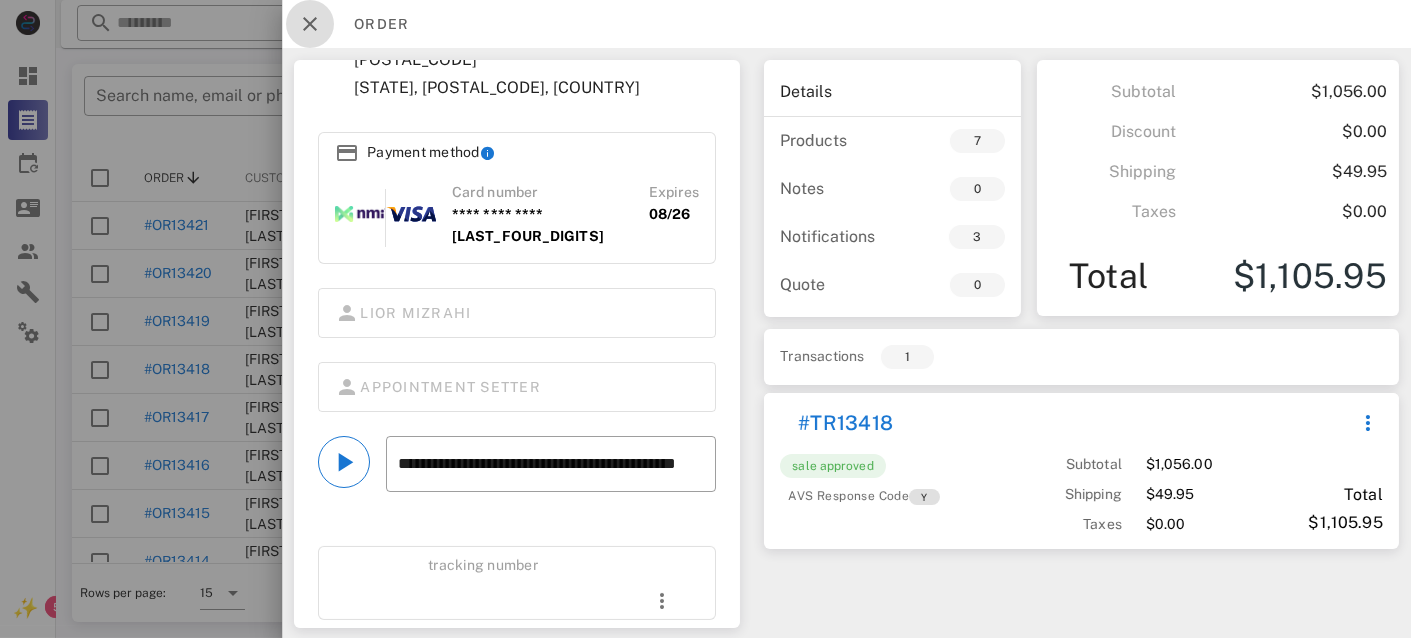 click at bounding box center (310, 24) 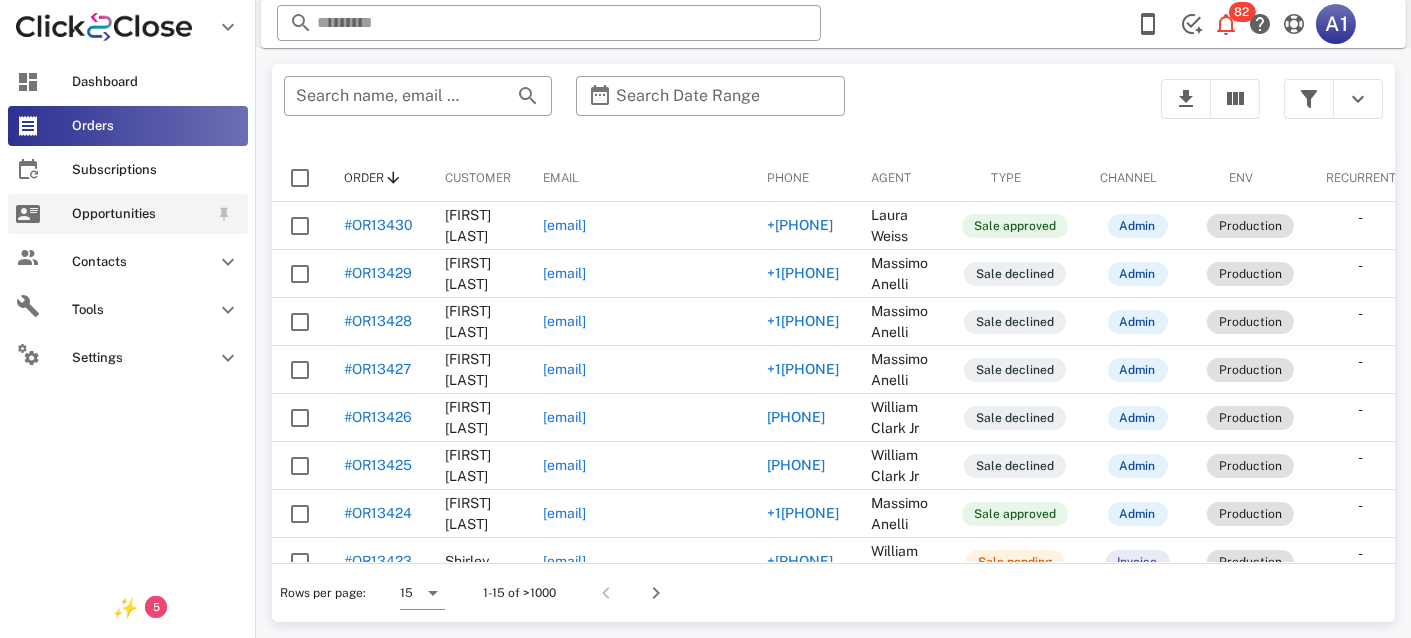 click on "Opportunities" at bounding box center (140, 214) 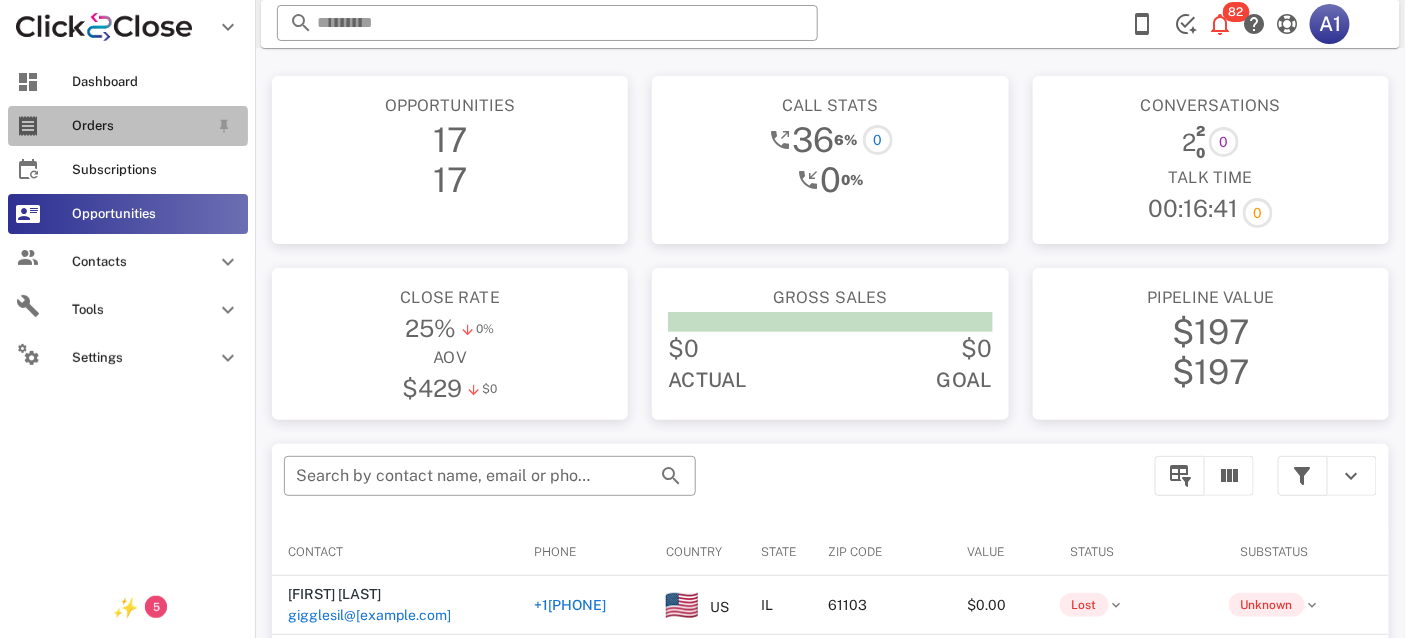 click on "Orders" at bounding box center [140, 126] 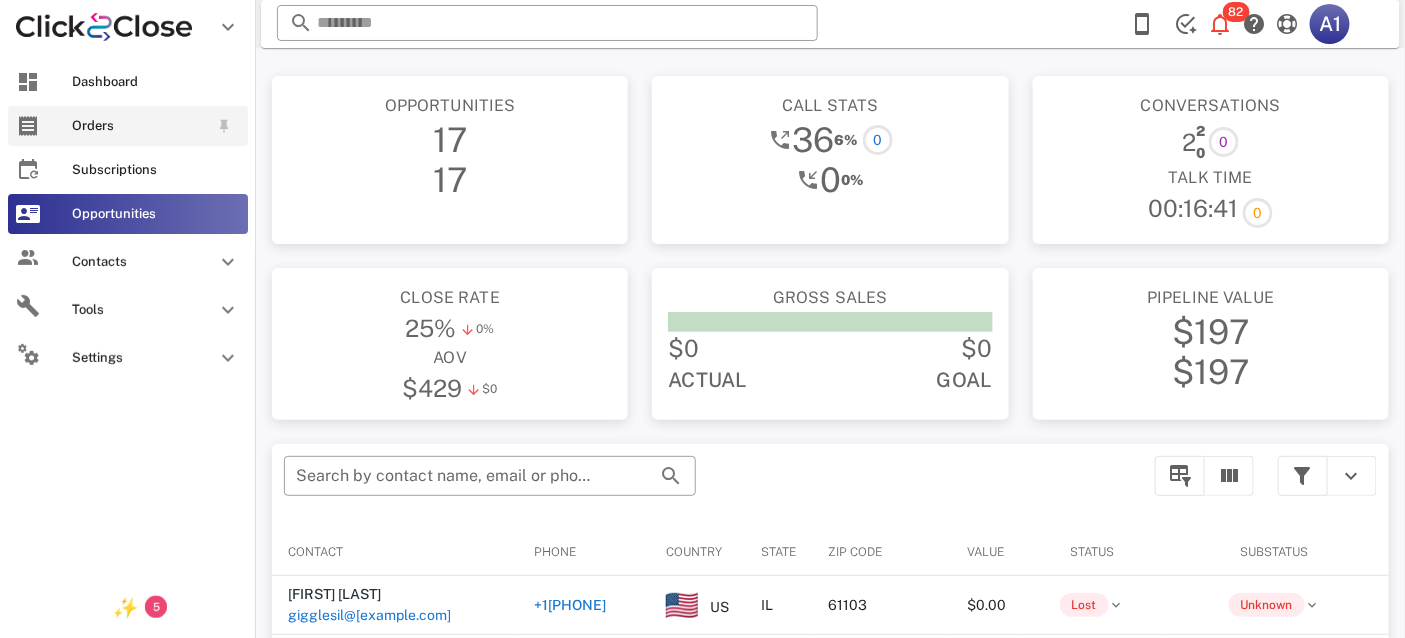 click on "Orders" at bounding box center [140, 126] 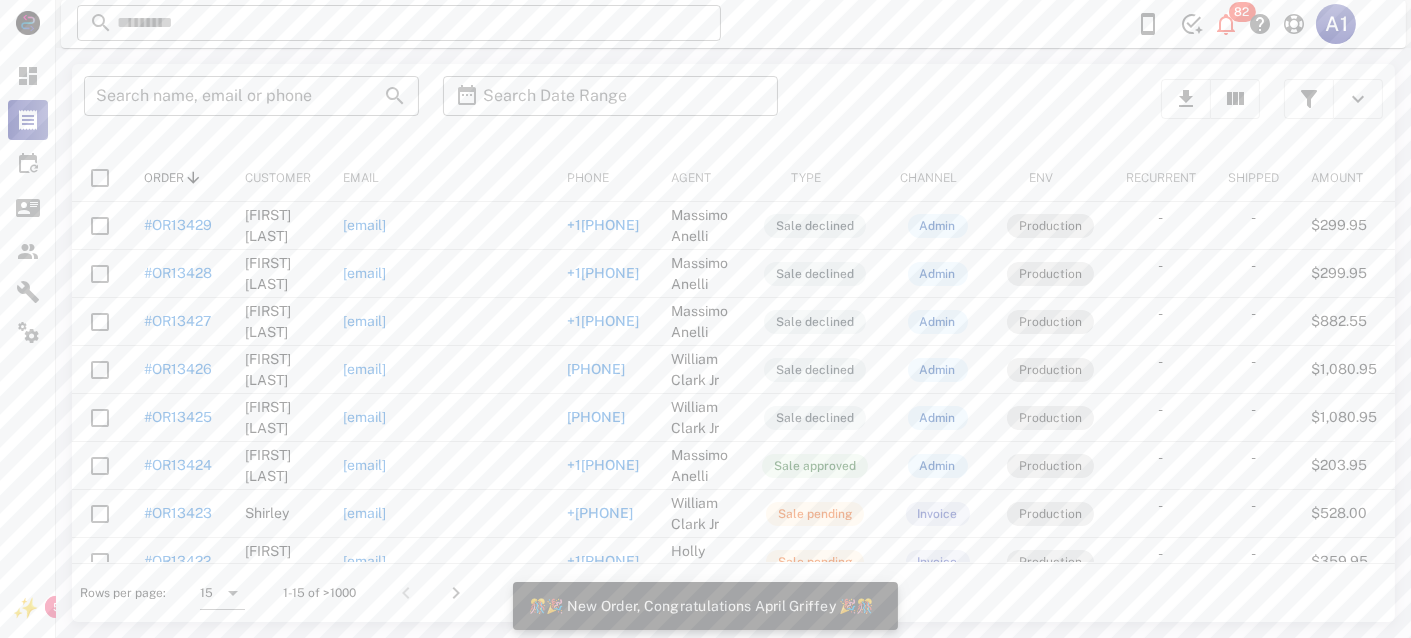 scroll, scrollTop: 95, scrollLeft: 0, axis: vertical 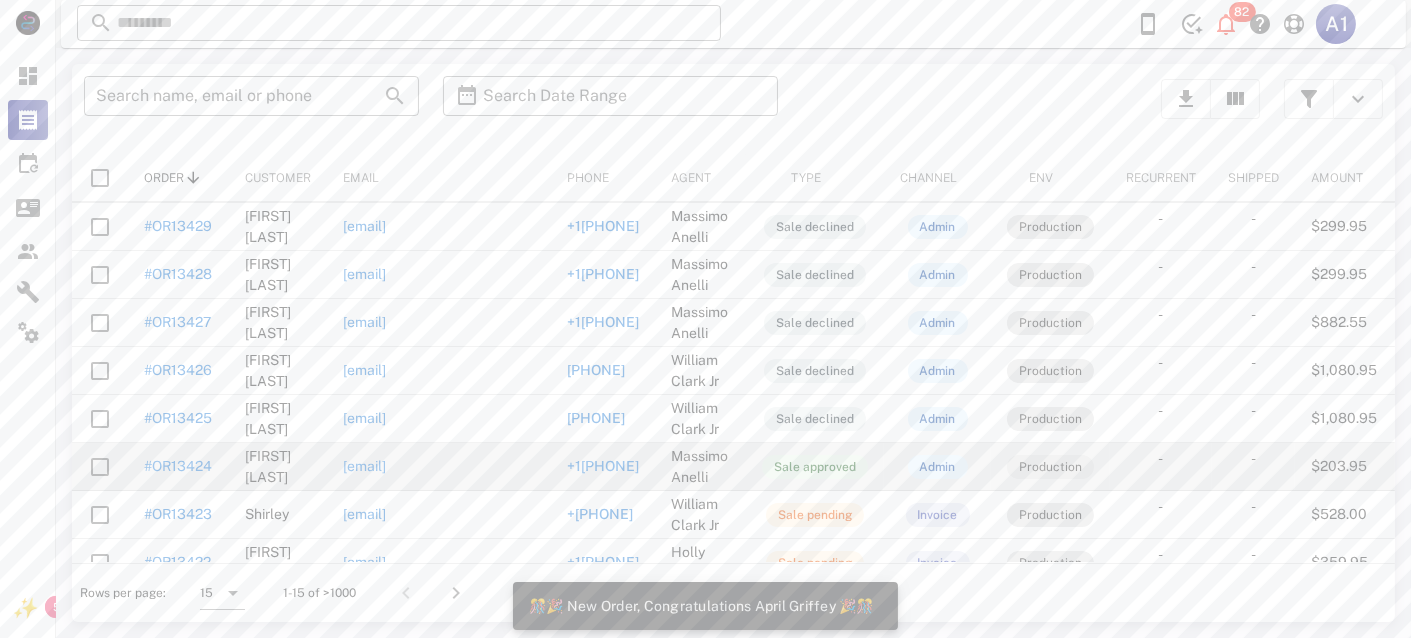 click on "#OR13424" at bounding box center [178, 466] 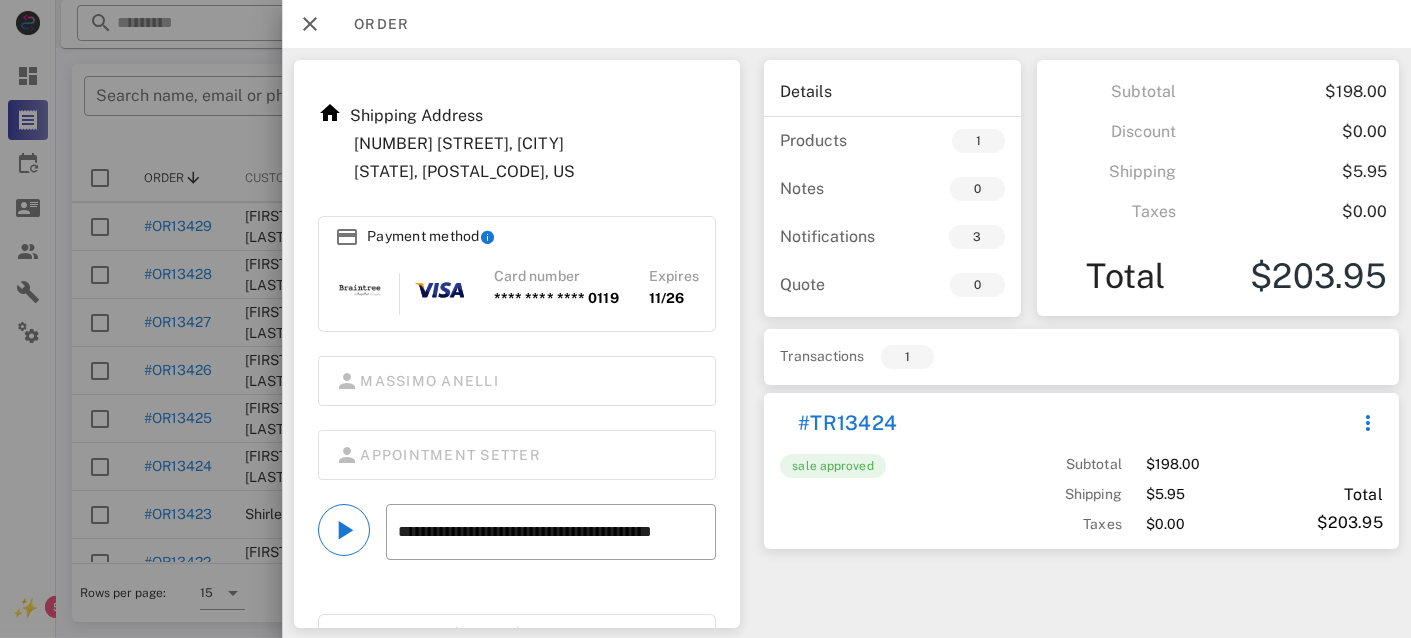 scroll, scrollTop: 278, scrollLeft: 0, axis: vertical 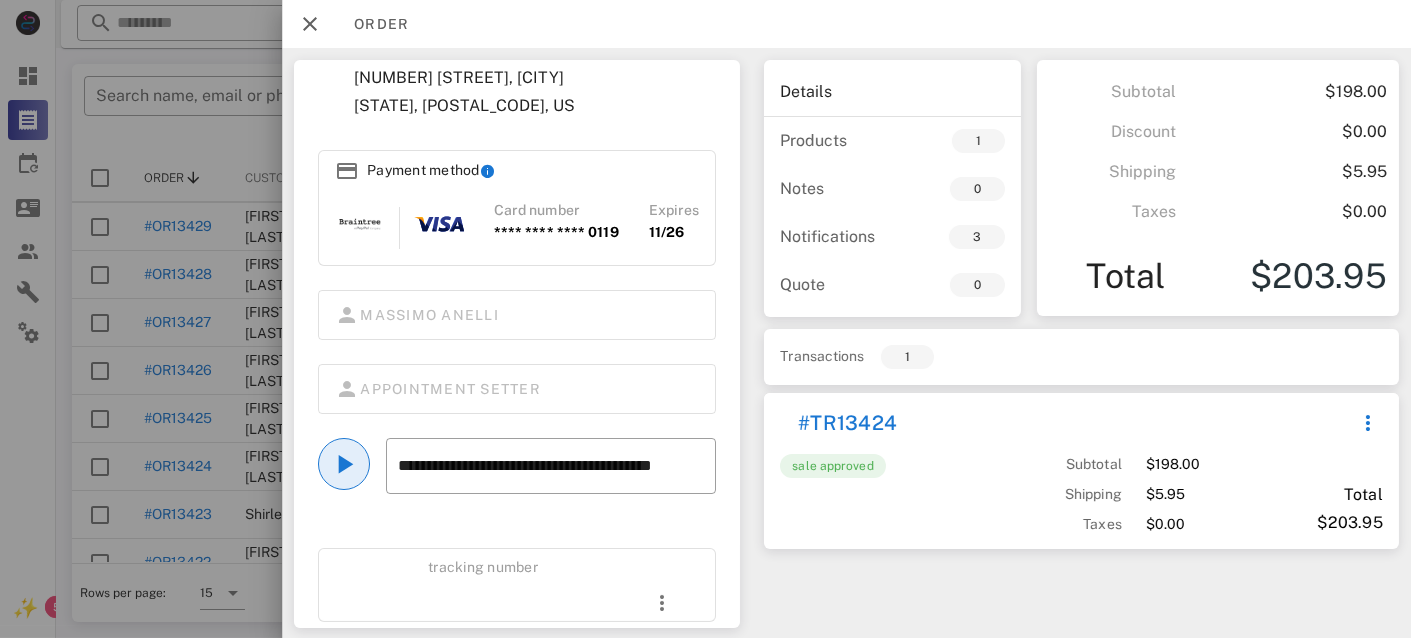 click at bounding box center [344, 464] 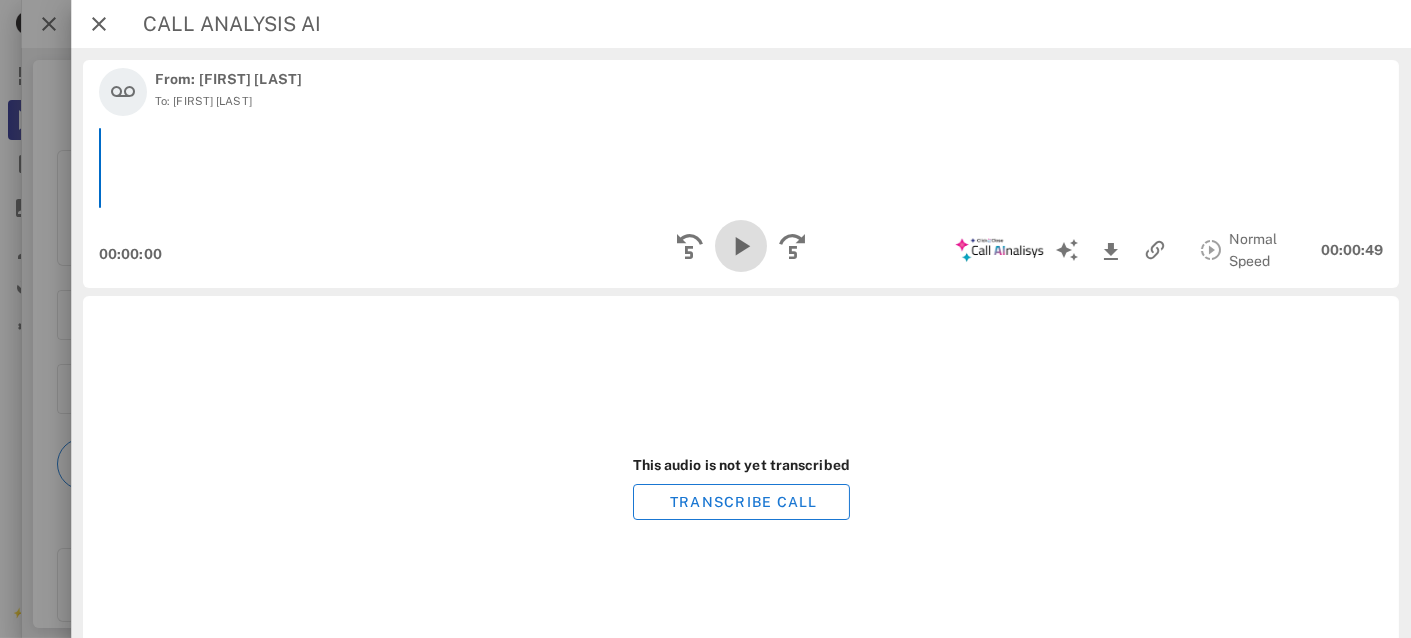 click at bounding box center [741, 246] 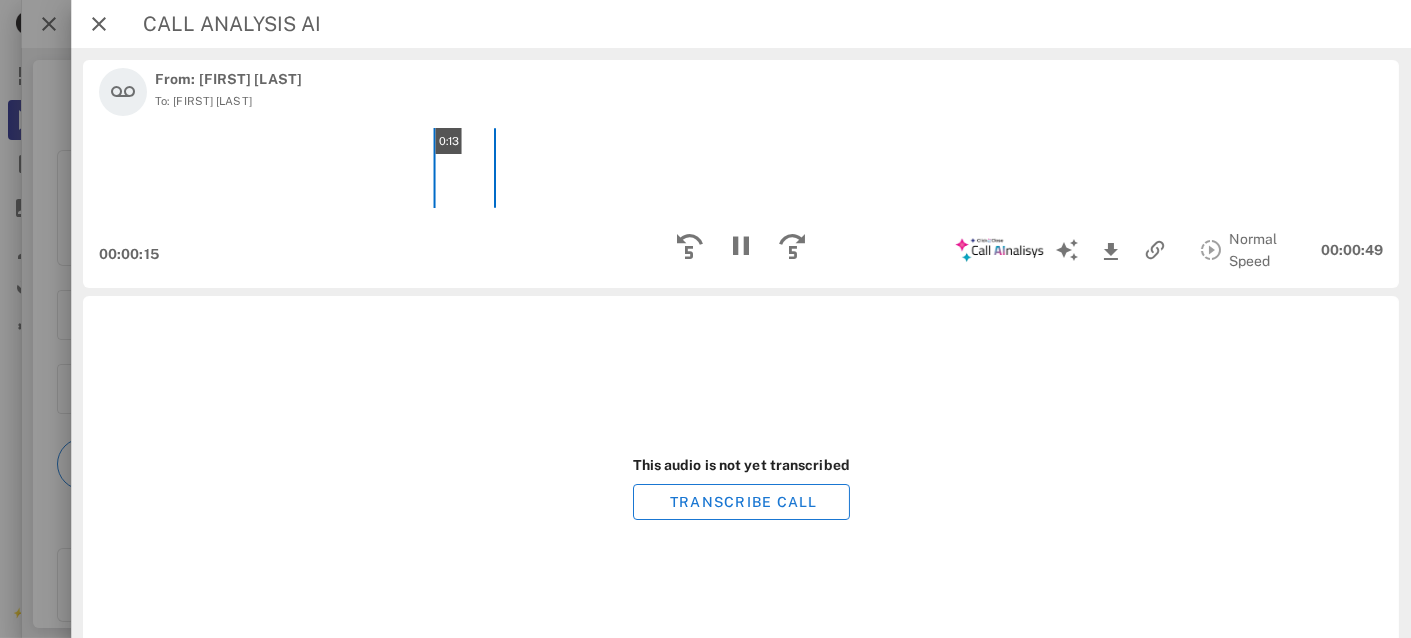 click on "0:13" at bounding box center (741, 168) 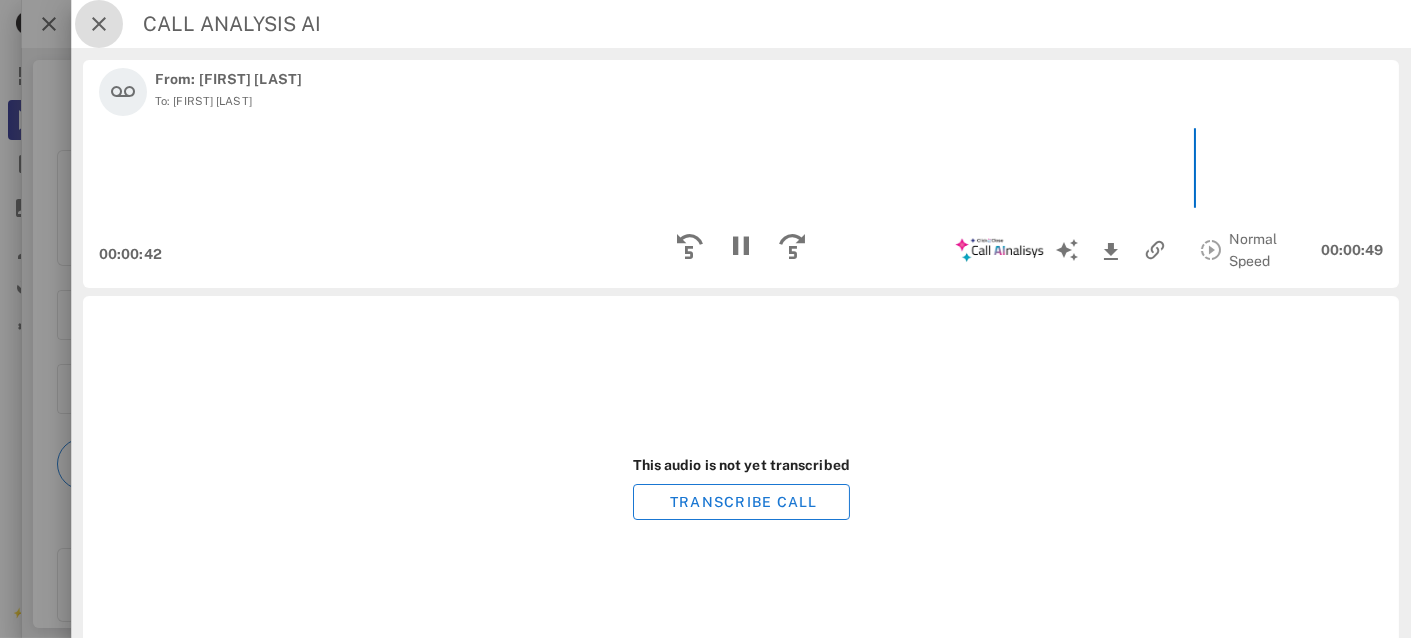 click at bounding box center [99, 24] 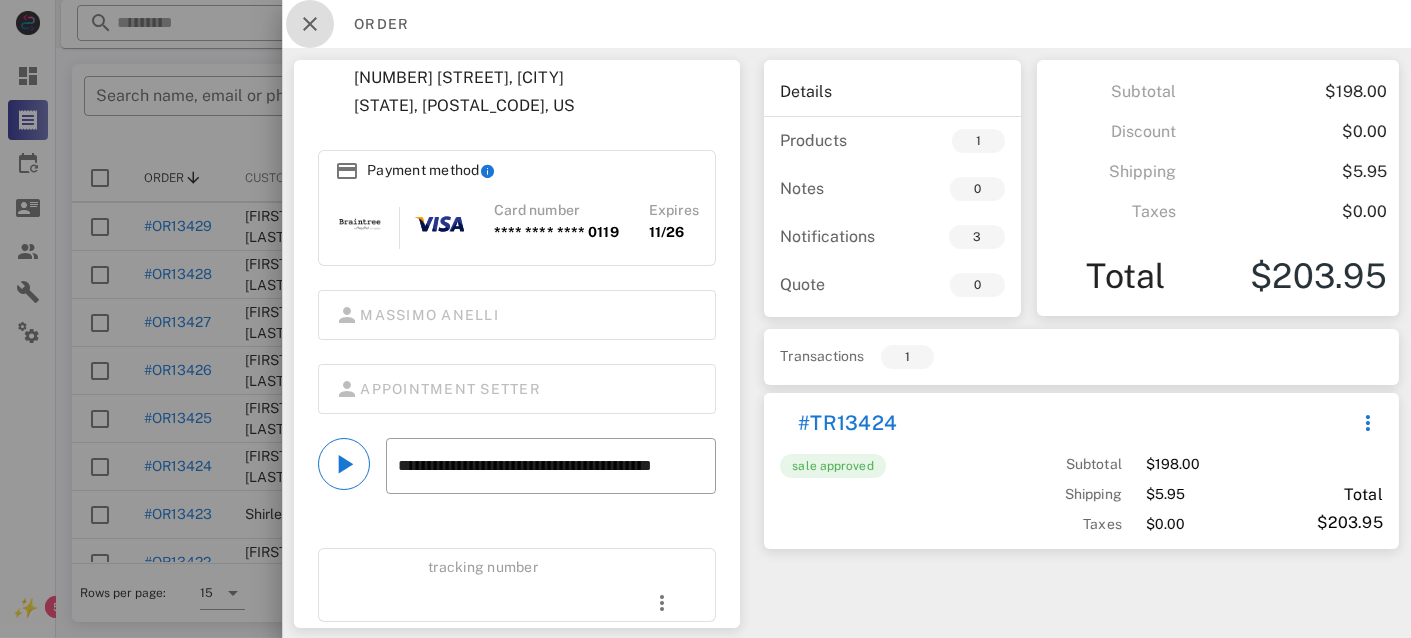 click at bounding box center (310, 24) 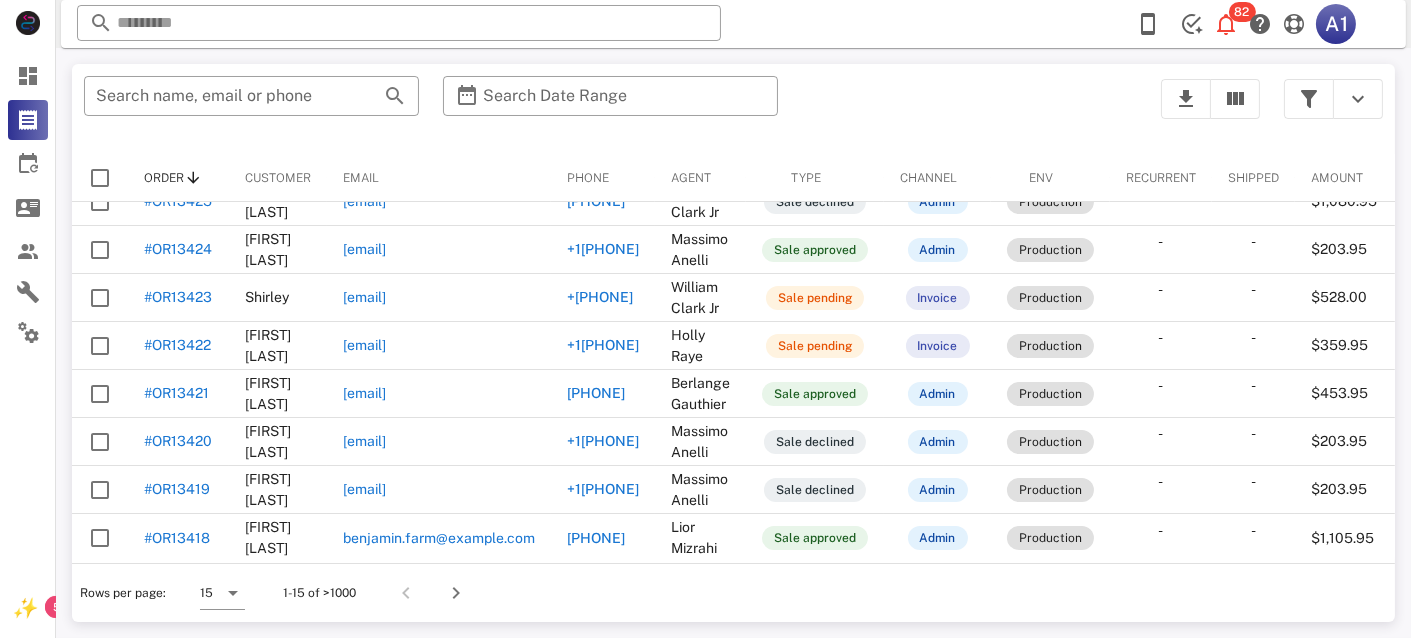 scroll, scrollTop: 365, scrollLeft: 0, axis: vertical 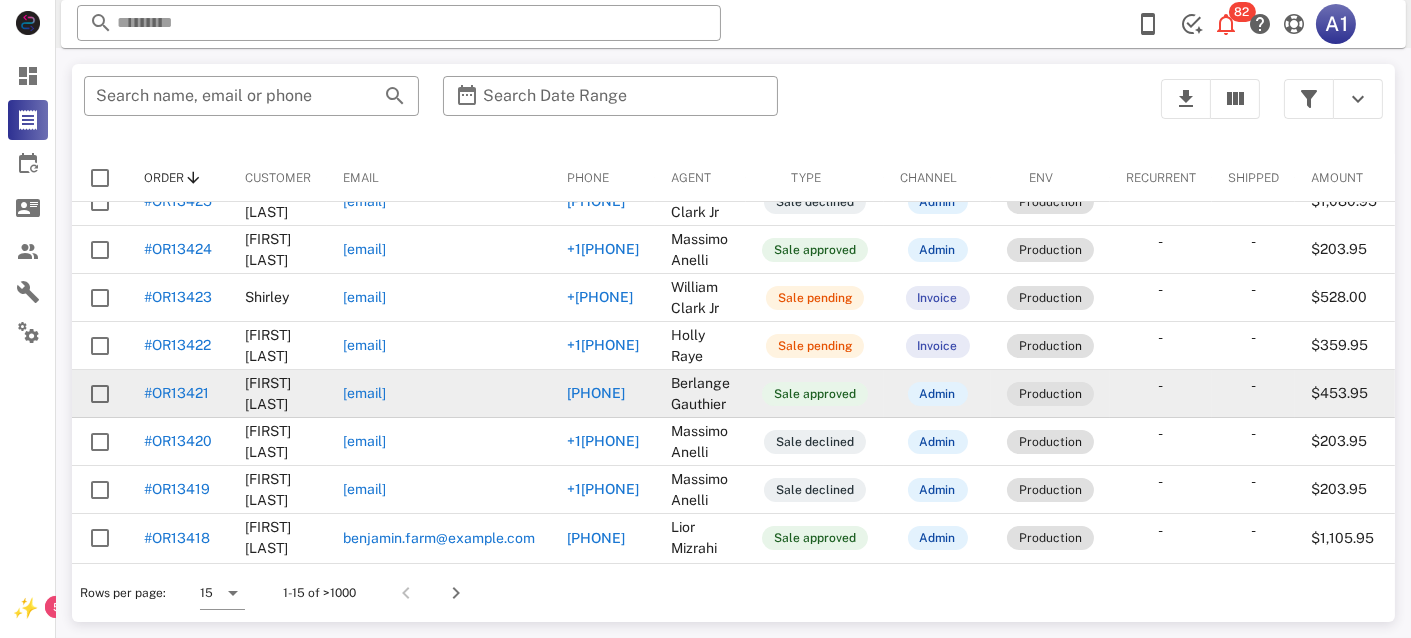 click on "#OR13421" at bounding box center [176, 393] 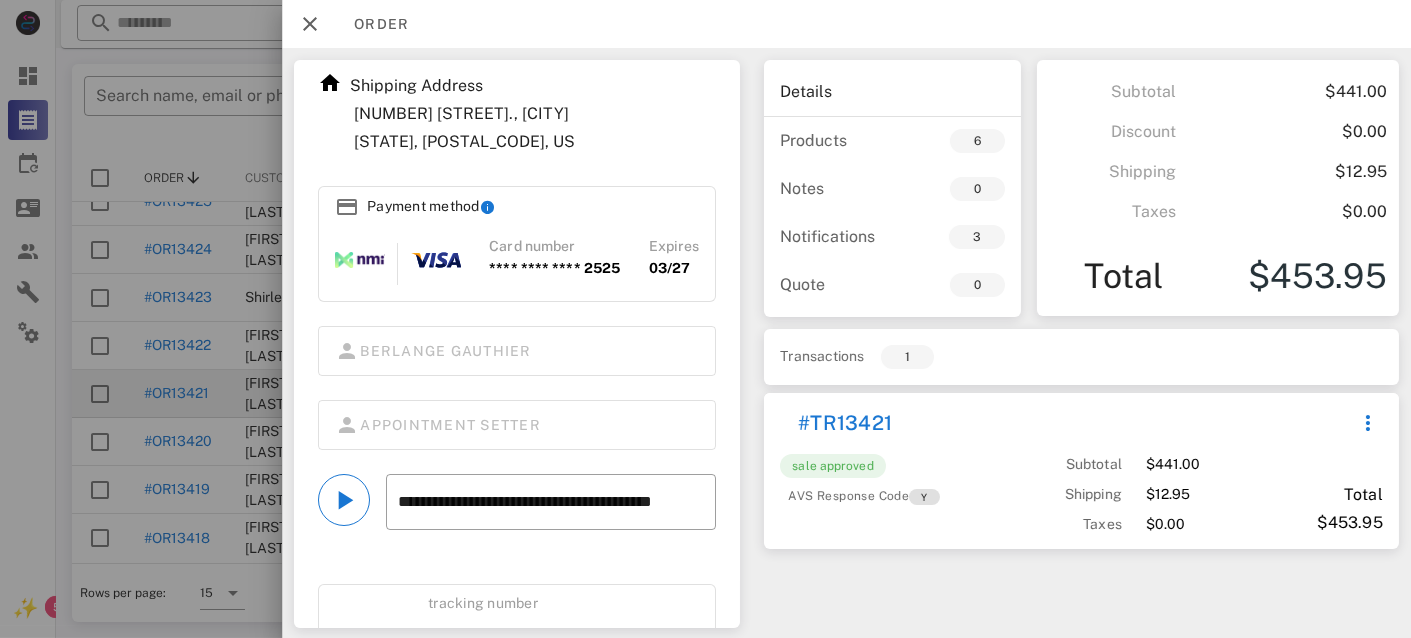scroll, scrollTop: 320, scrollLeft: 0, axis: vertical 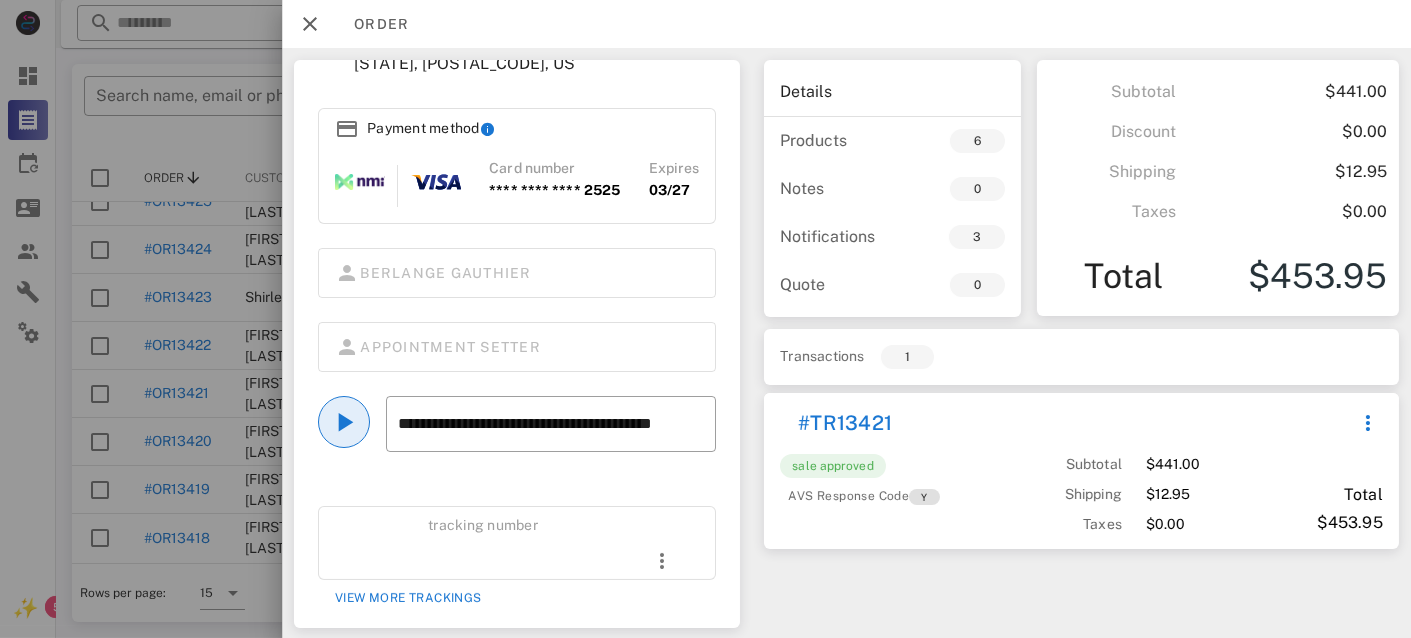 click at bounding box center (344, 422) 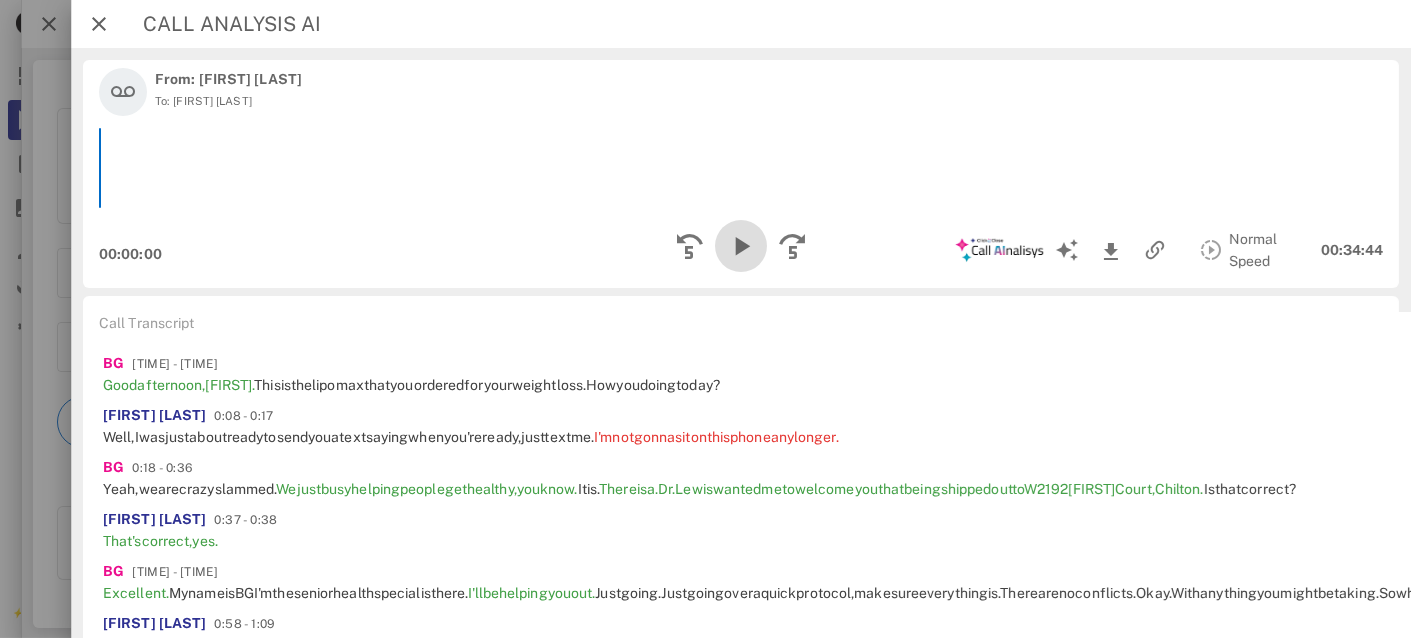 click at bounding box center [741, 246] 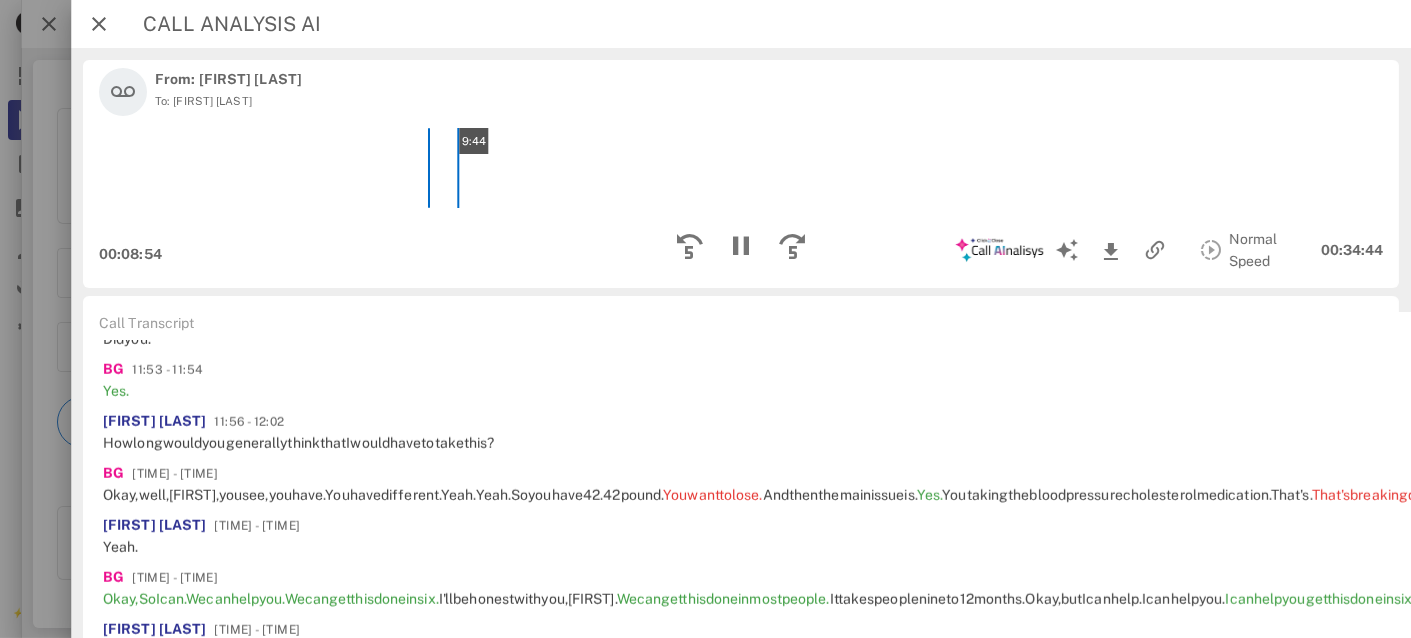 scroll, scrollTop: 3180, scrollLeft: 0, axis: vertical 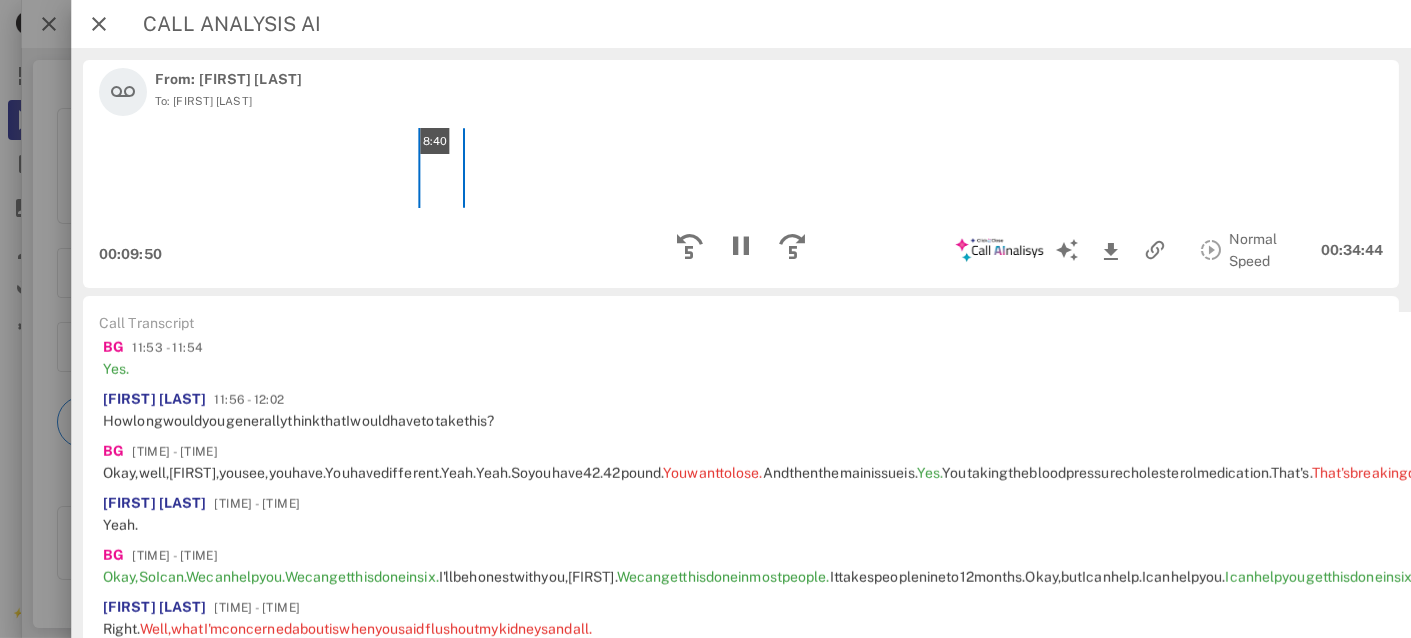 click on "8:40" at bounding box center [741, 168] 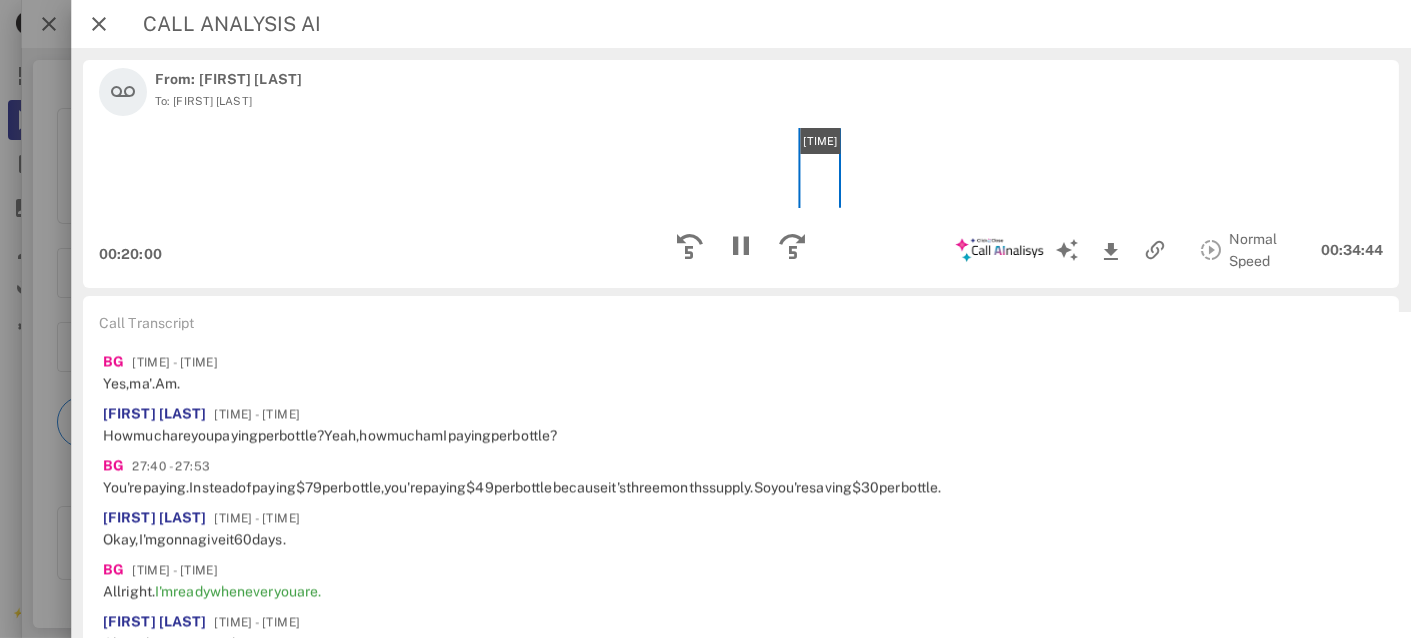 scroll, scrollTop: 7050, scrollLeft: 0, axis: vertical 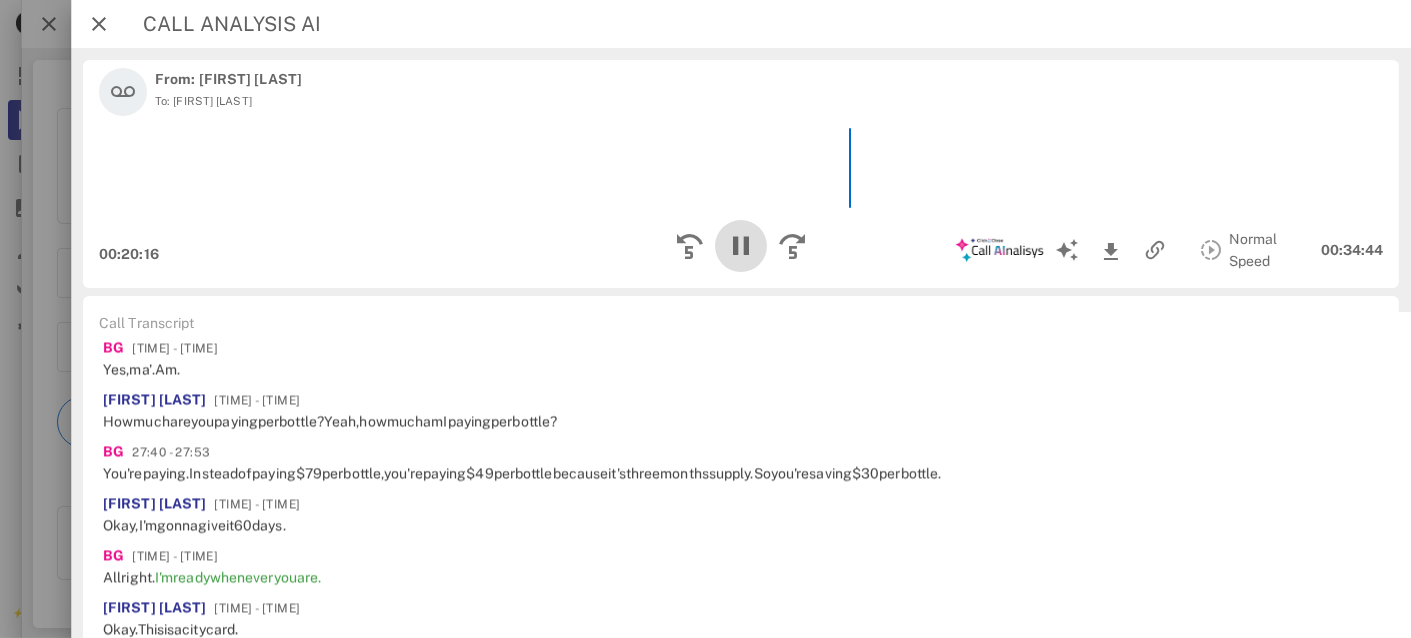 click at bounding box center (741, 246) 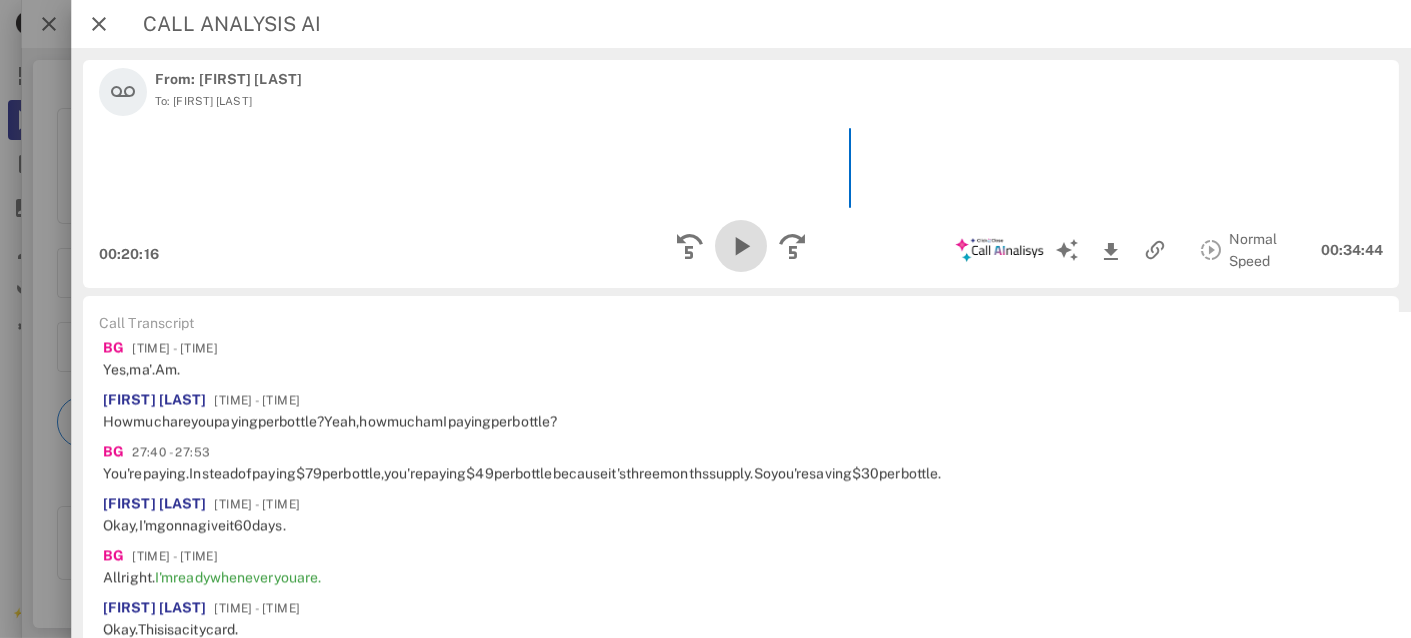 click at bounding box center [741, 246] 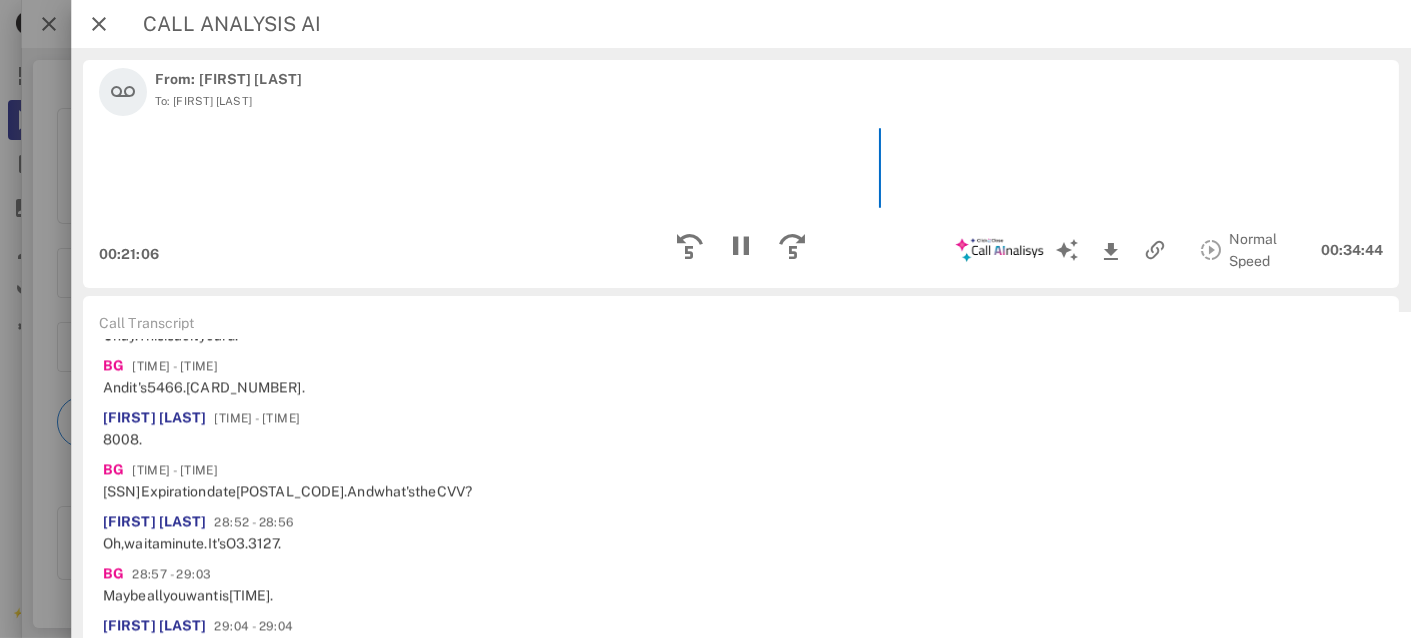 scroll, scrollTop: 7345, scrollLeft: 0, axis: vertical 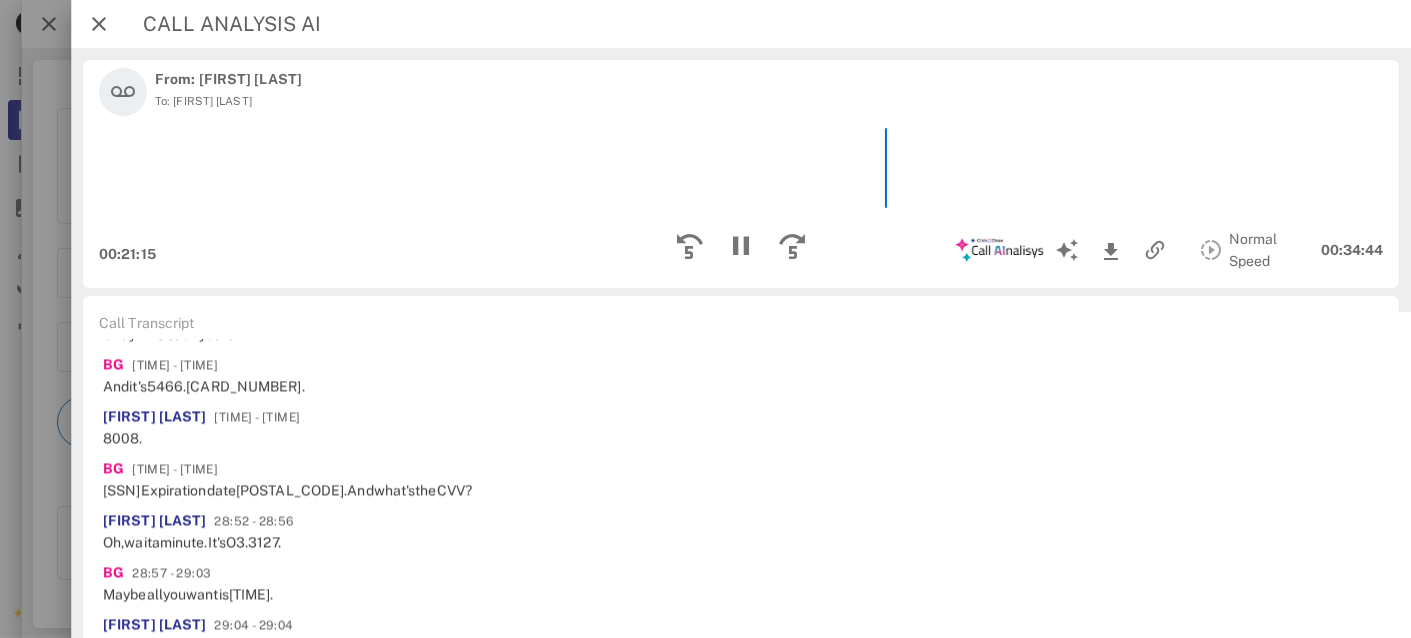 click on "not," at bounding box center (316, -1226) 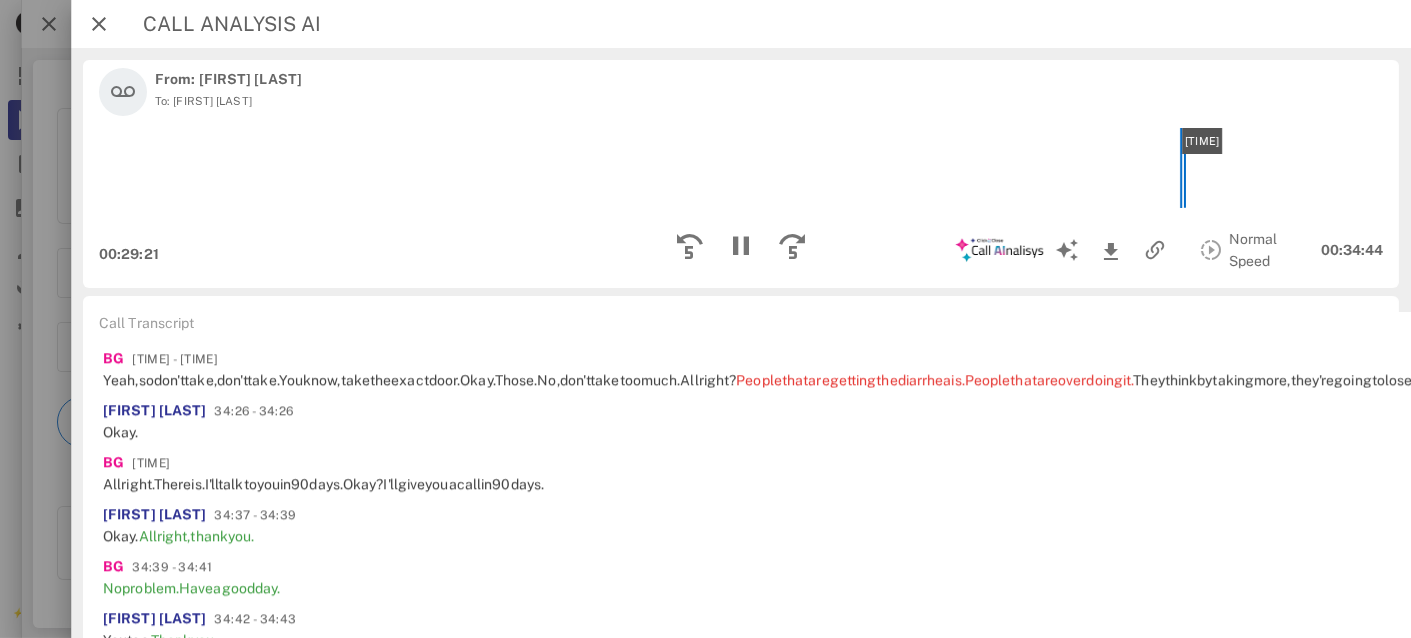 scroll, scrollTop: 9776, scrollLeft: 0, axis: vertical 